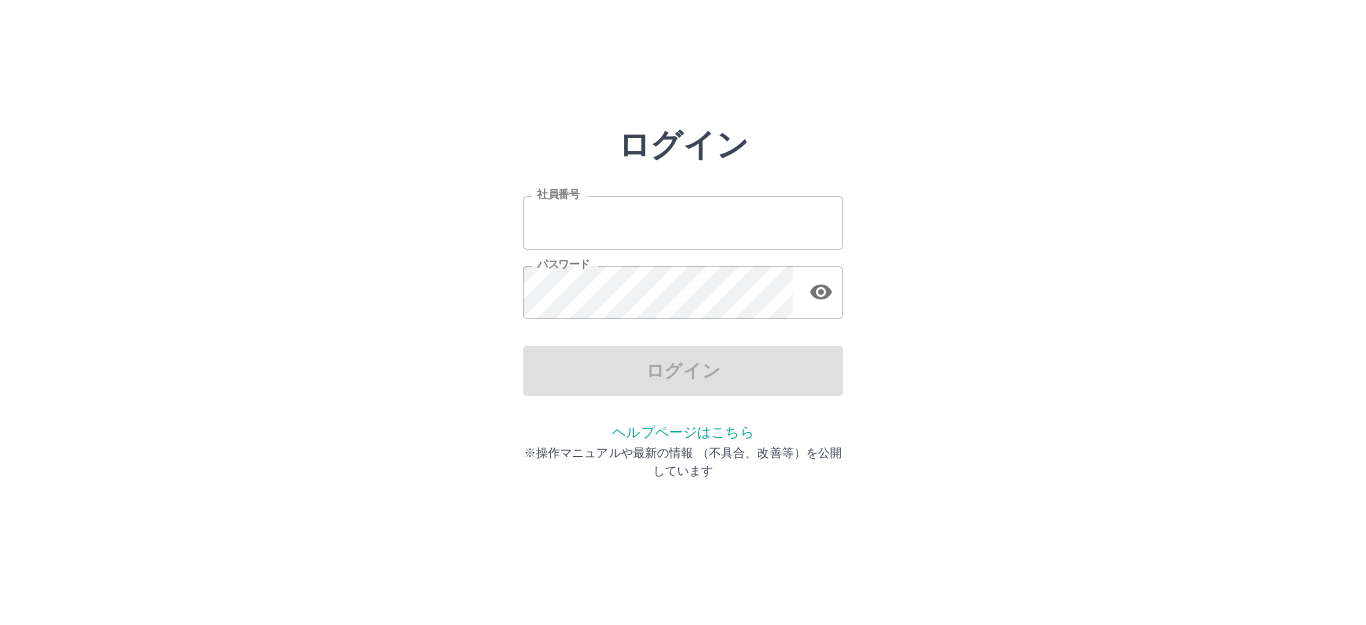 scroll, scrollTop: 0, scrollLeft: 0, axis: both 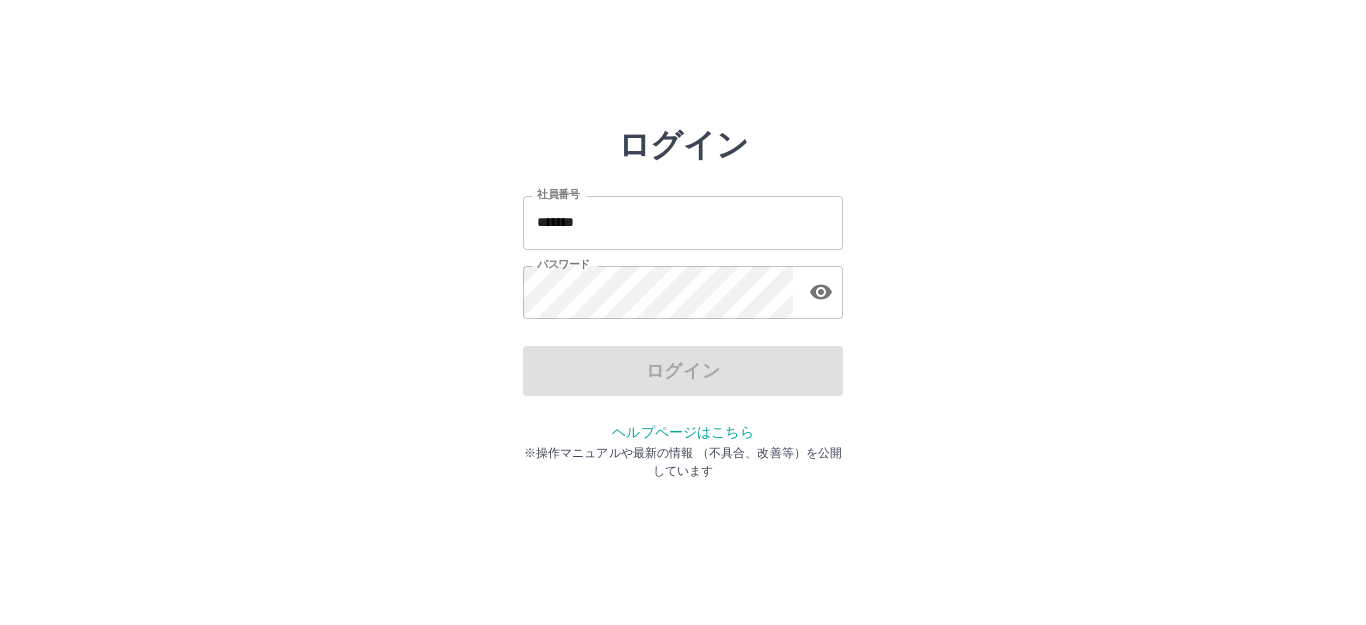 click on "ログイン" at bounding box center (683, 371) 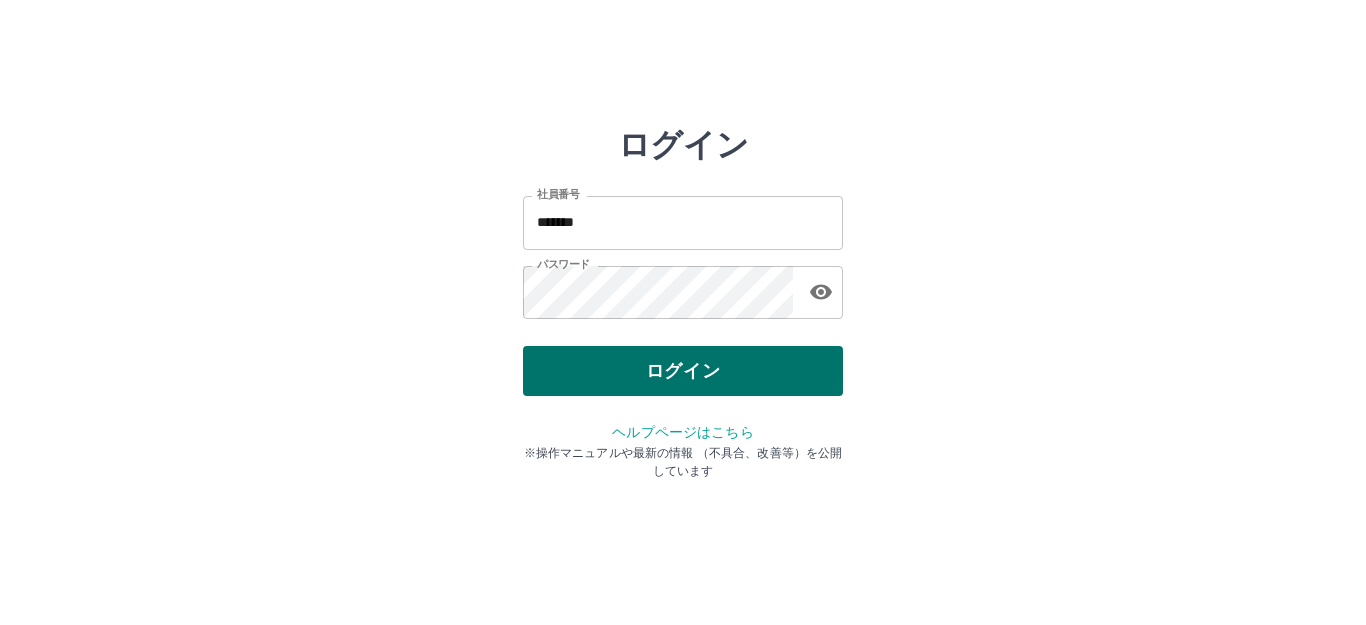 click on "ログイン" at bounding box center [683, 371] 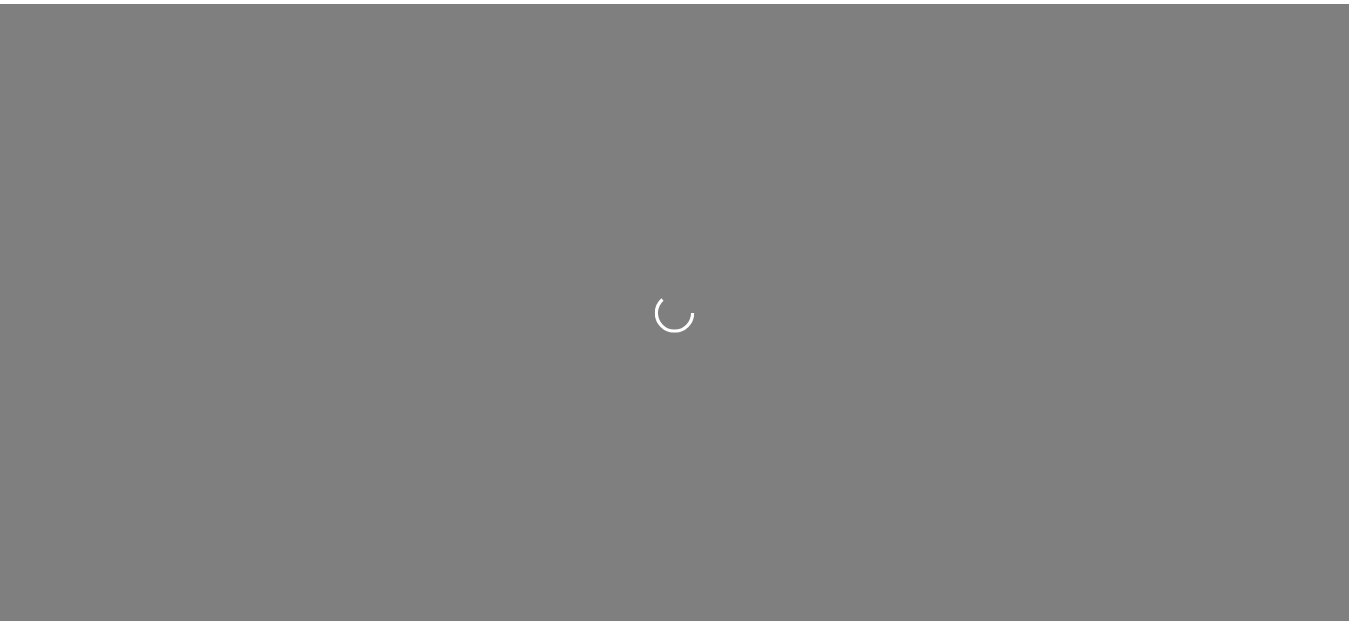 scroll, scrollTop: 0, scrollLeft: 0, axis: both 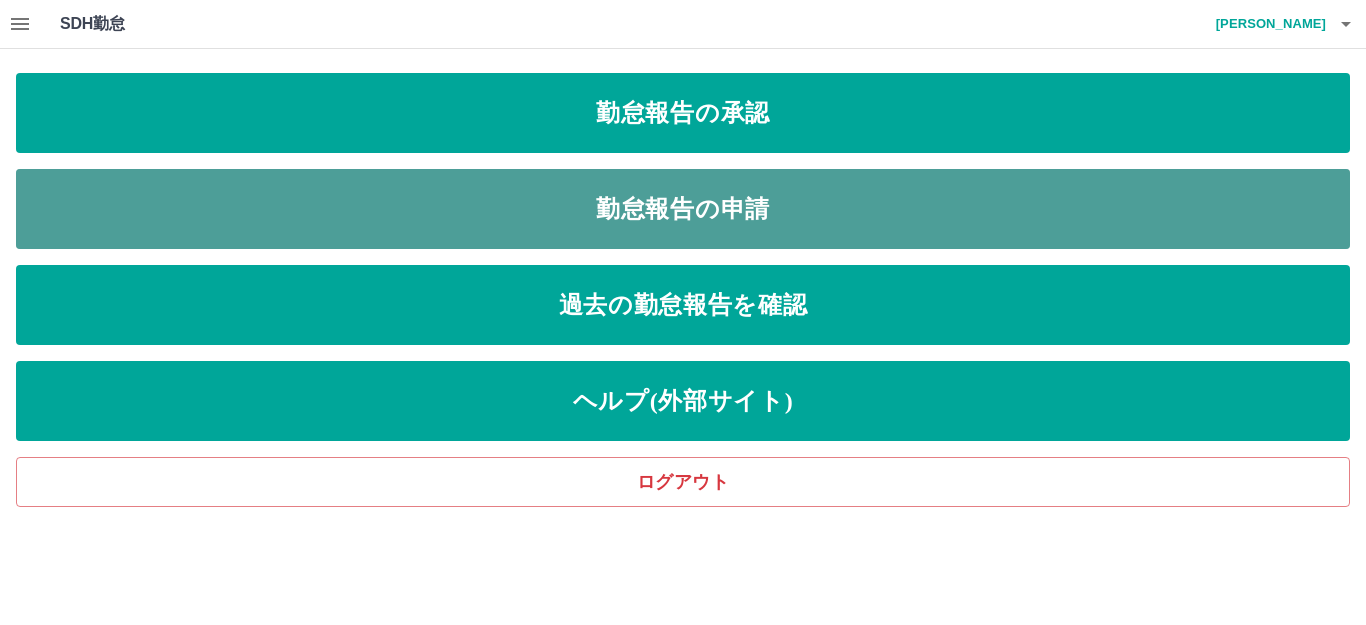 click on "勤怠報告の申請" at bounding box center [683, 209] 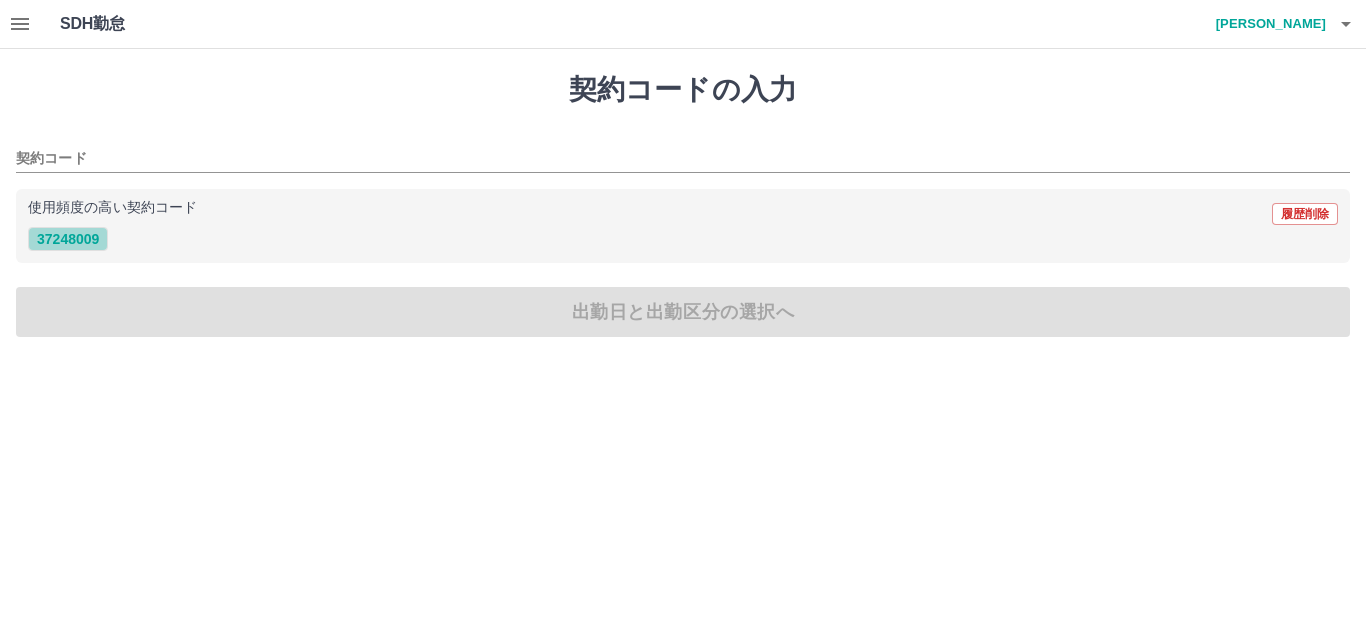 click on "37248009" at bounding box center [68, 239] 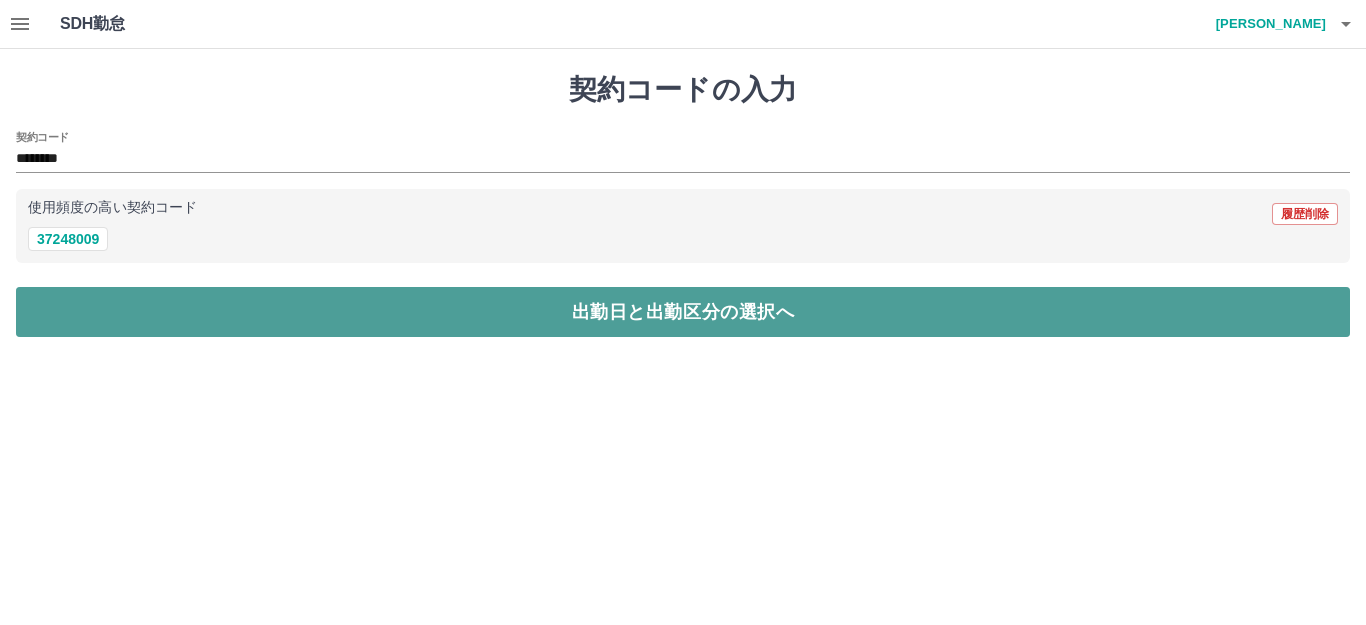 click on "出勤日と出勤区分の選択へ" at bounding box center (683, 312) 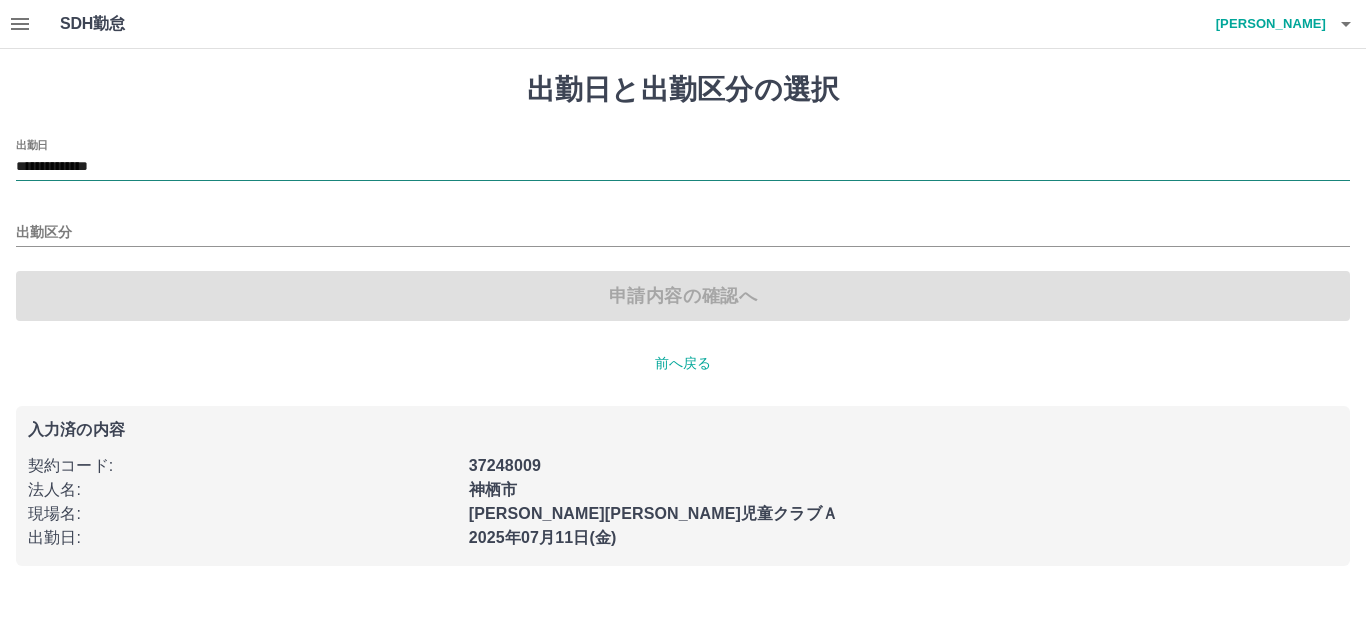 click on "**********" at bounding box center (683, 167) 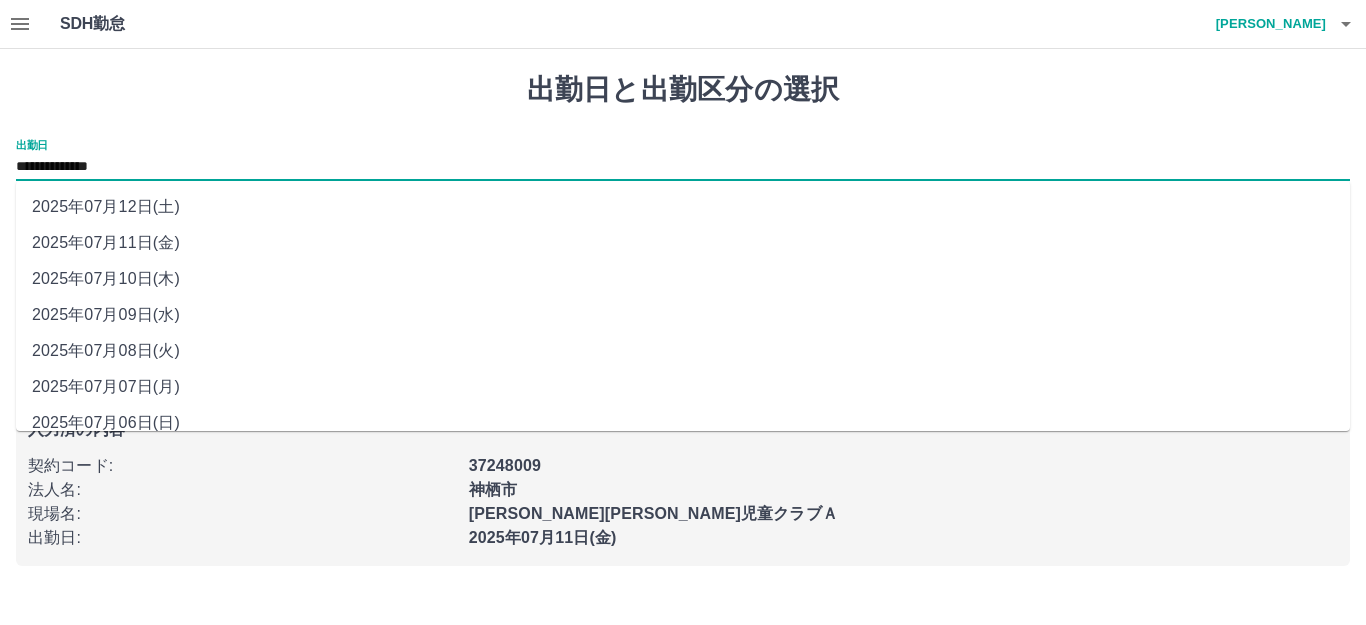 click on "2025年07月10日(木)" at bounding box center [683, 279] 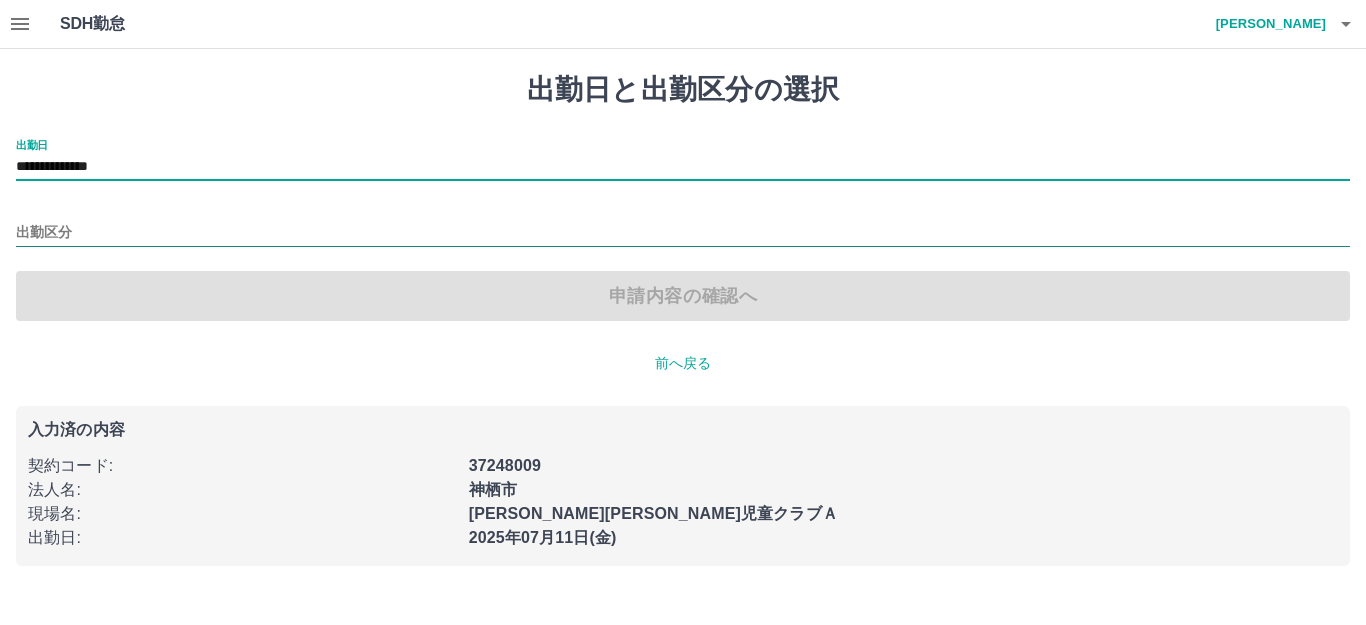 click on "出勤区分" at bounding box center (683, 233) 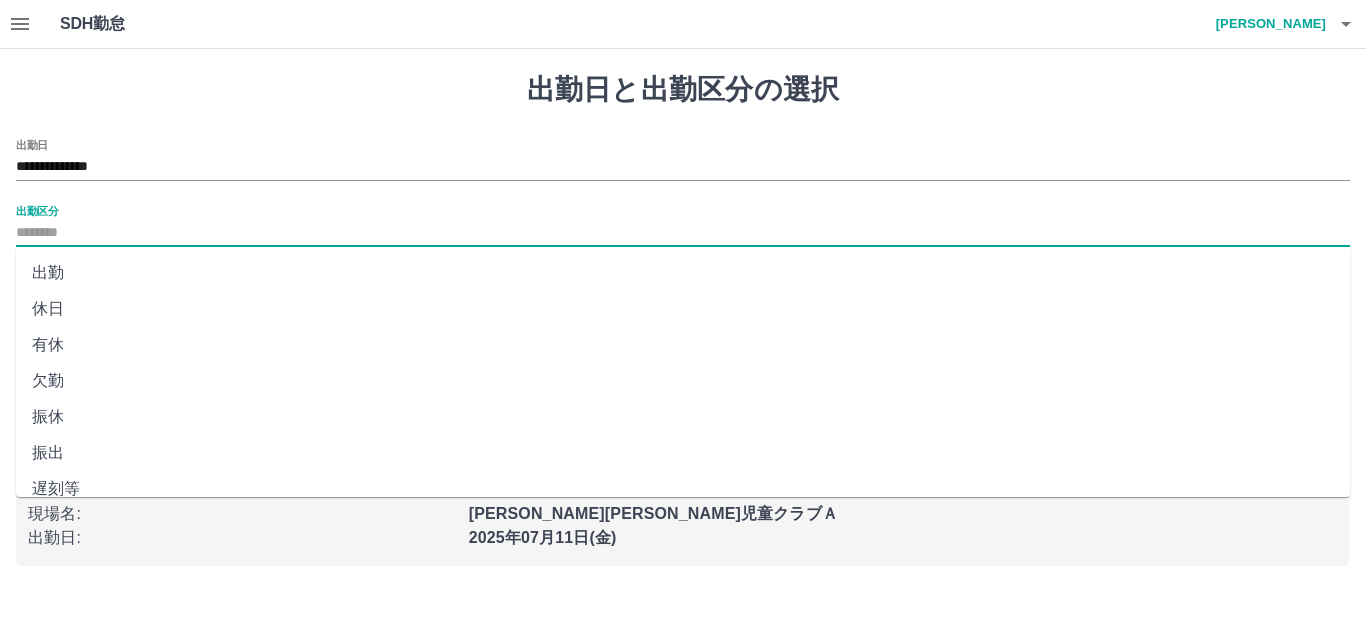 click on "出勤" at bounding box center (683, 273) 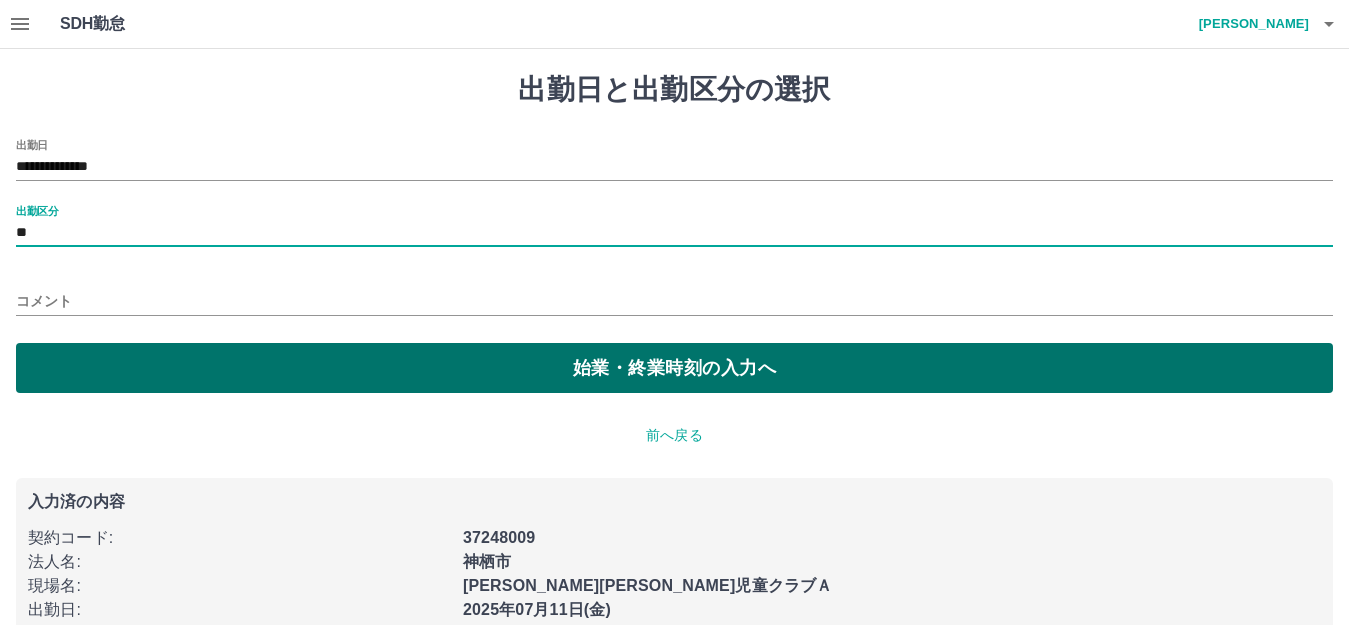 click on "始業・終業時刻の入力へ" at bounding box center (674, 368) 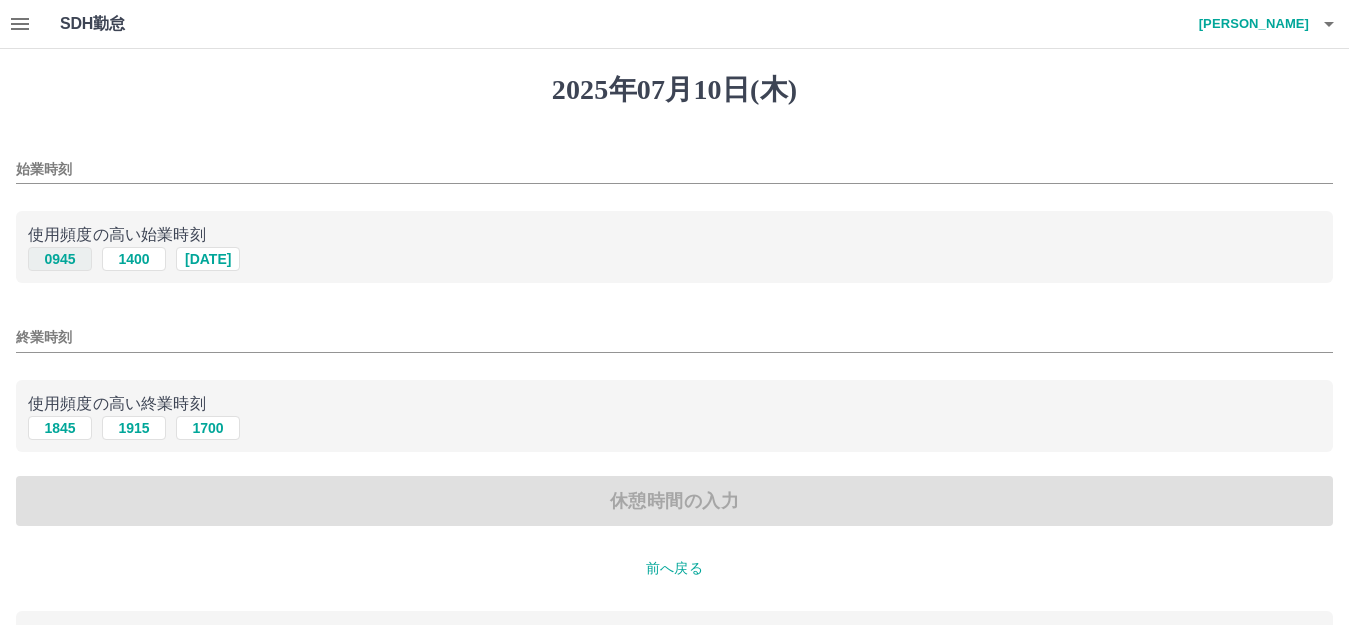 click on "0945" at bounding box center (60, 259) 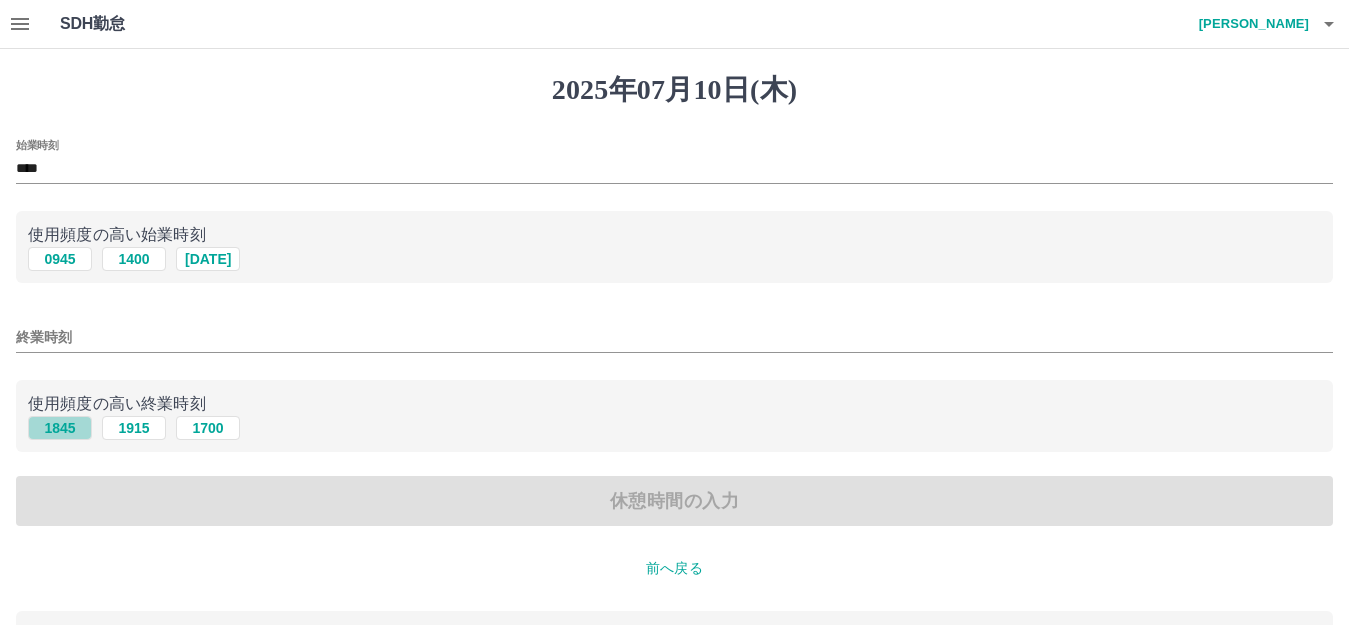 click on "1845" at bounding box center (60, 428) 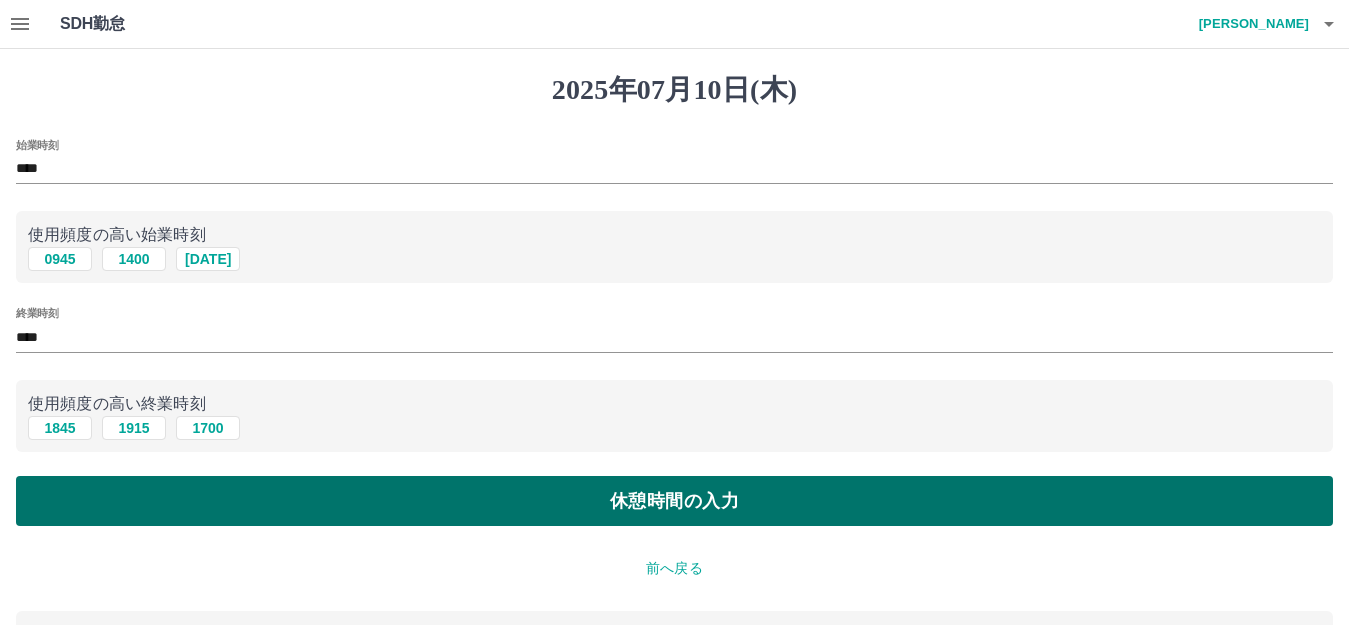 click on "休憩時間の入力" at bounding box center (674, 501) 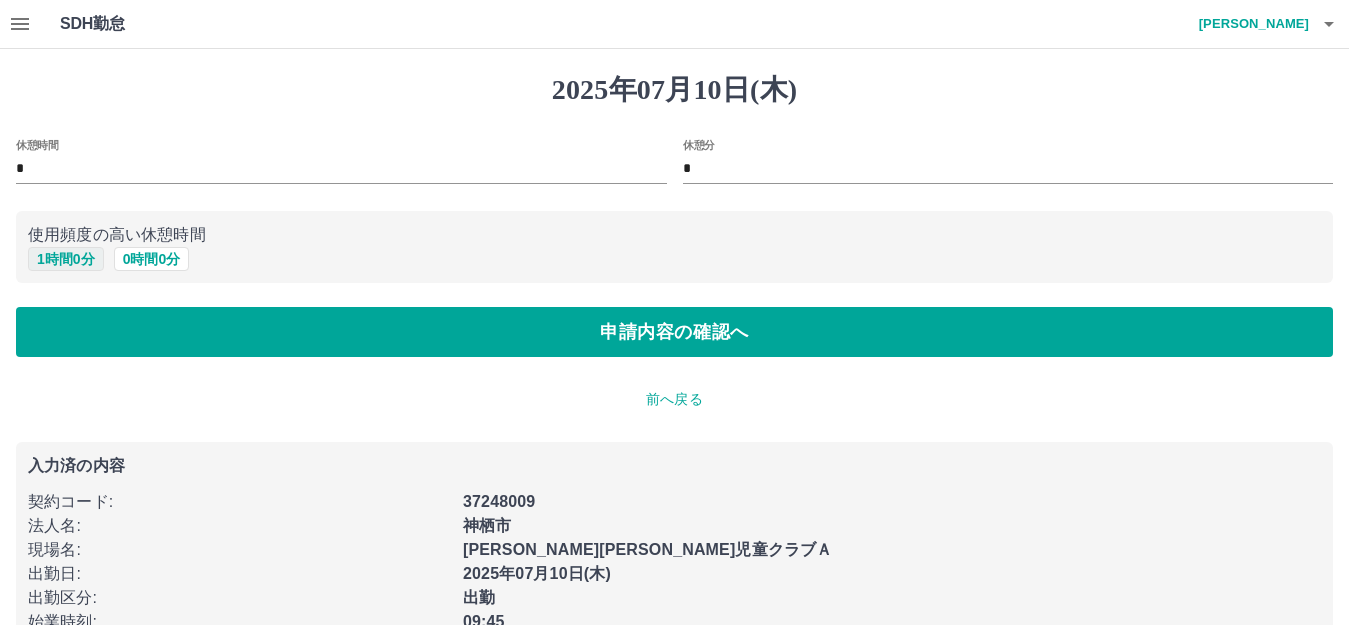 click on "1 時間 0 分" at bounding box center [66, 259] 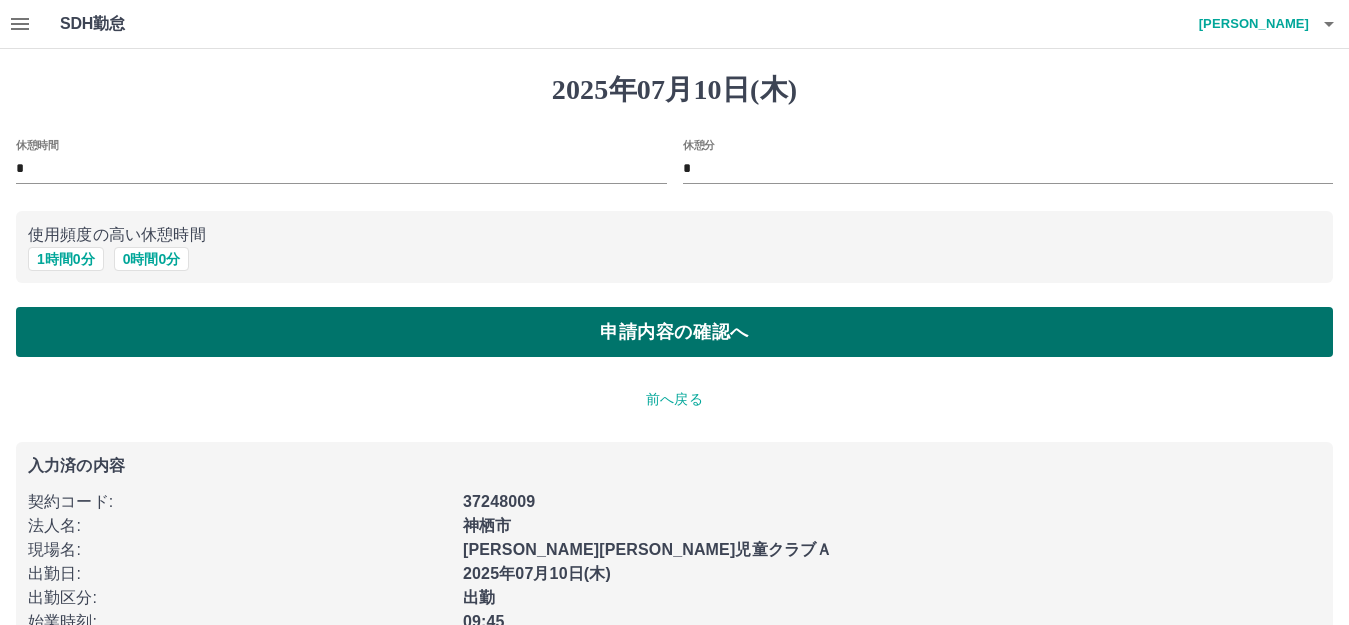 click on "申請内容の確認へ" at bounding box center [674, 332] 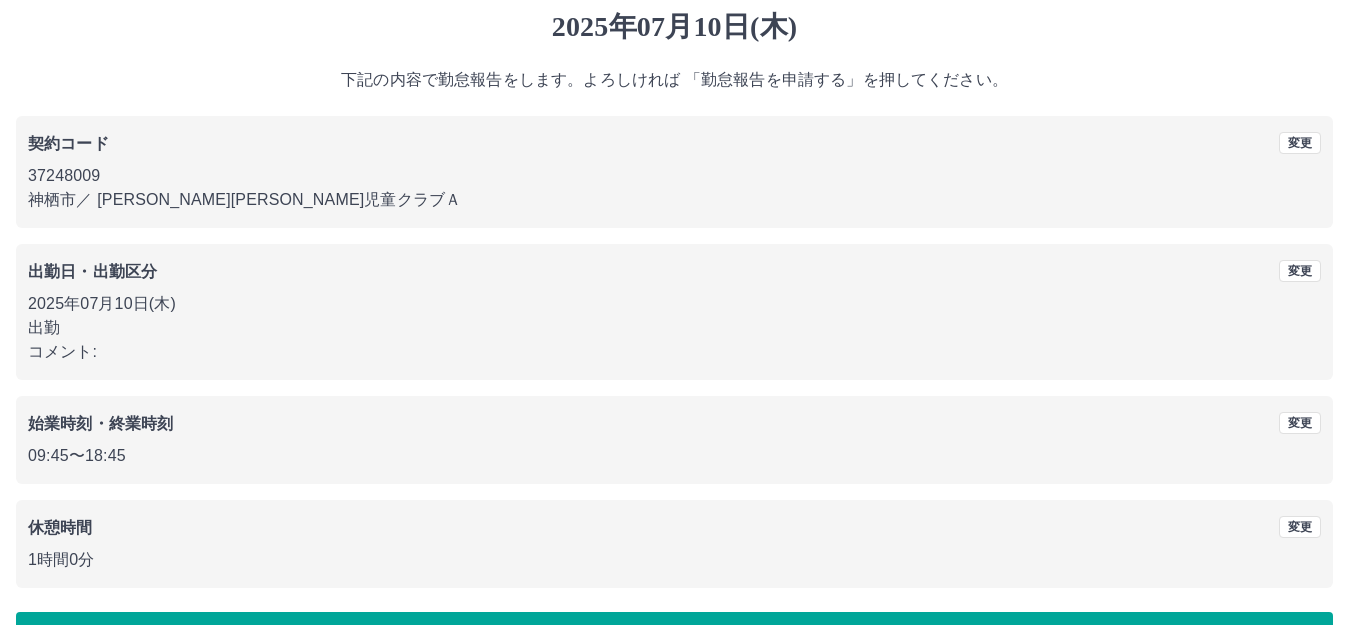 scroll, scrollTop: 124, scrollLeft: 0, axis: vertical 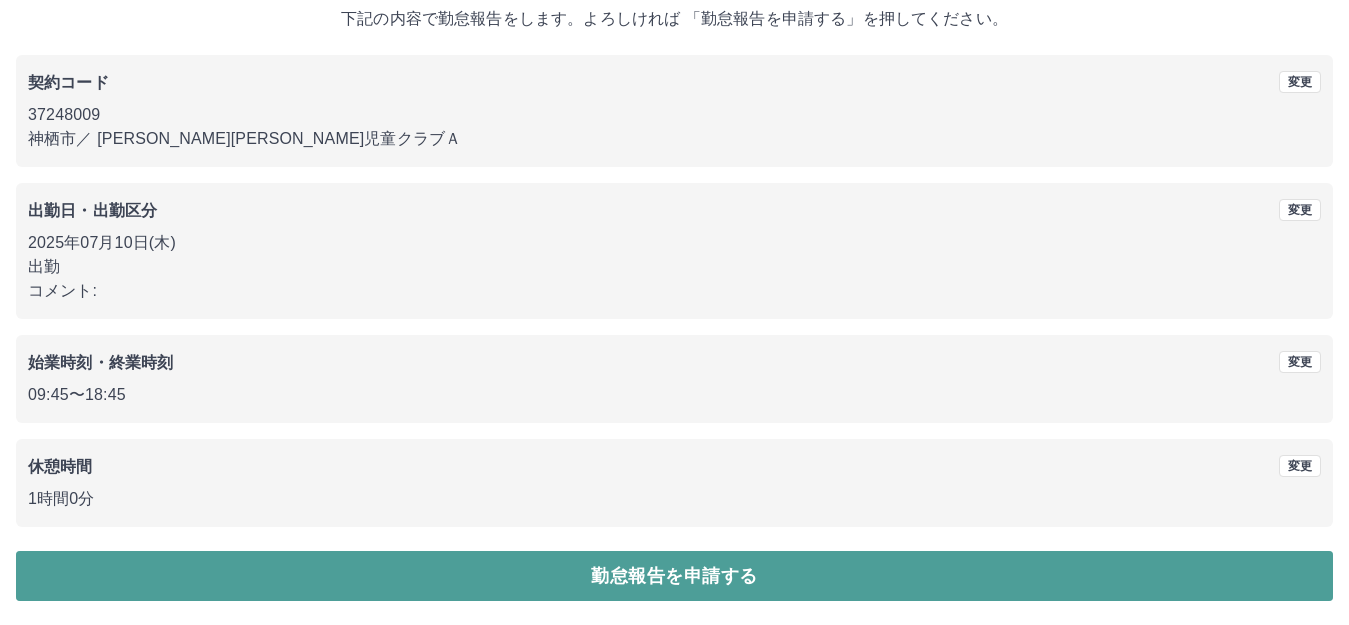 click on "勤怠報告を申請する" at bounding box center [674, 576] 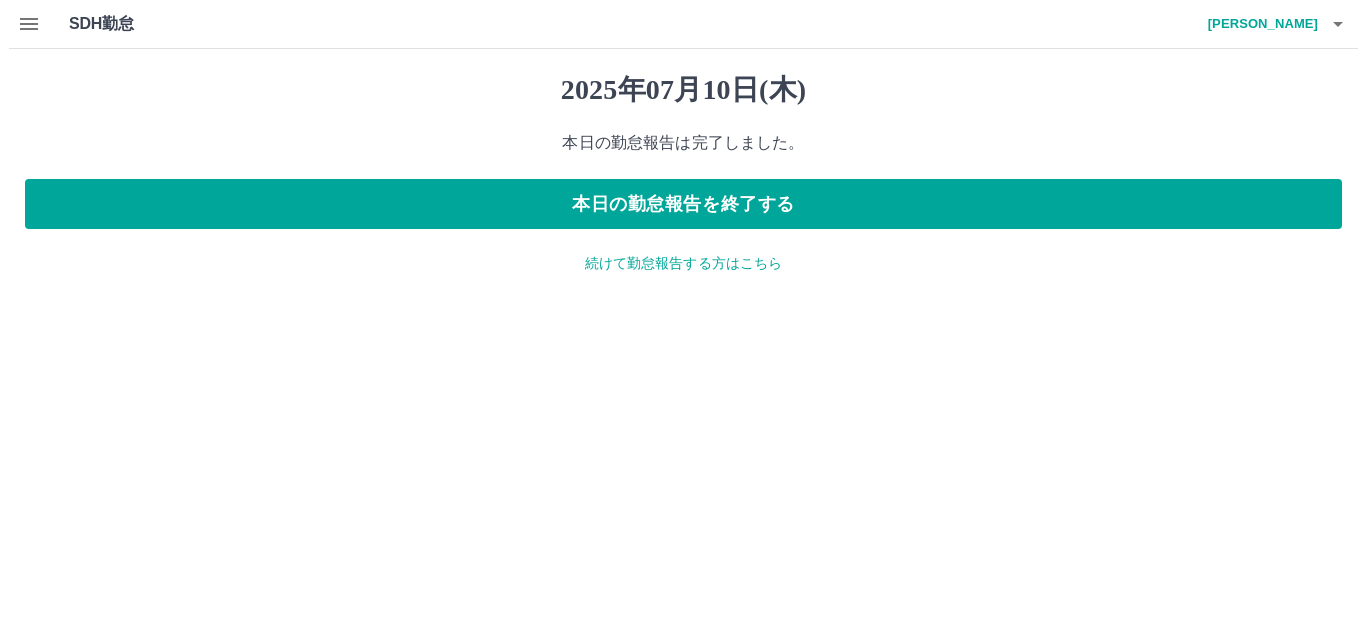 scroll, scrollTop: 0, scrollLeft: 0, axis: both 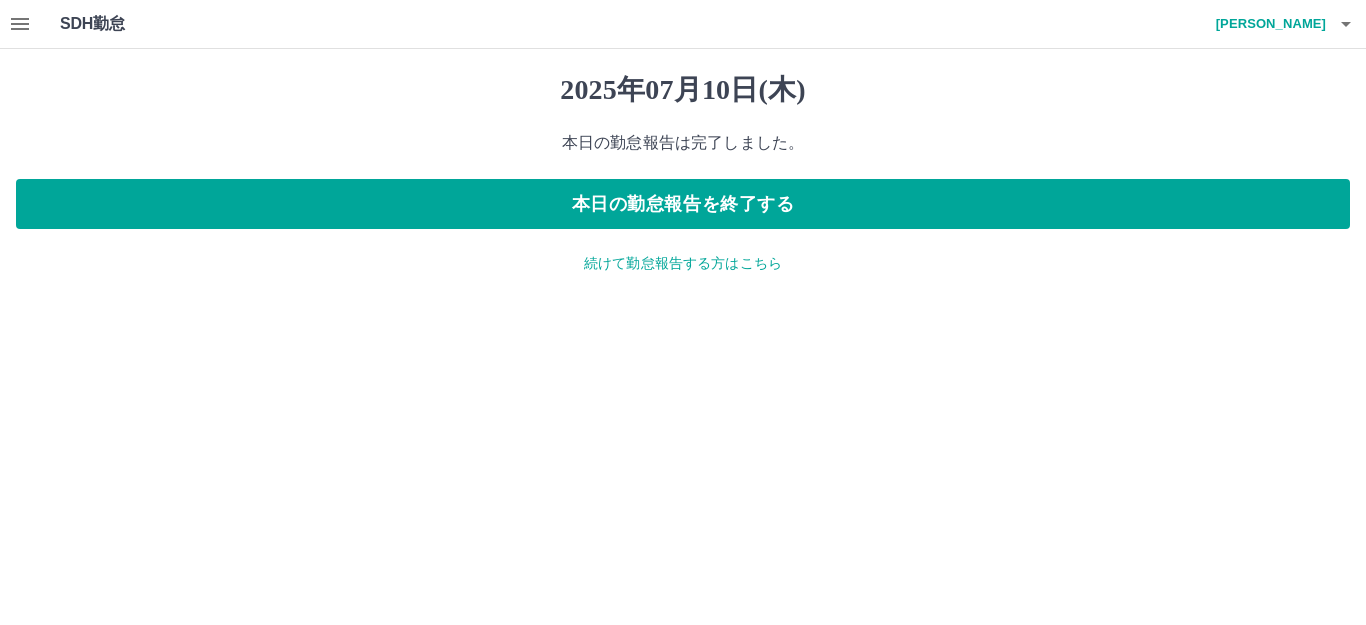 click on "続けて勤怠報告する方はこちら" at bounding box center [683, 263] 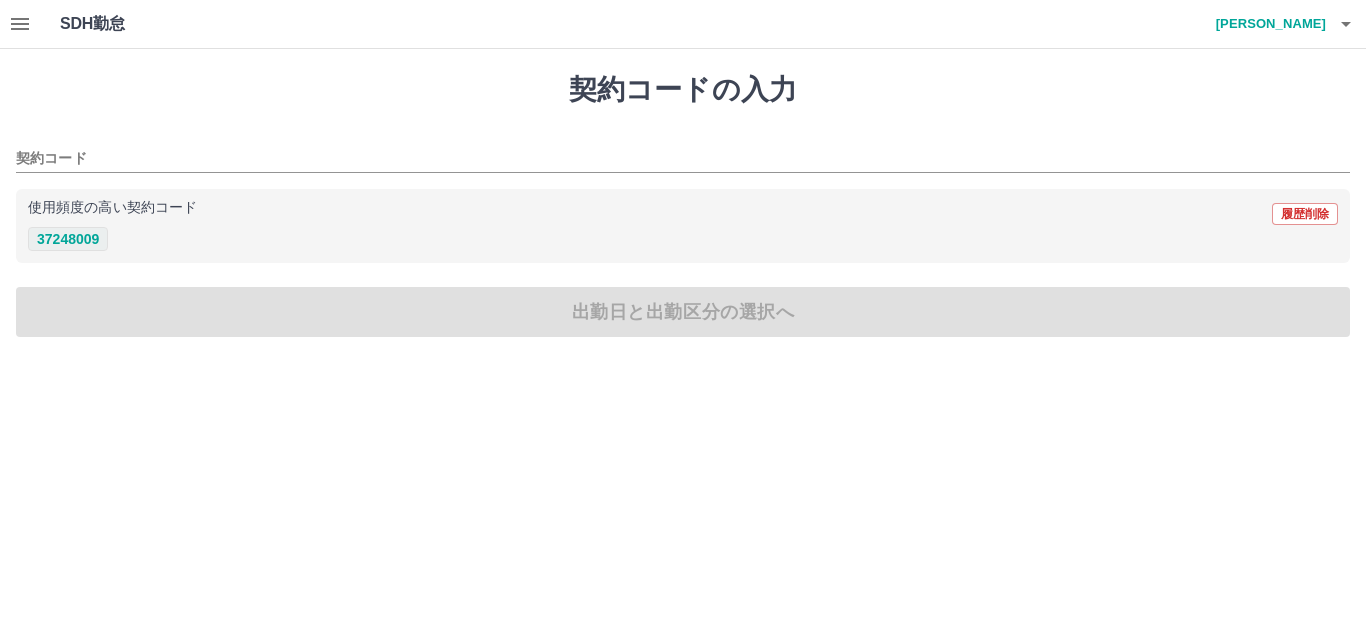 click on "37248009" at bounding box center (68, 239) 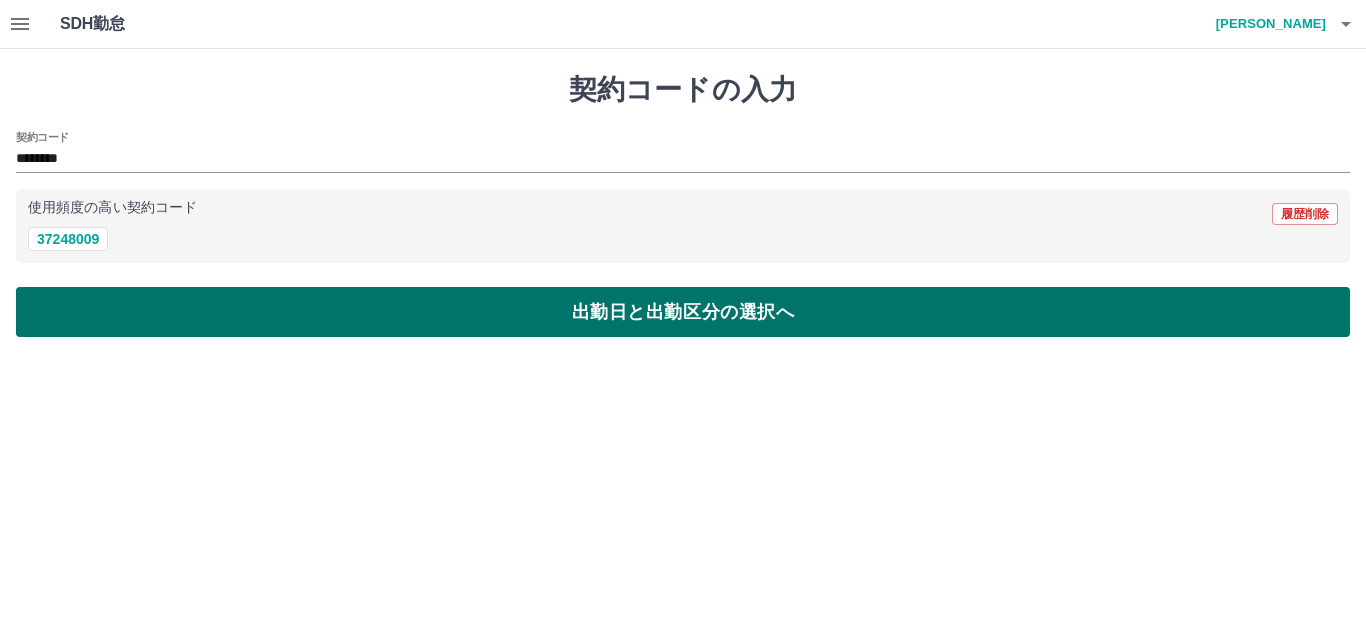 click on "出勤日と出勤区分の選択へ" at bounding box center (683, 312) 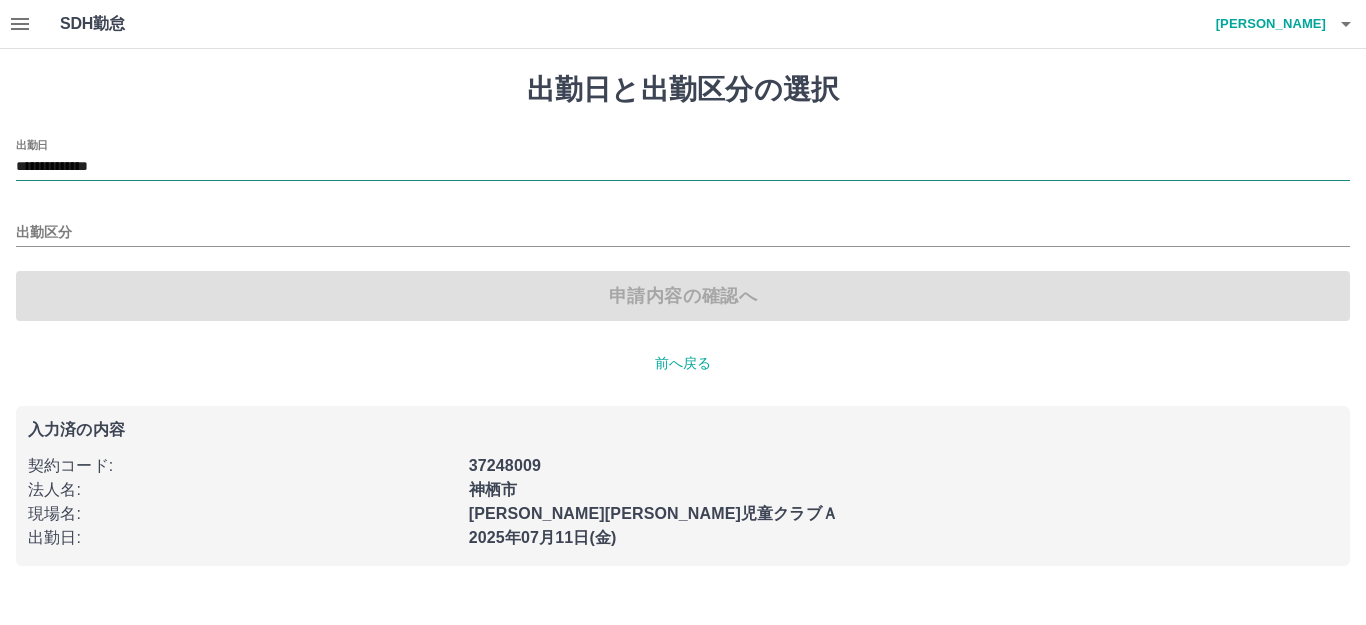 click on "**********" at bounding box center (683, 167) 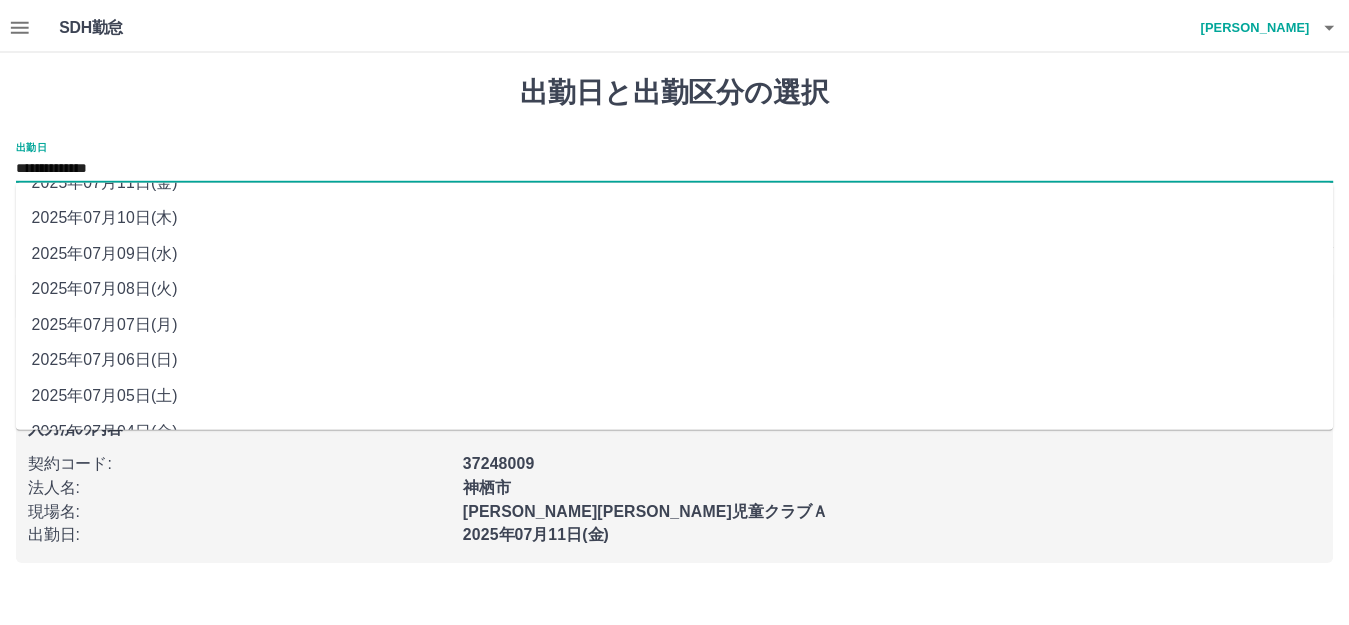 scroll, scrollTop: 90, scrollLeft: 0, axis: vertical 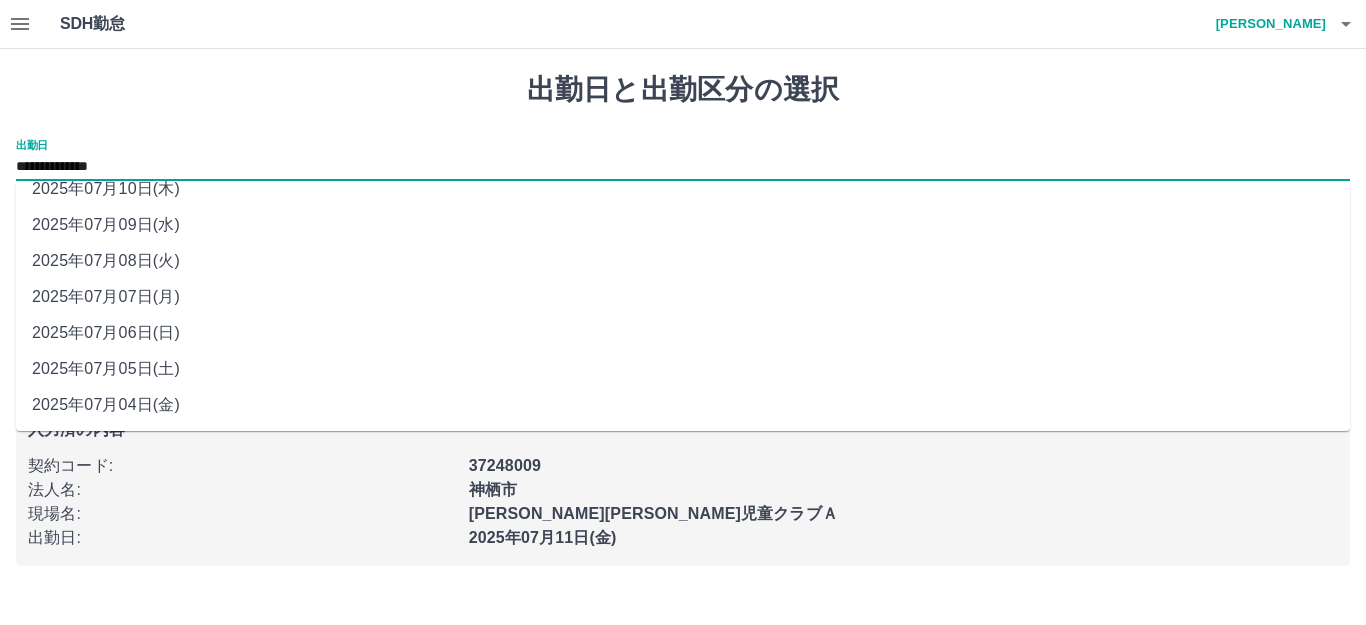 click on "2025年07月09日(水)" at bounding box center (683, 225) 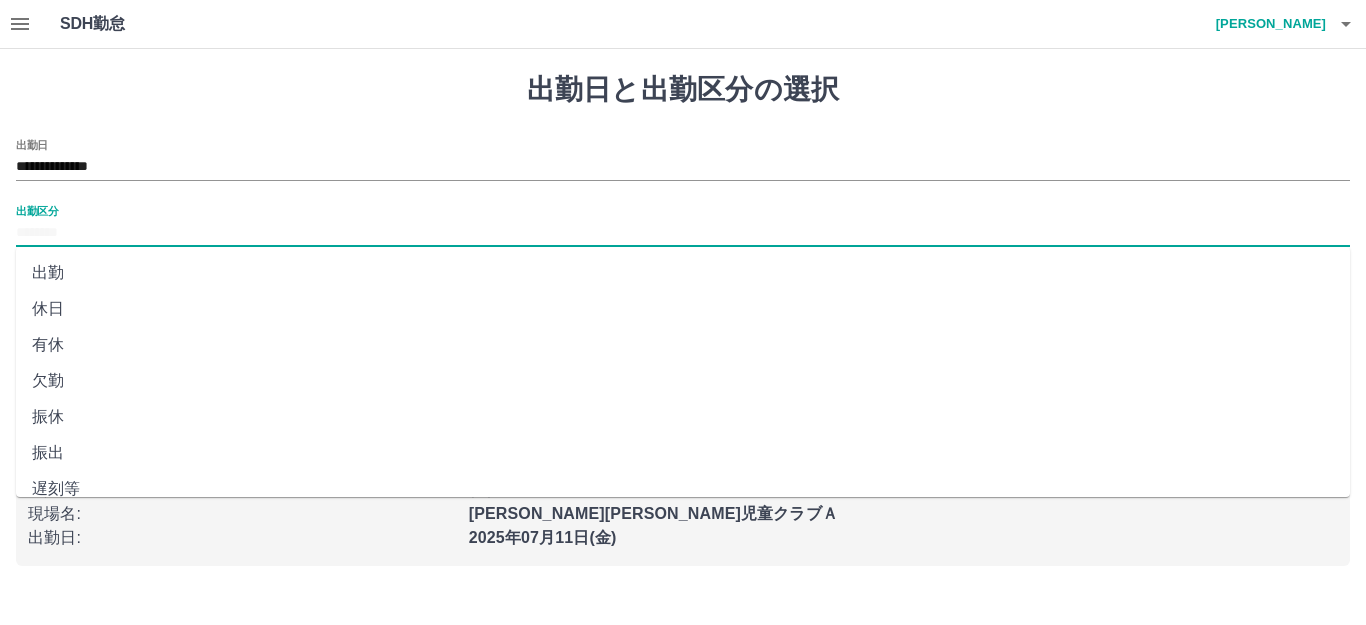 click on "出勤区分" at bounding box center [683, 233] 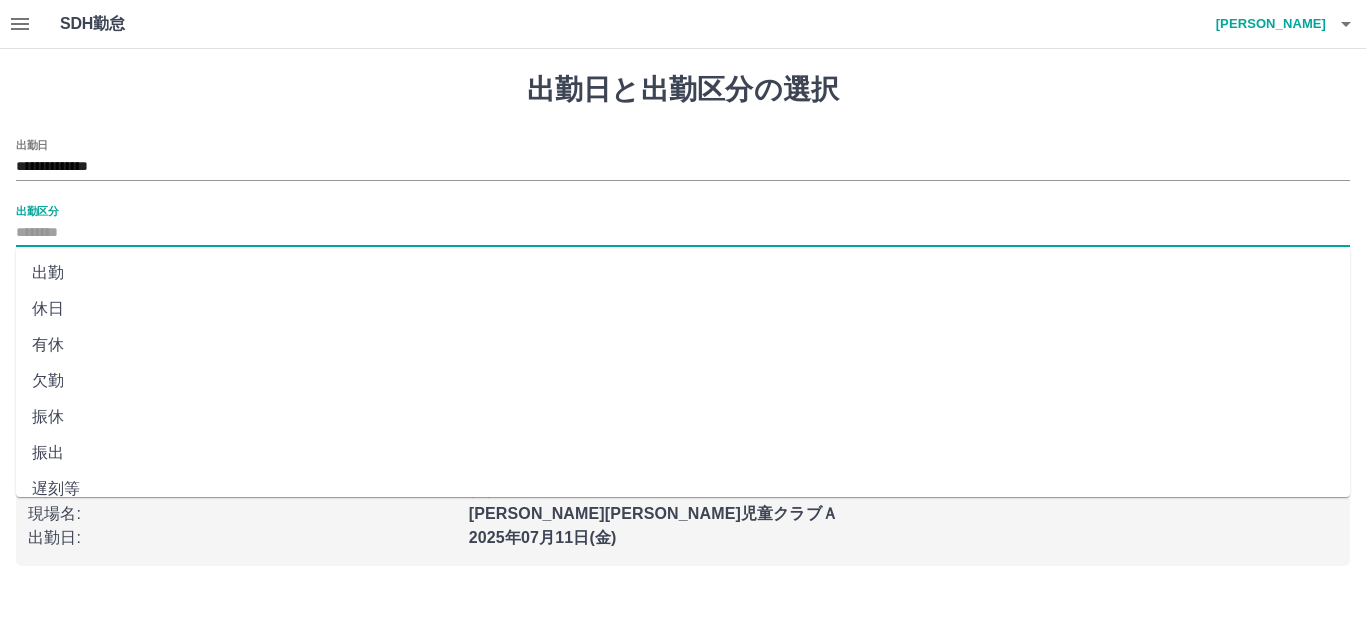 click on "出勤" at bounding box center (683, 273) 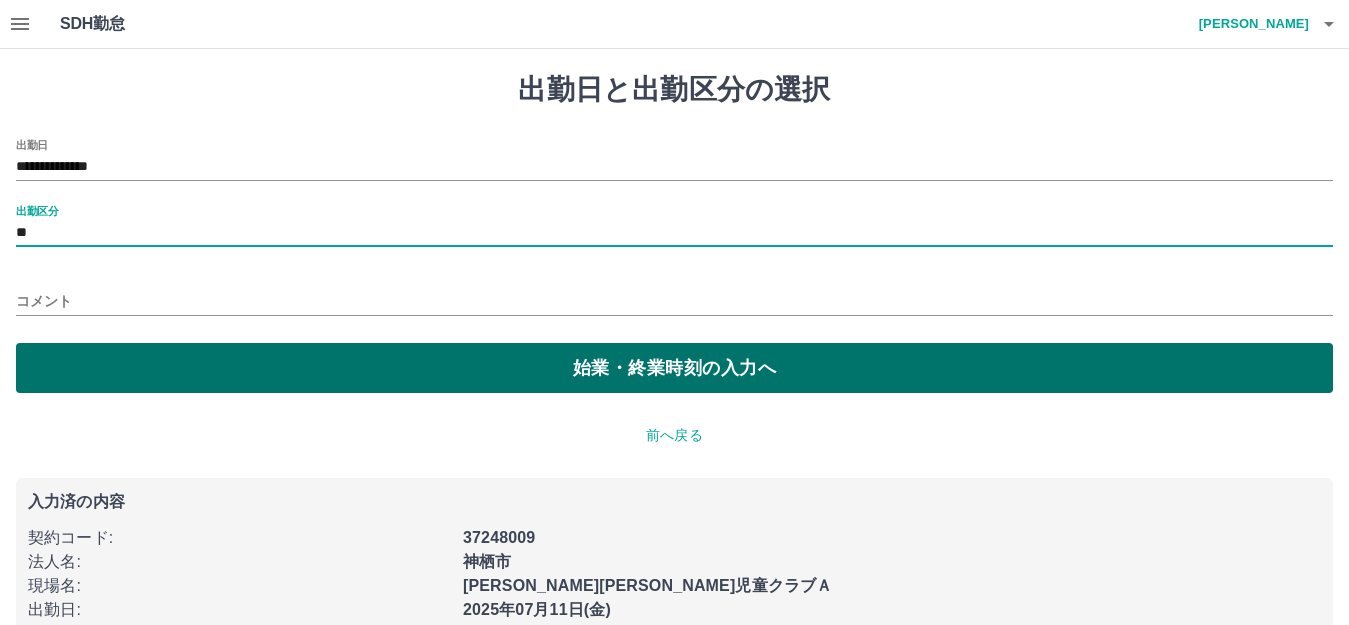 click on "始業・終業時刻の入力へ" at bounding box center [674, 368] 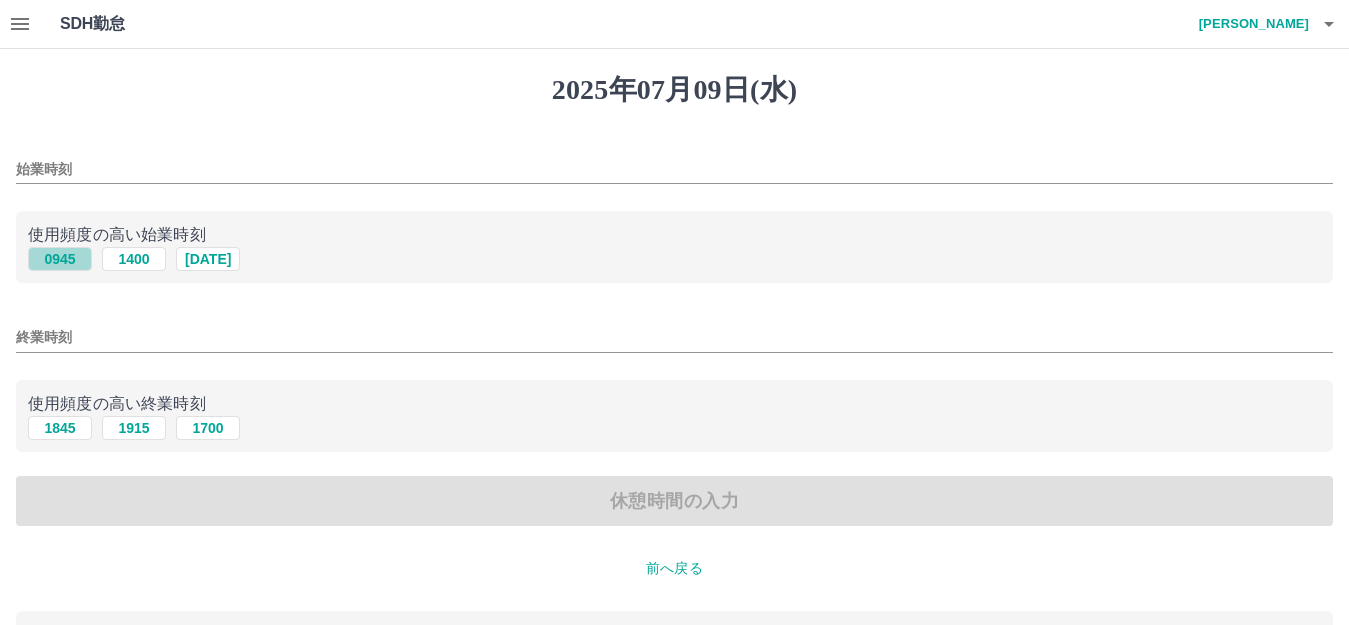 click on "0945" at bounding box center (60, 259) 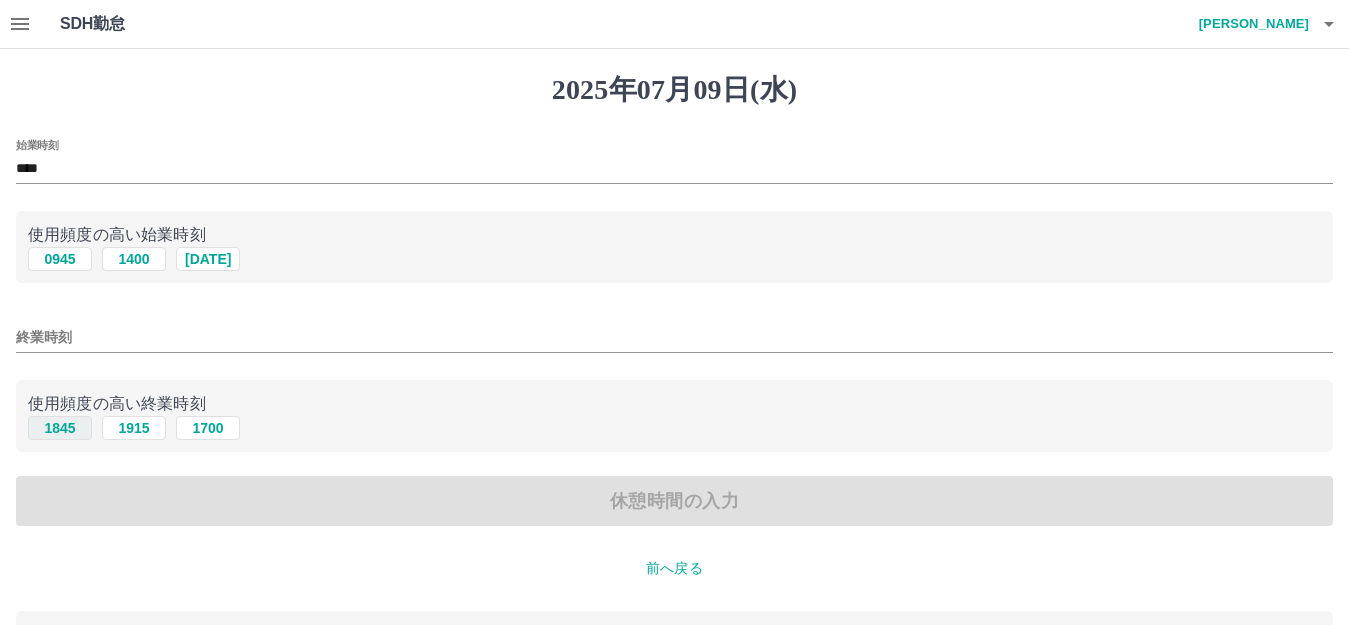 click on "1845" at bounding box center (60, 428) 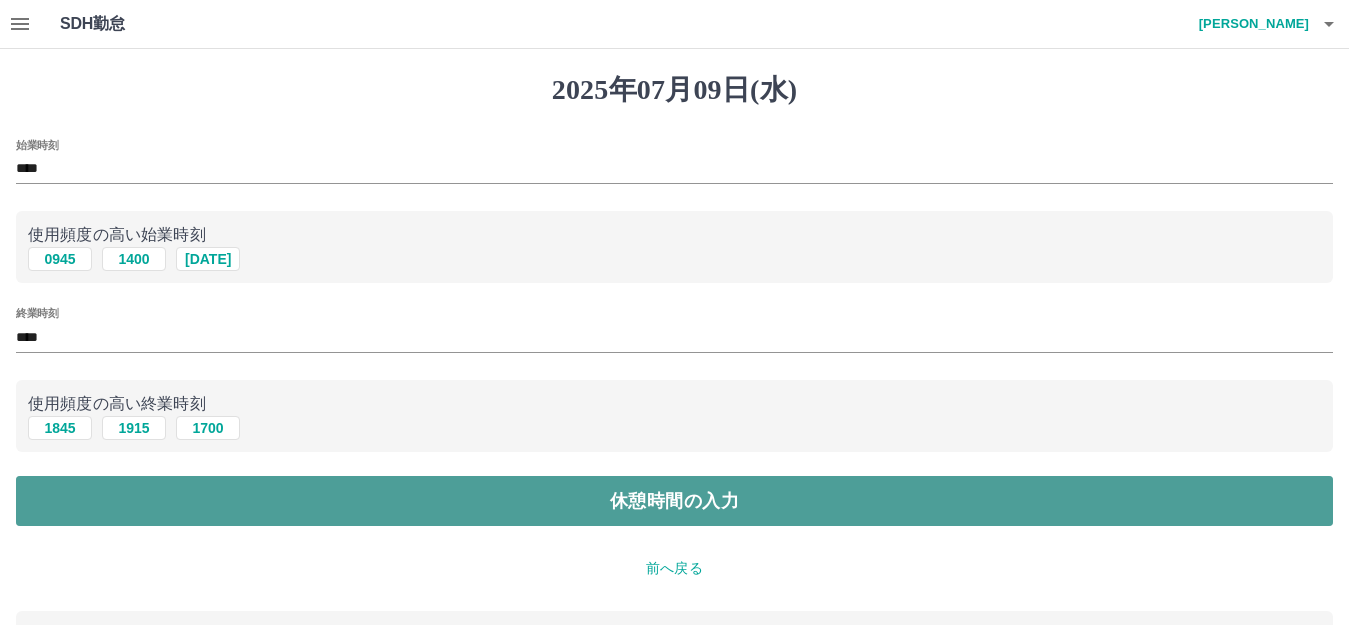 click on "休憩時間の入力" at bounding box center (674, 501) 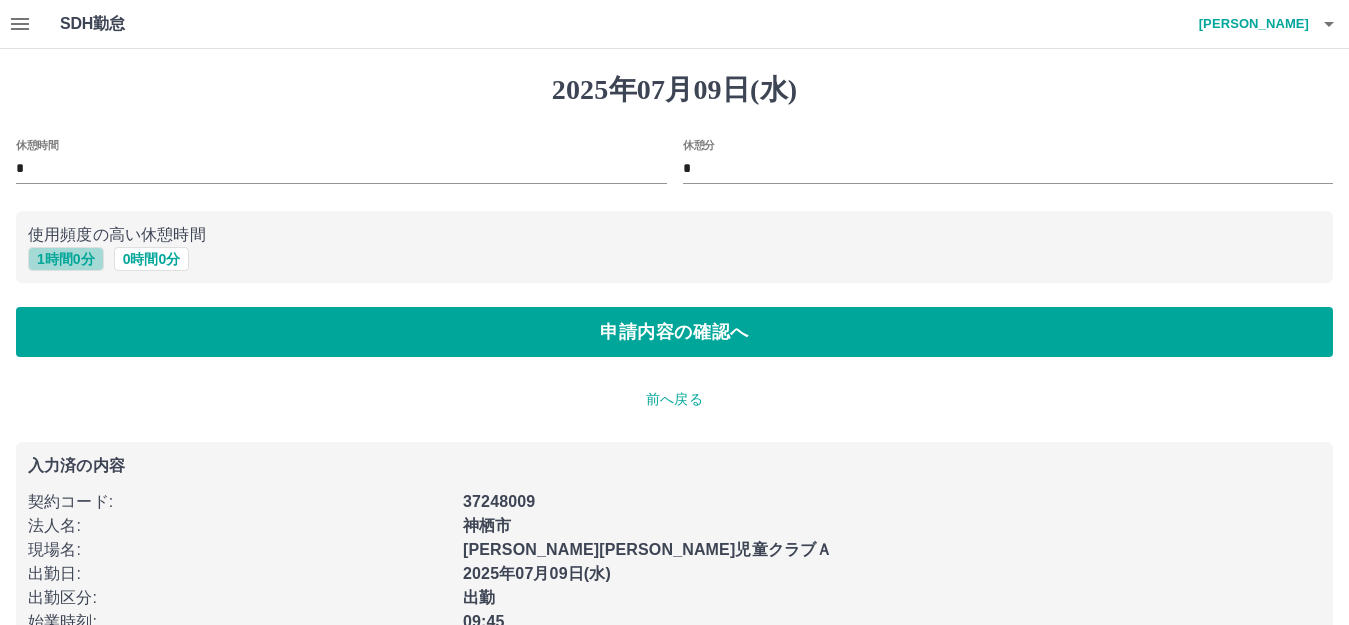 click on "1 時間 0 分" at bounding box center [66, 259] 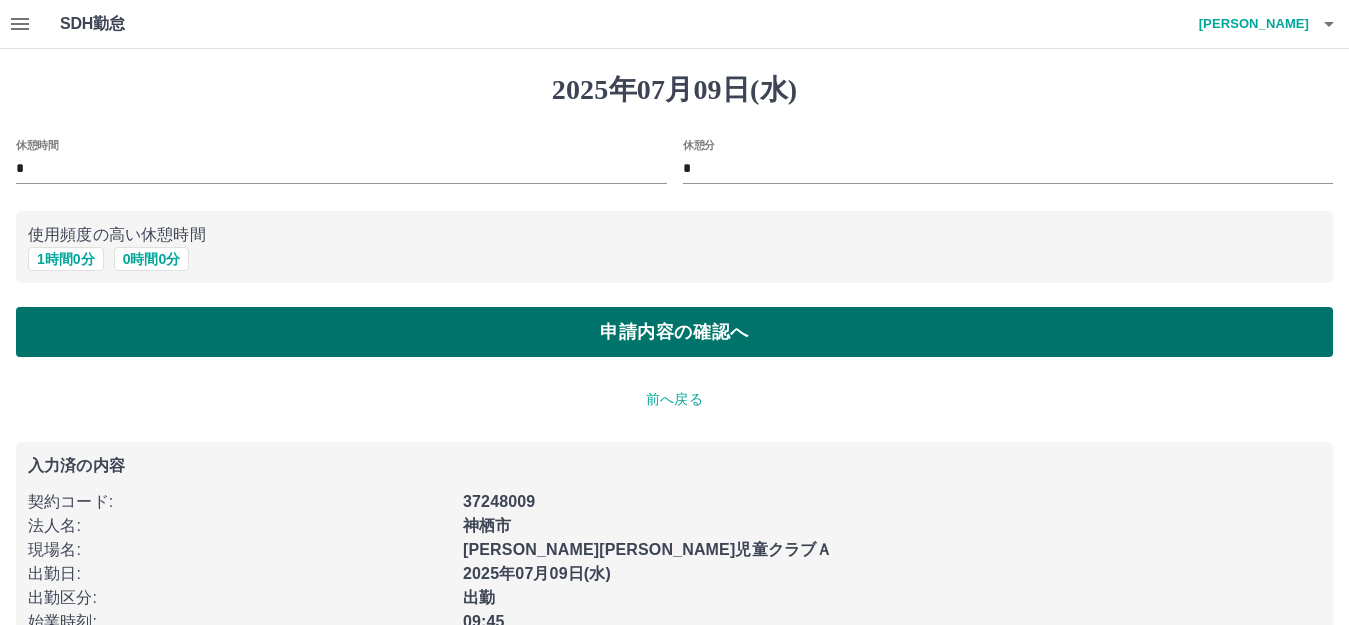 click on "申請内容の確認へ" at bounding box center (674, 332) 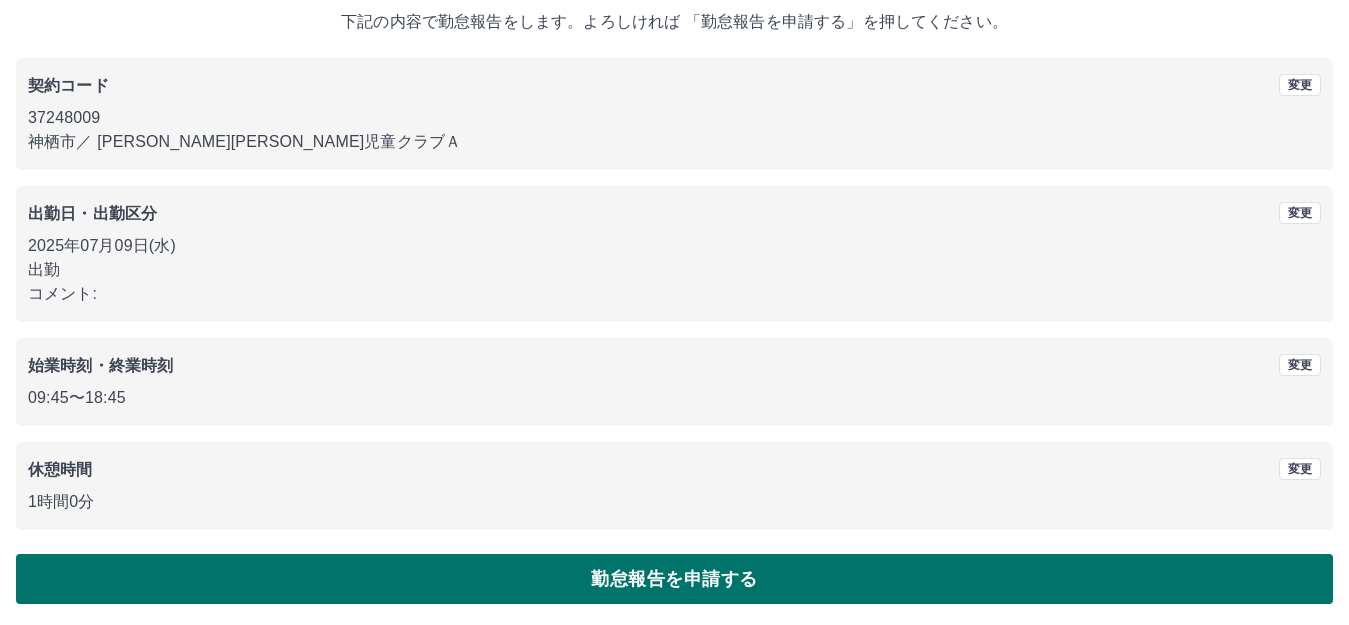 scroll, scrollTop: 124, scrollLeft: 0, axis: vertical 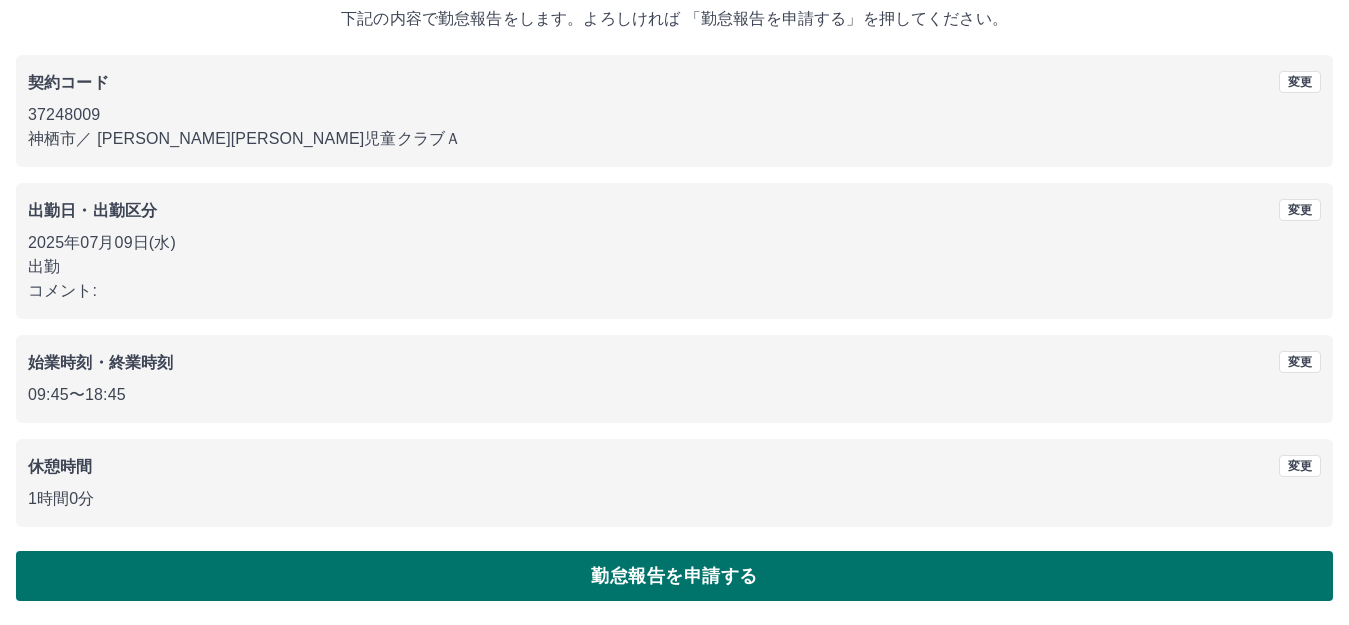 click on "勤怠報告を申請する" at bounding box center [674, 576] 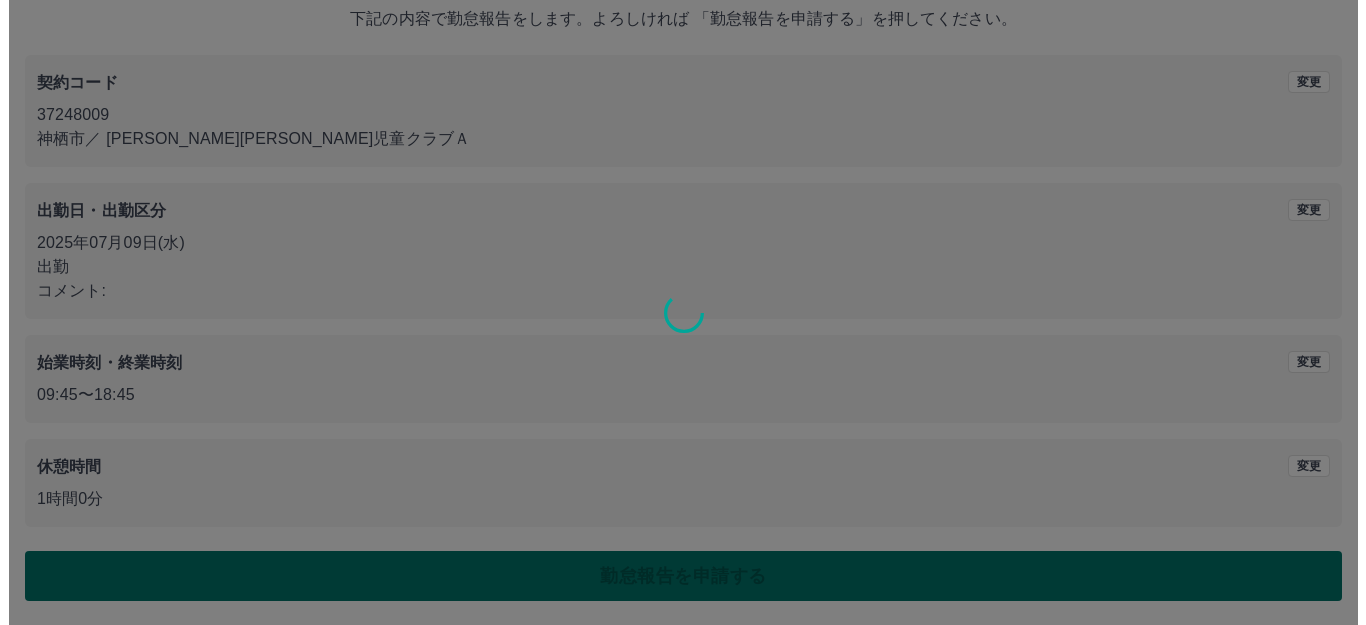 scroll, scrollTop: 0, scrollLeft: 0, axis: both 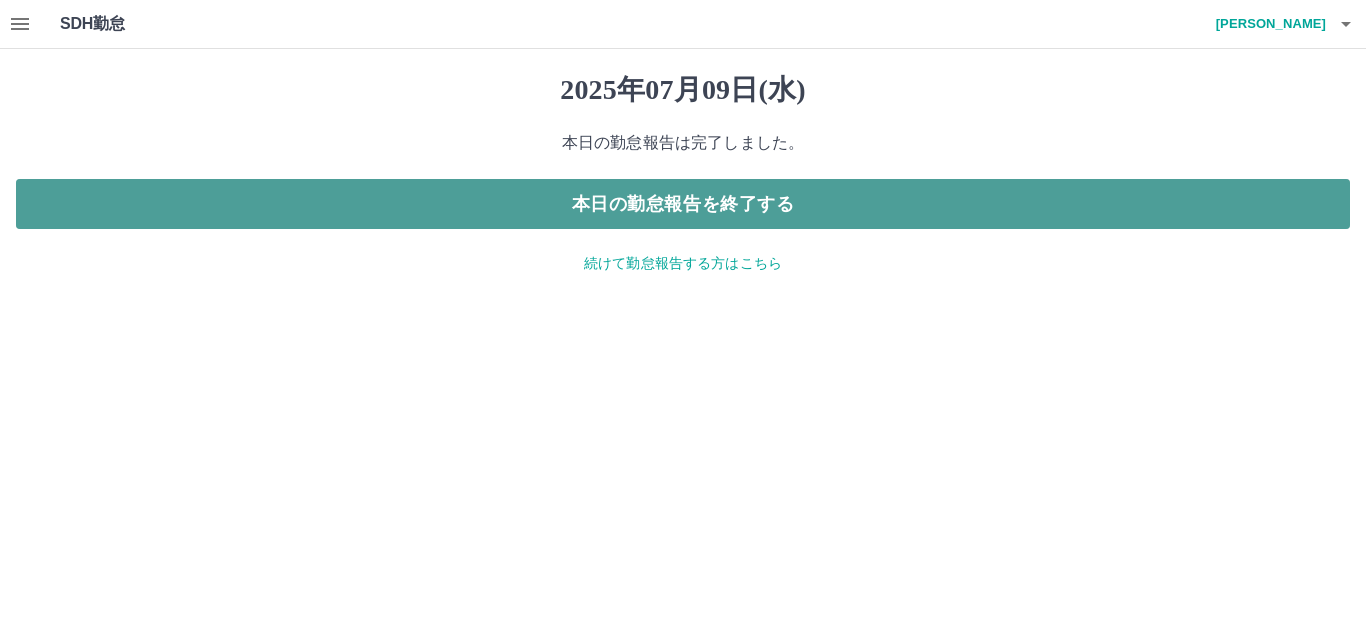 click on "本日の勤怠報告を終了する" at bounding box center (683, 204) 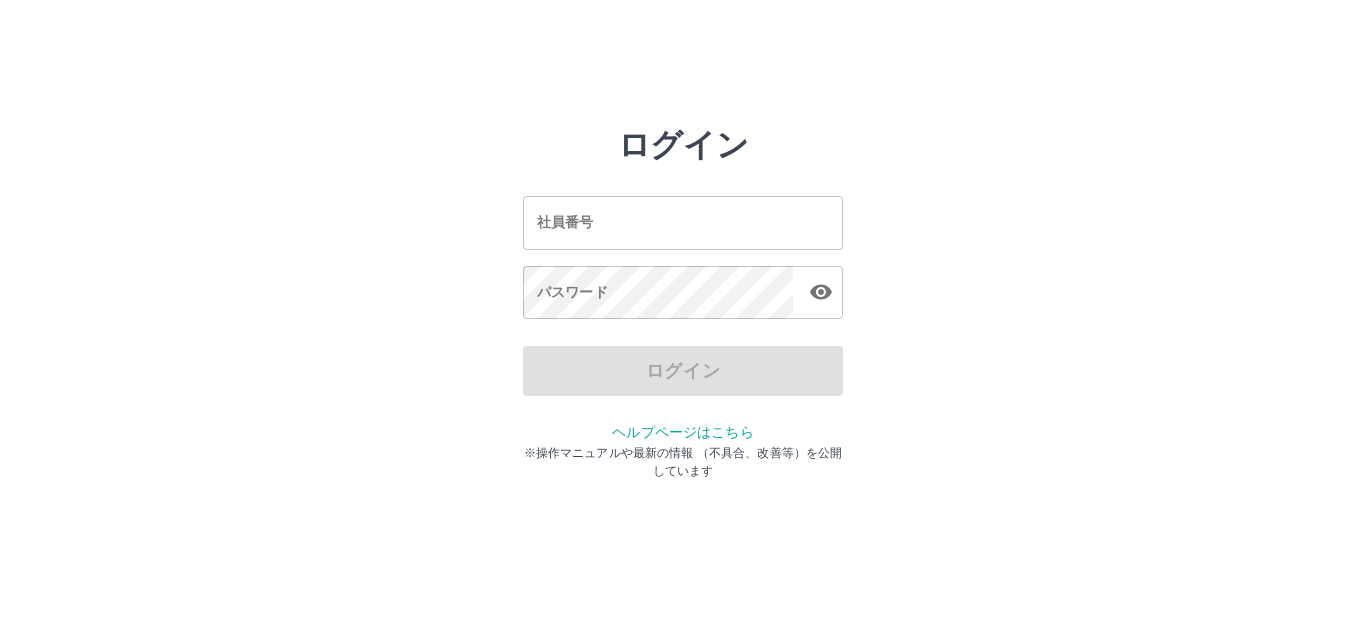 scroll, scrollTop: 0, scrollLeft: 0, axis: both 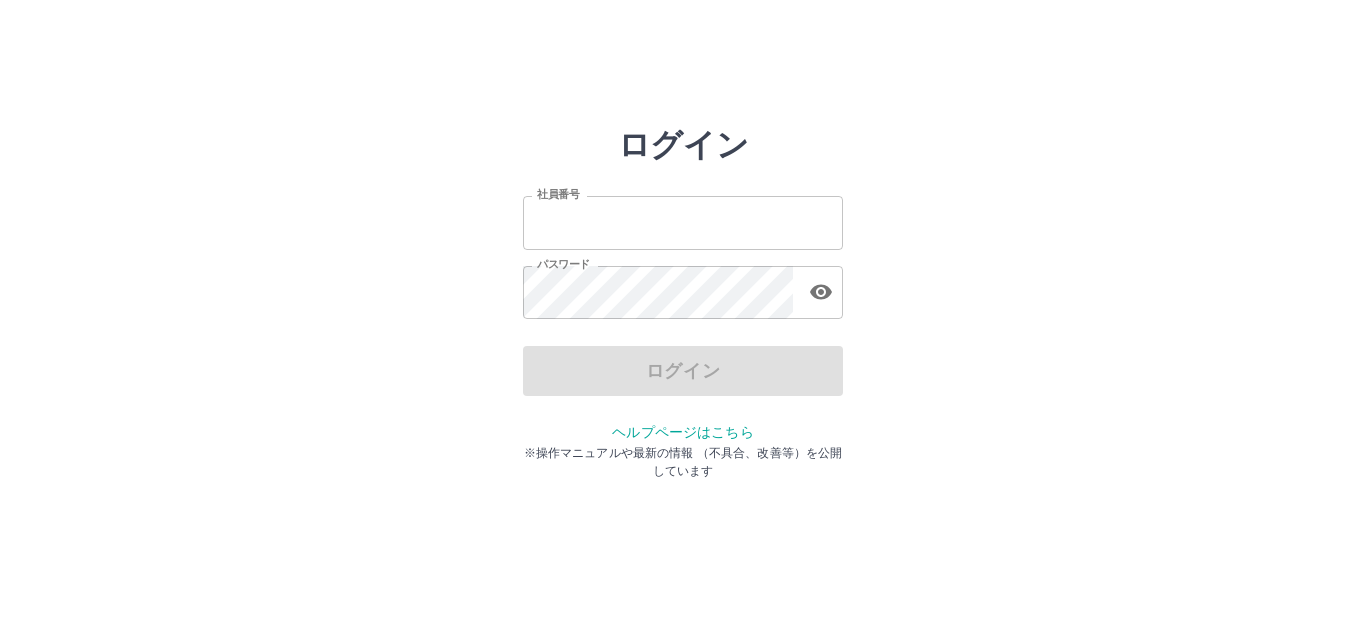 type on "*******" 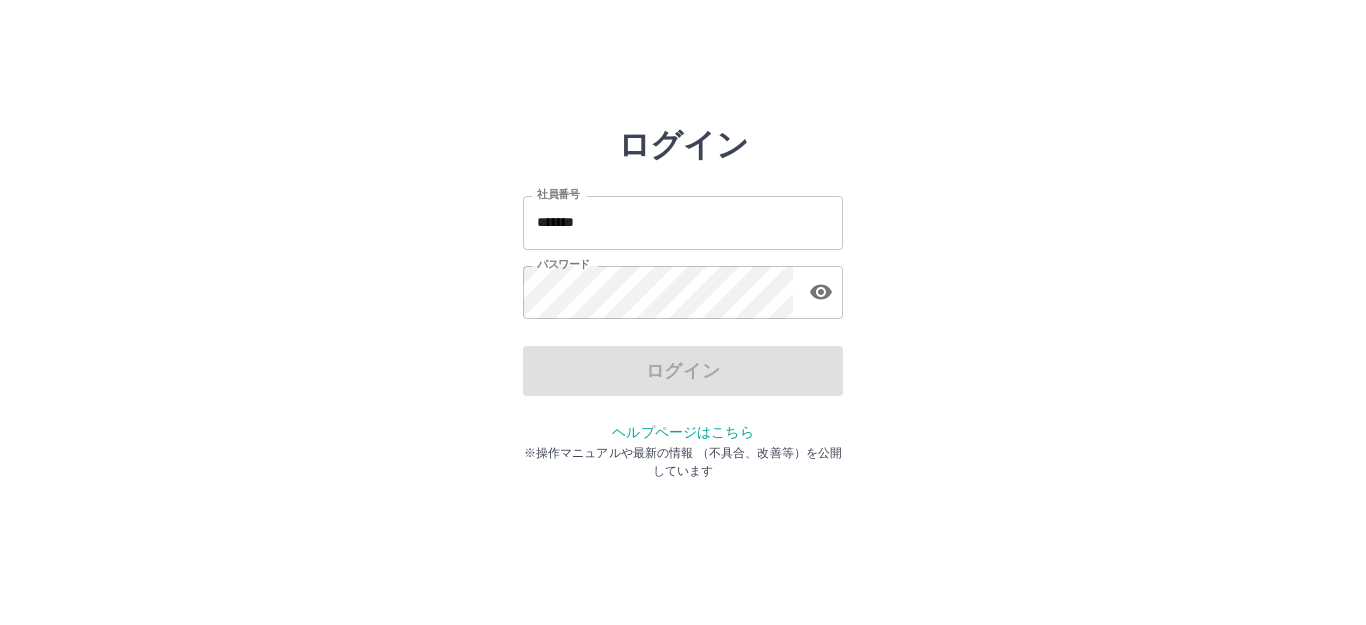 click on "ログイン" at bounding box center (683, 371) 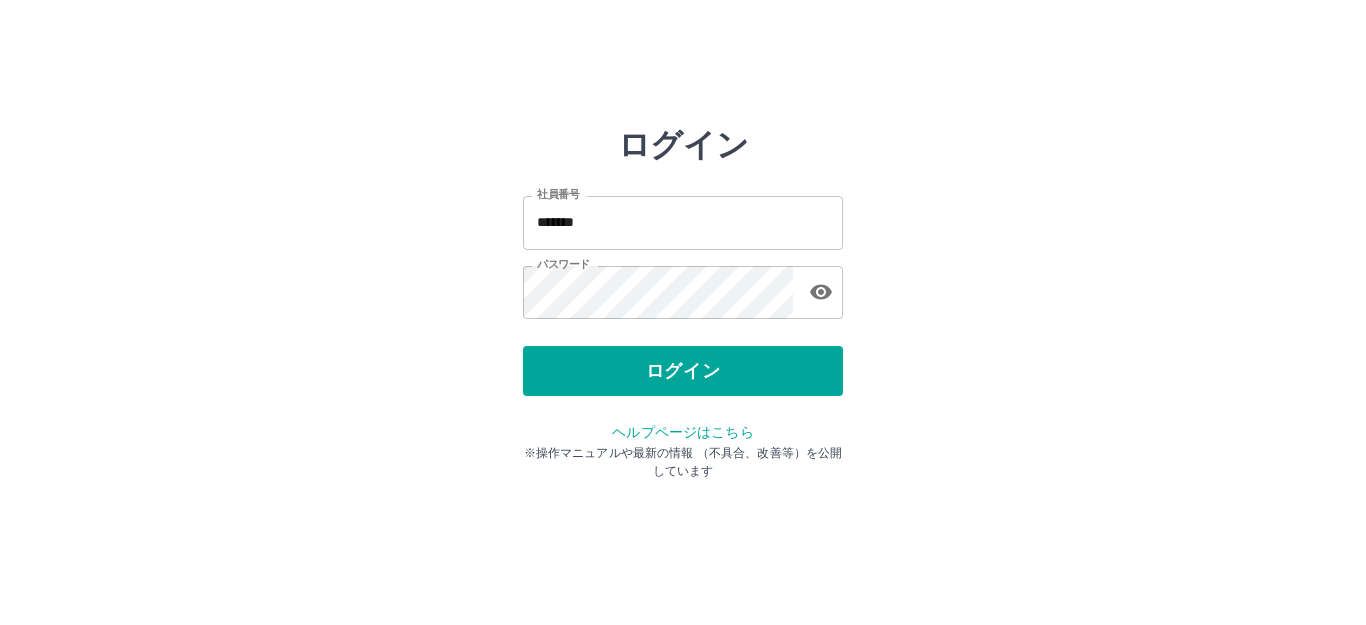click on "ログイン" at bounding box center [683, 371] 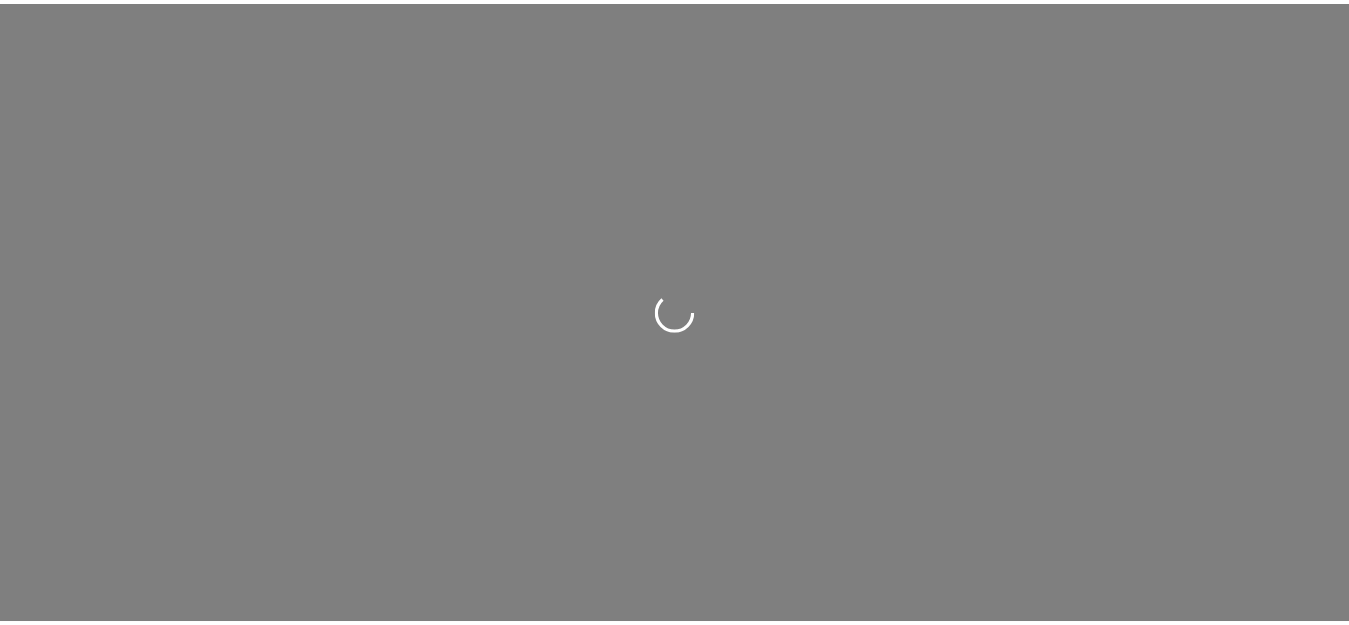 scroll, scrollTop: 0, scrollLeft: 0, axis: both 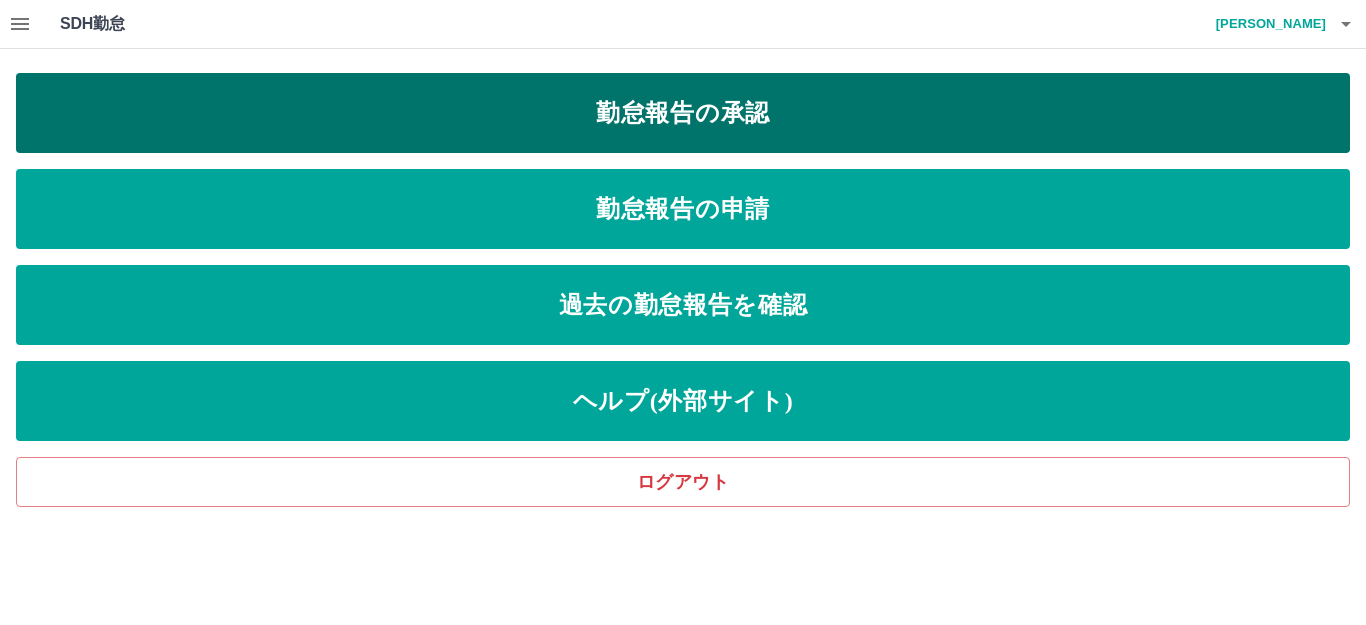 click on "勤怠報告の承認" at bounding box center [683, 113] 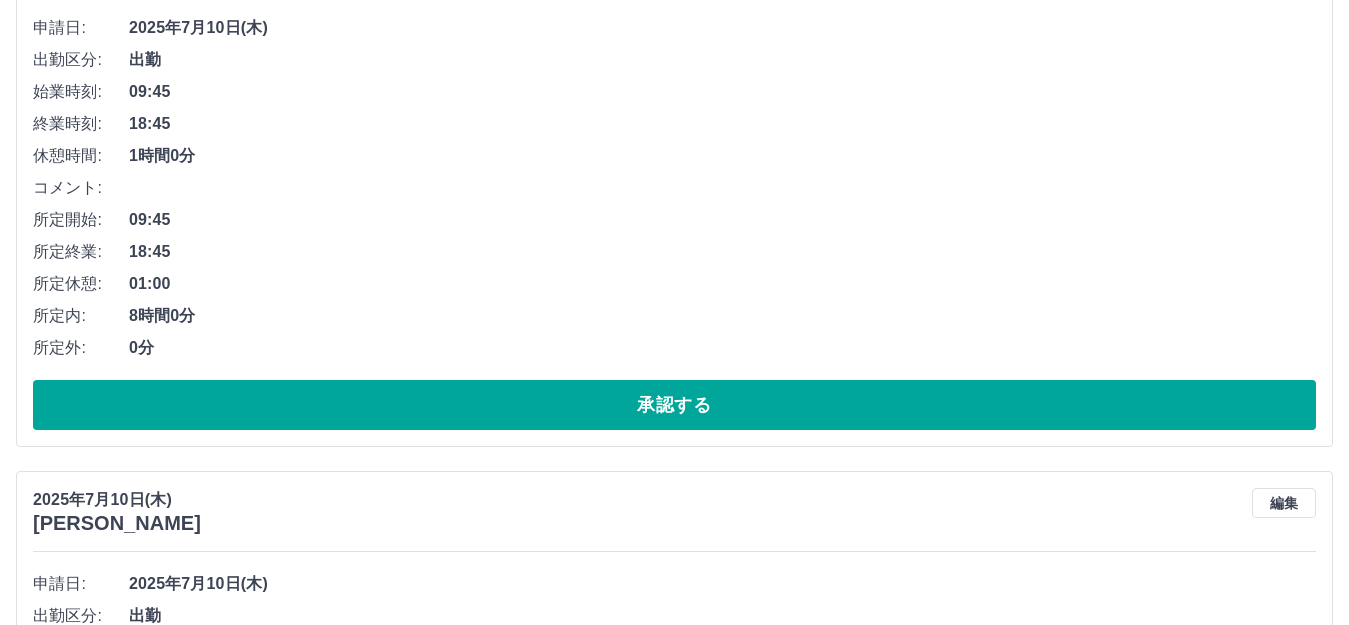 scroll, scrollTop: 400, scrollLeft: 0, axis: vertical 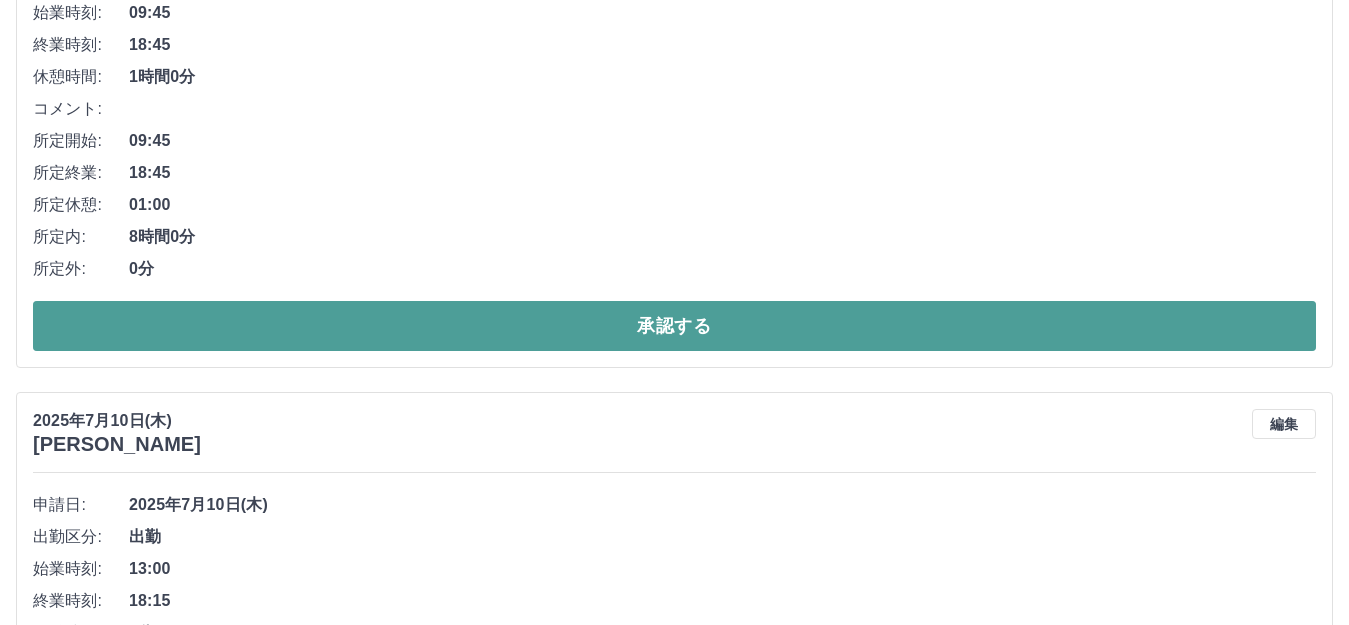 click on "承認する" at bounding box center [674, 326] 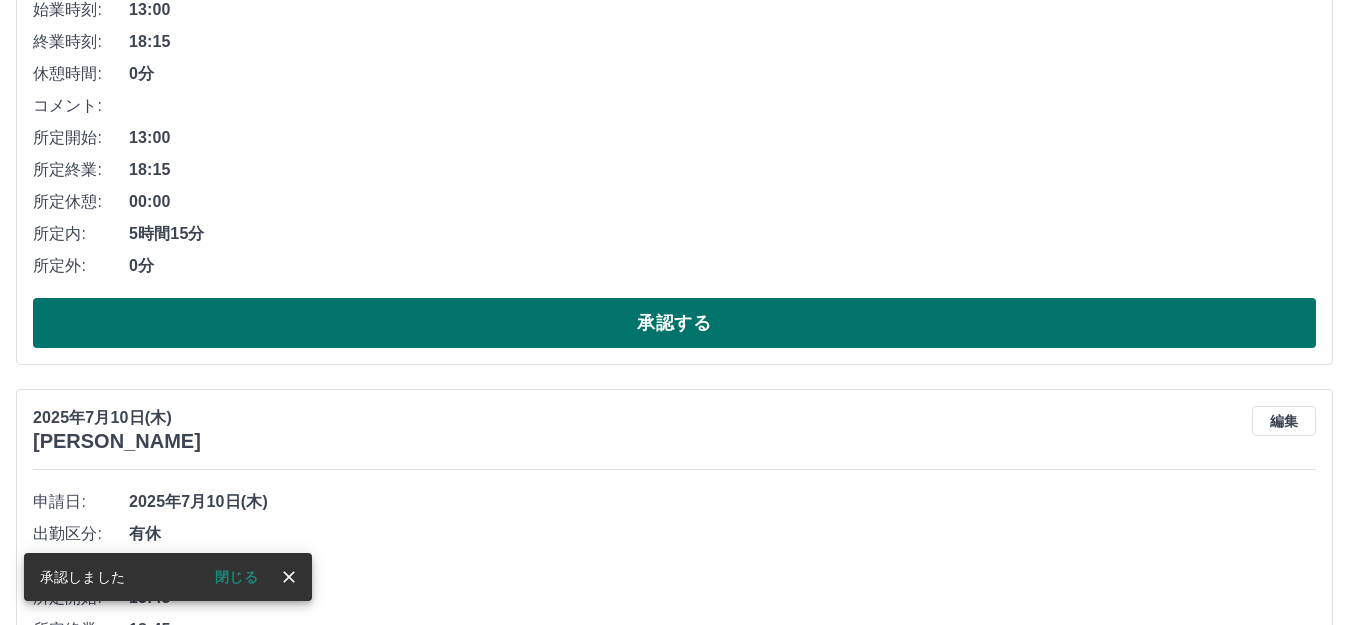 scroll, scrollTop: 500, scrollLeft: 0, axis: vertical 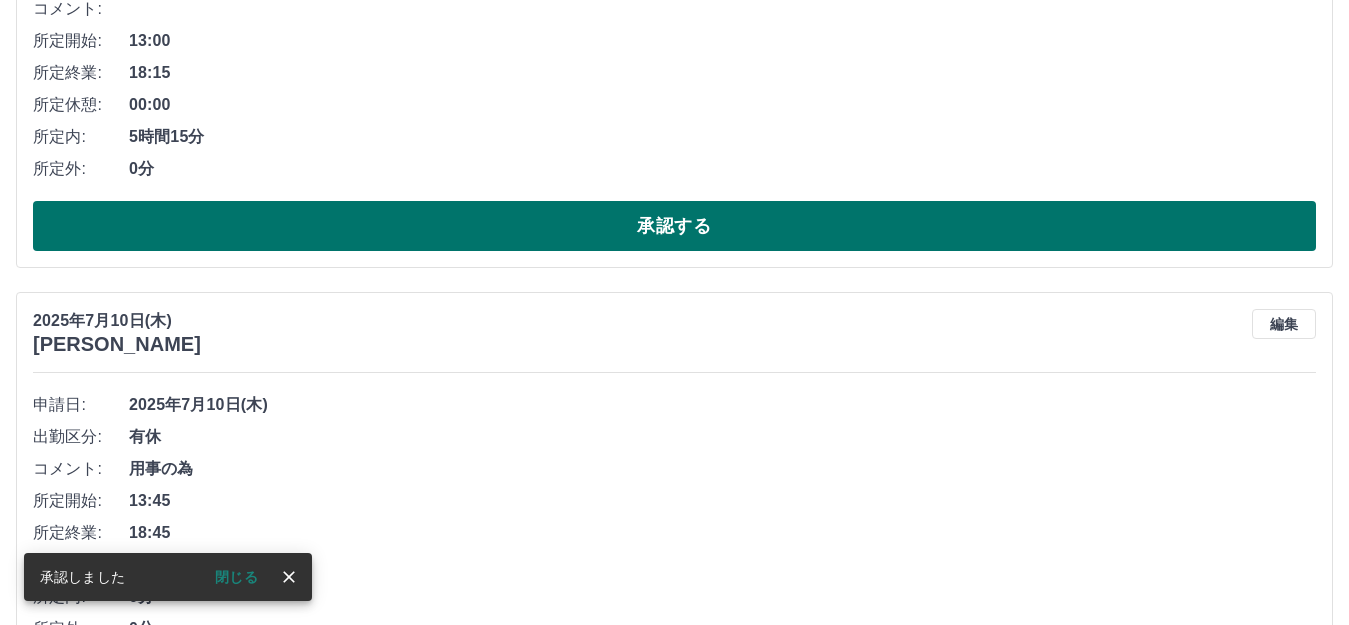 click on "承認する" at bounding box center (674, 226) 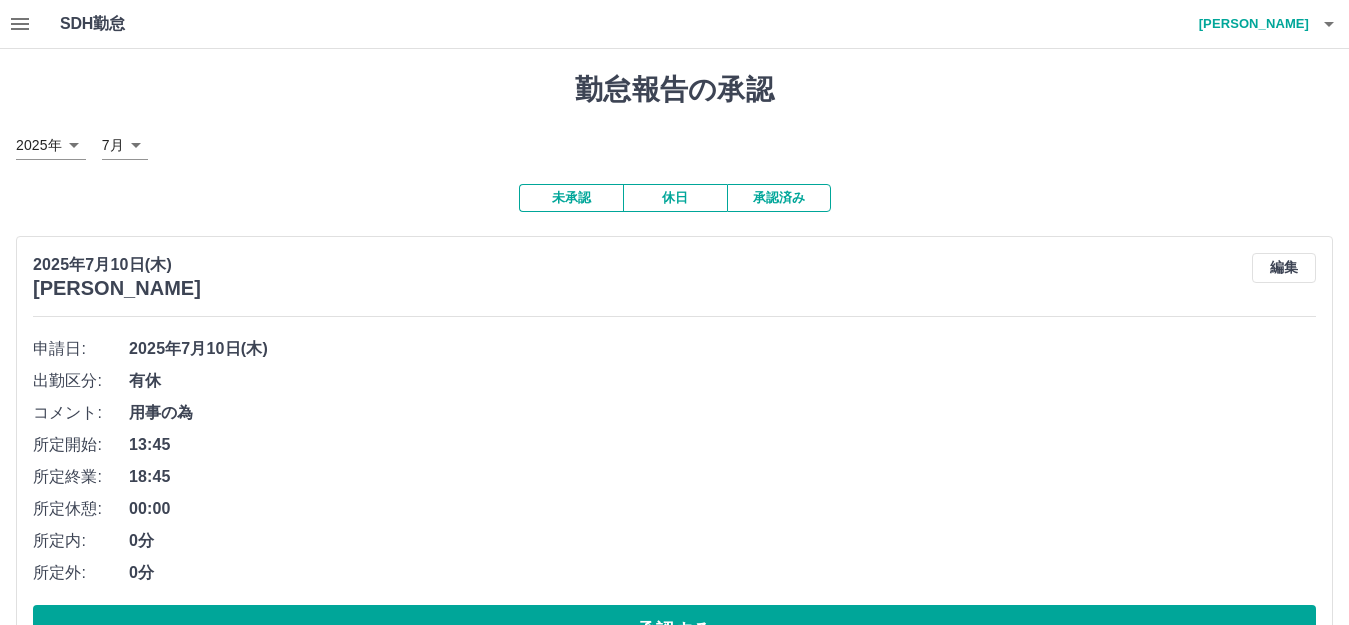 scroll, scrollTop: 400, scrollLeft: 0, axis: vertical 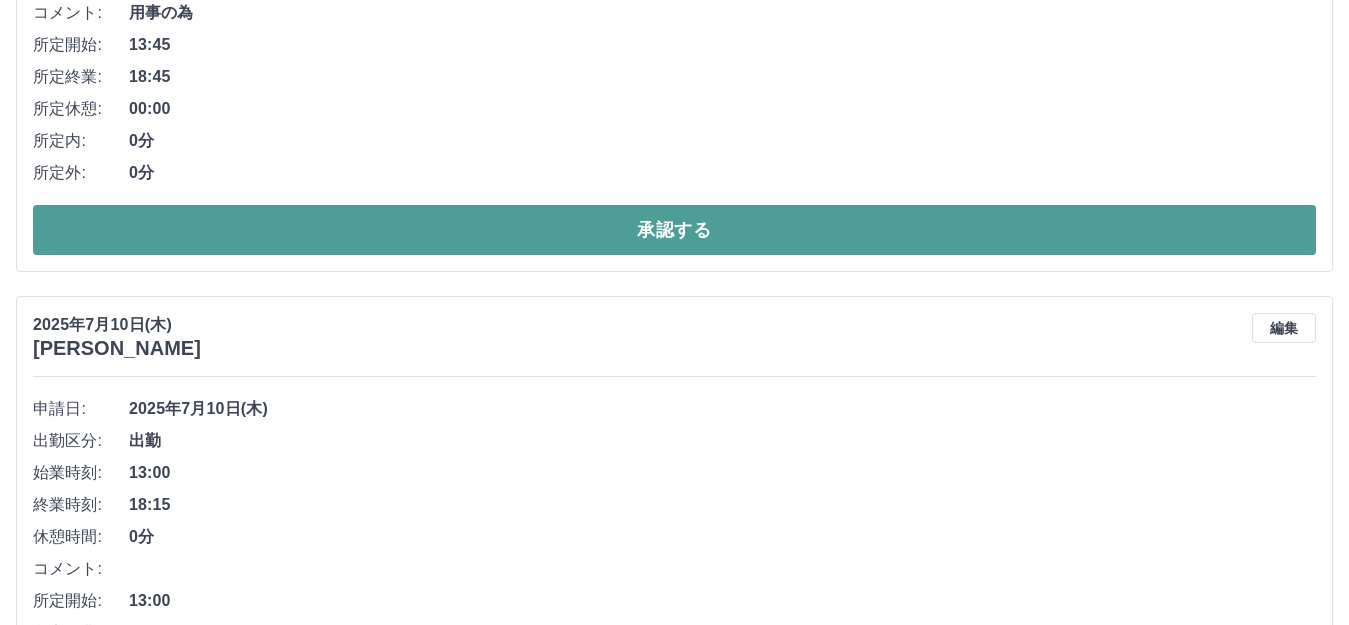 click on "承認する" at bounding box center (674, 230) 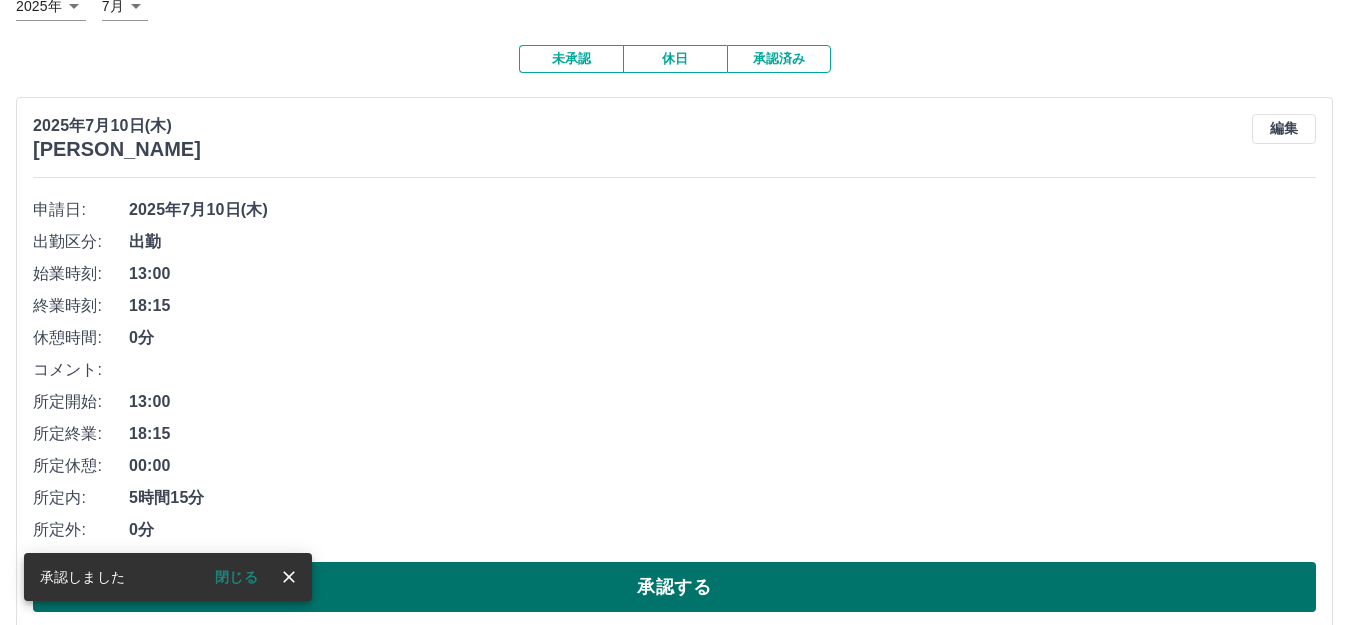 scroll, scrollTop: 500, scrollLeft: 0, axis: vertical 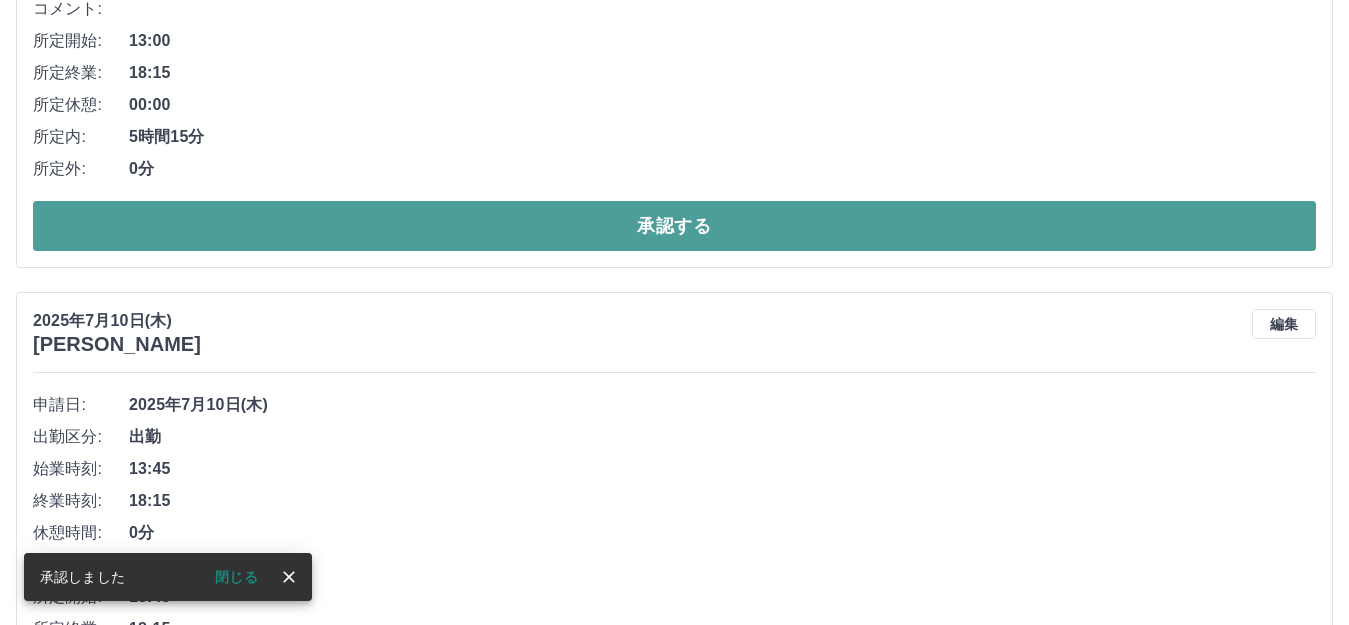 click on "承認する" at bounding box center (674, 226) 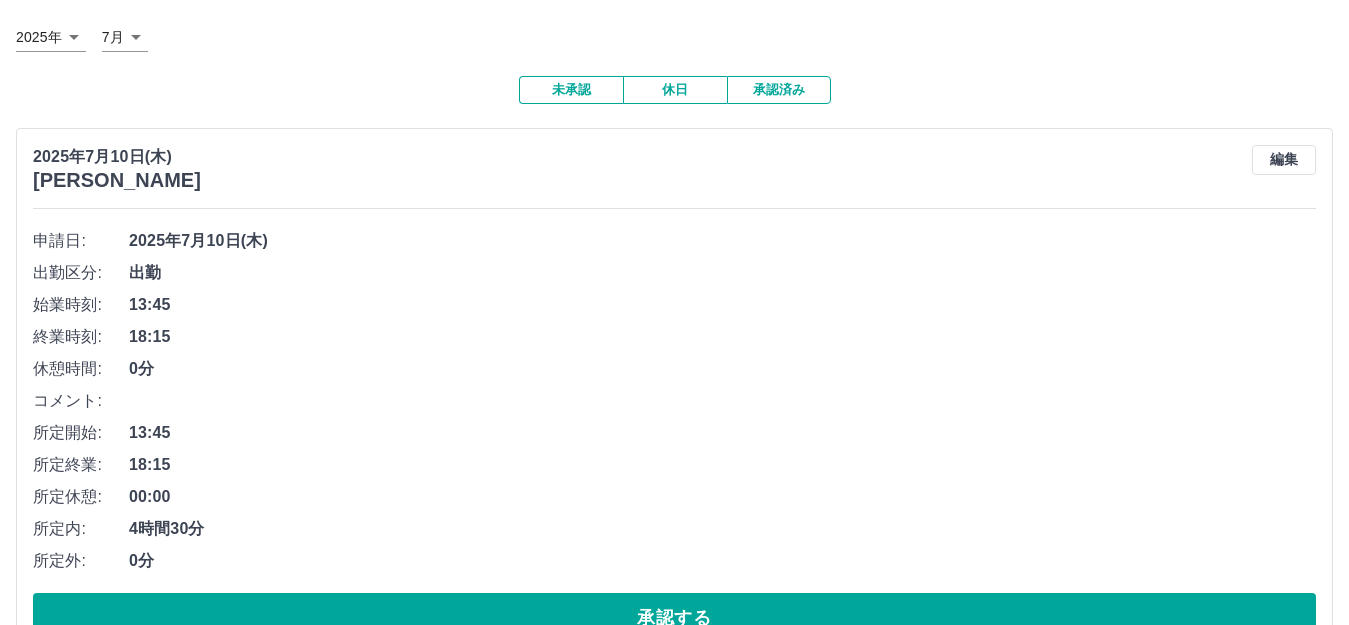 scroll, scrollTop: 300, scrollLeft: 0, axis: vertical 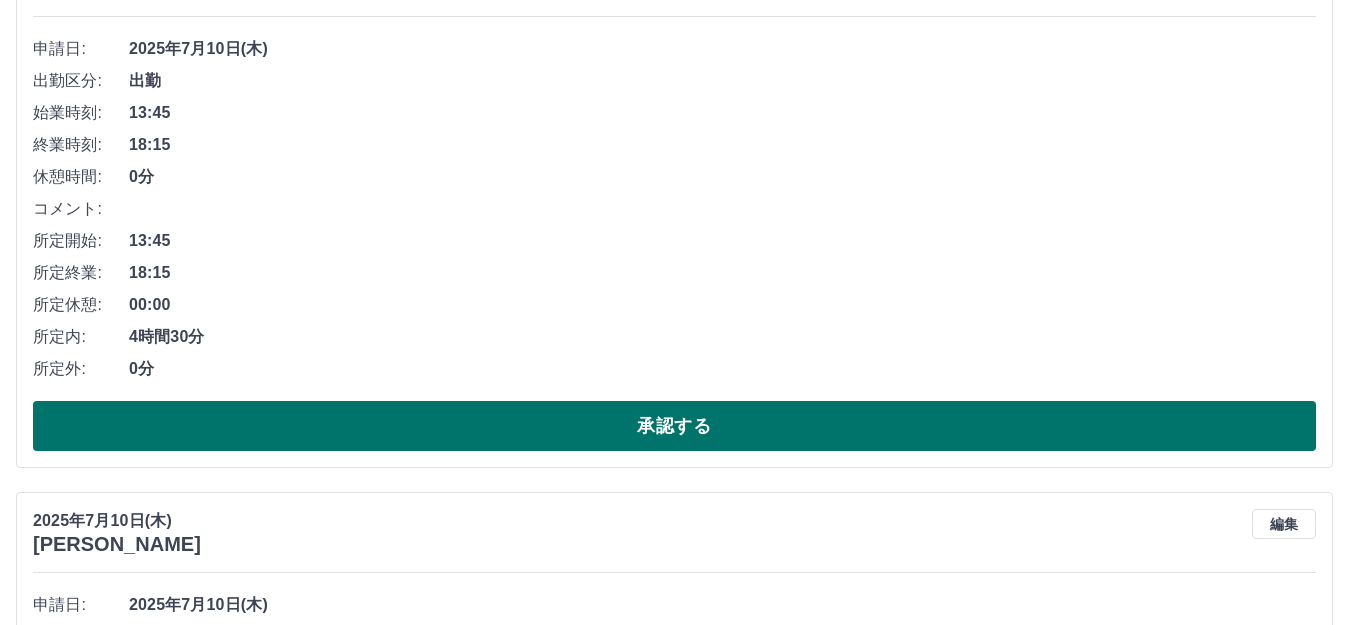 click on "承認する" at bounding box center (674, 426) 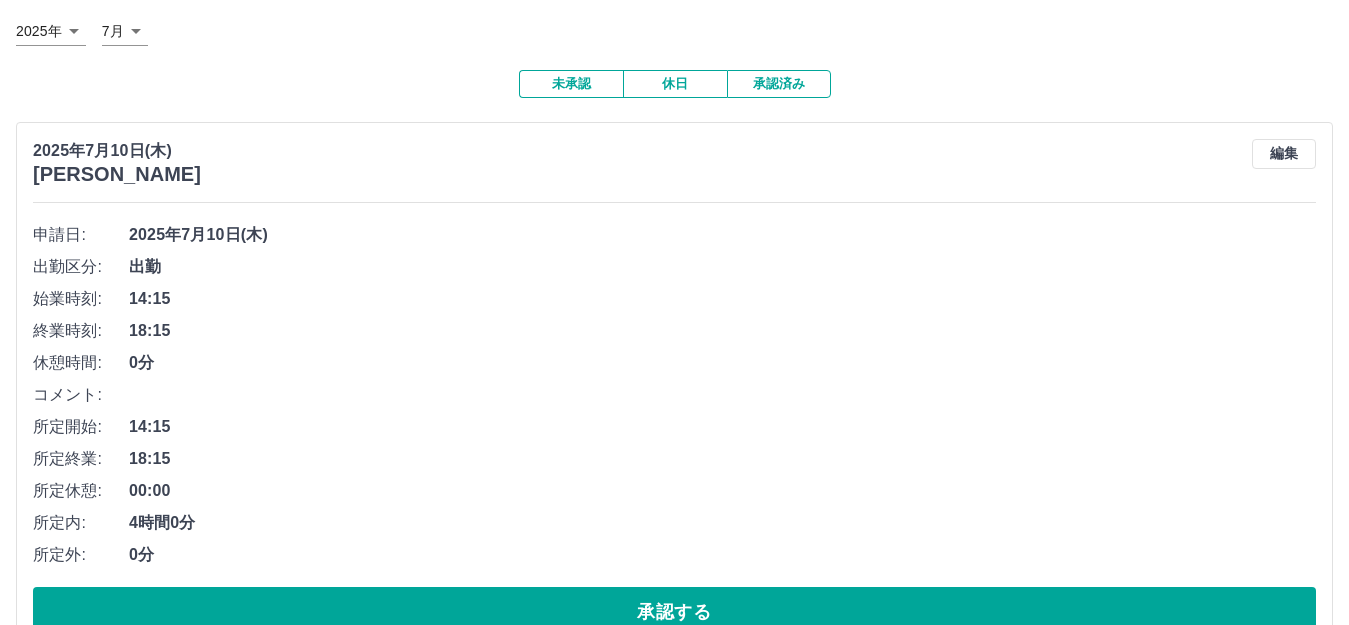 scroll, scrollTop: 300, scrollLeft: 0, axis: vertical 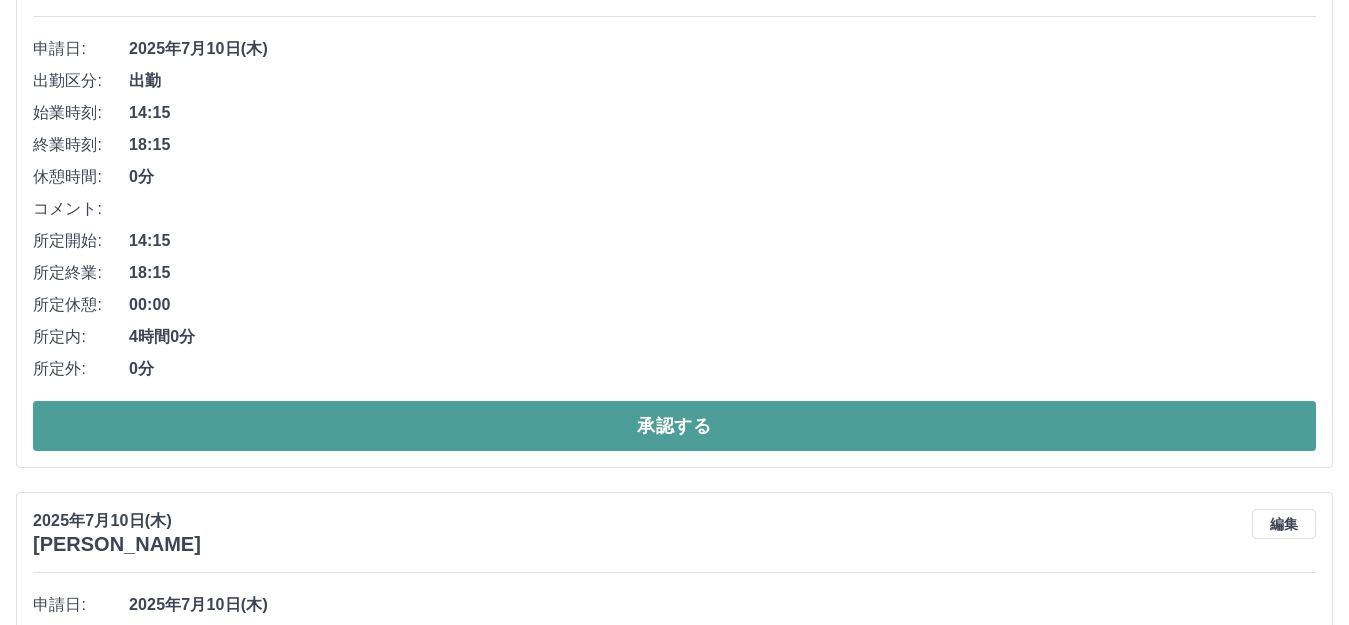 click on "承認する" at bounding box center [674, 426] 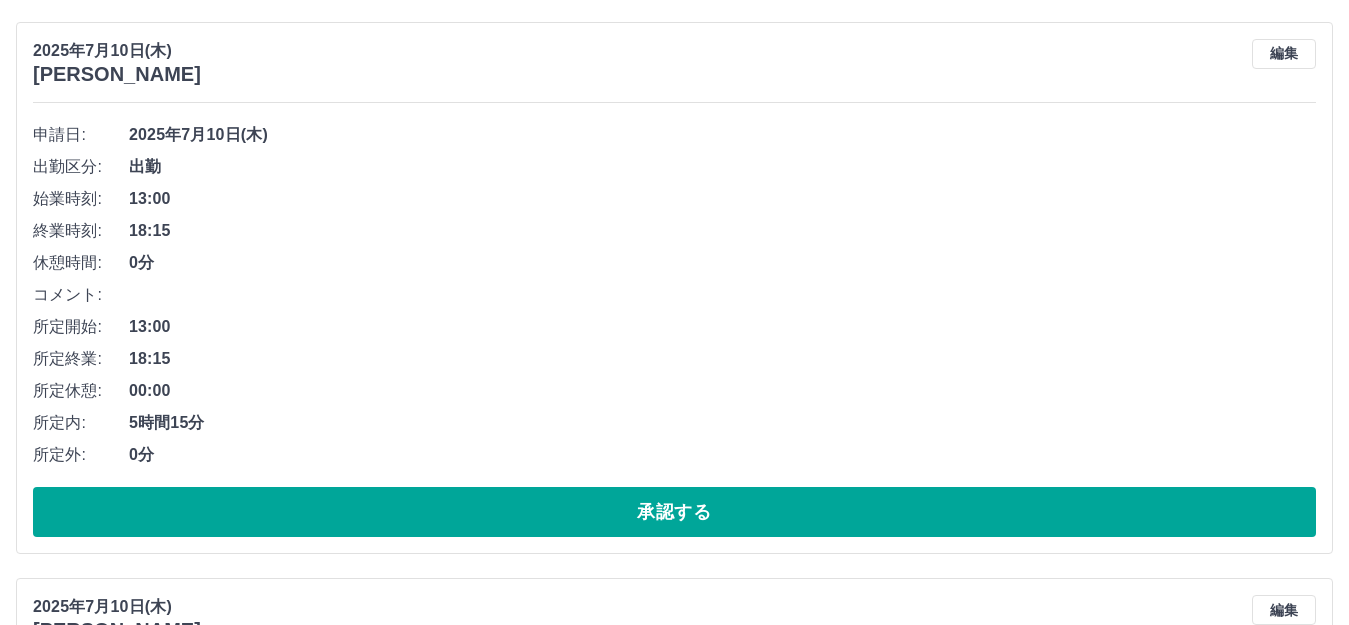 scroll, scrollTop: 500, scrollLeft: 0, axis: vertical 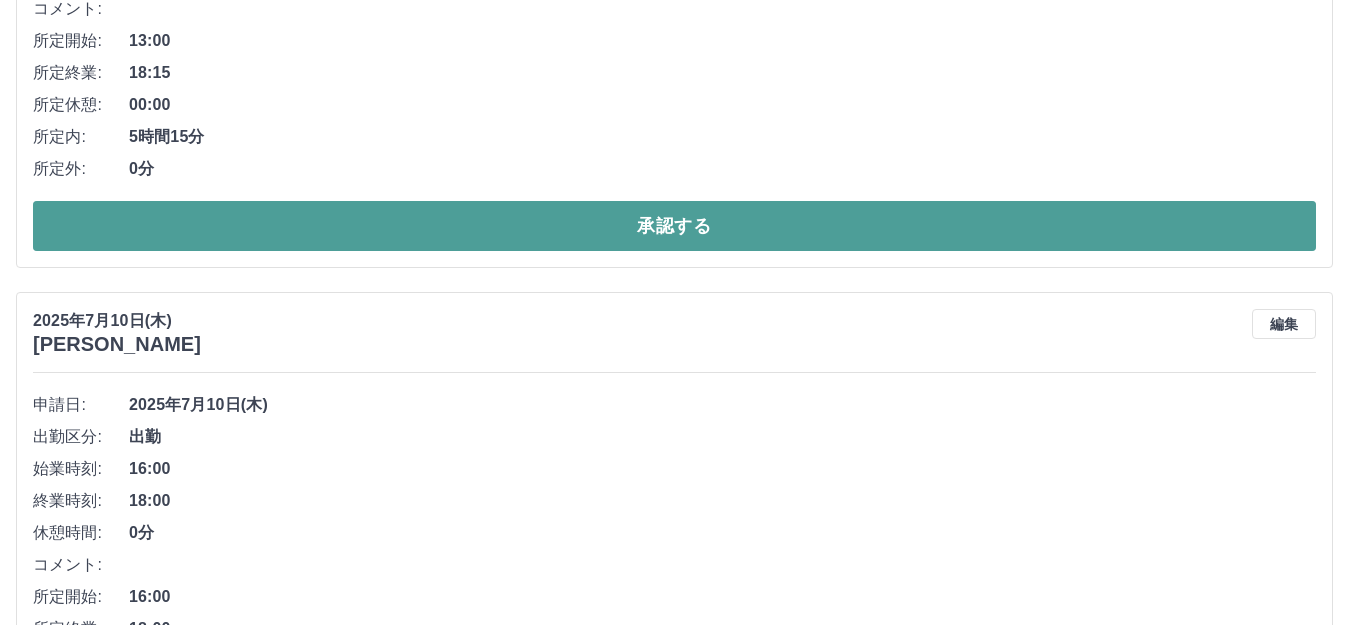 click on "承認する" at bounding box center (674, 226) 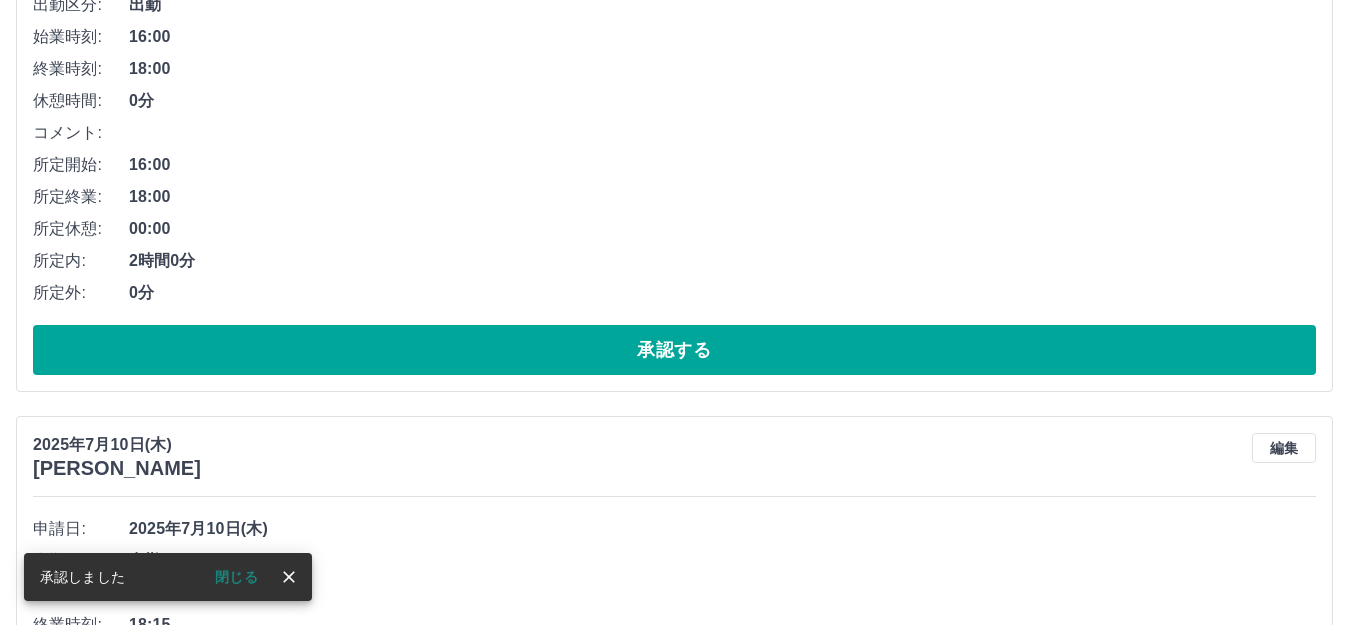scroll, scrollTop: 400, scrollLeft: 0, axis: vertical 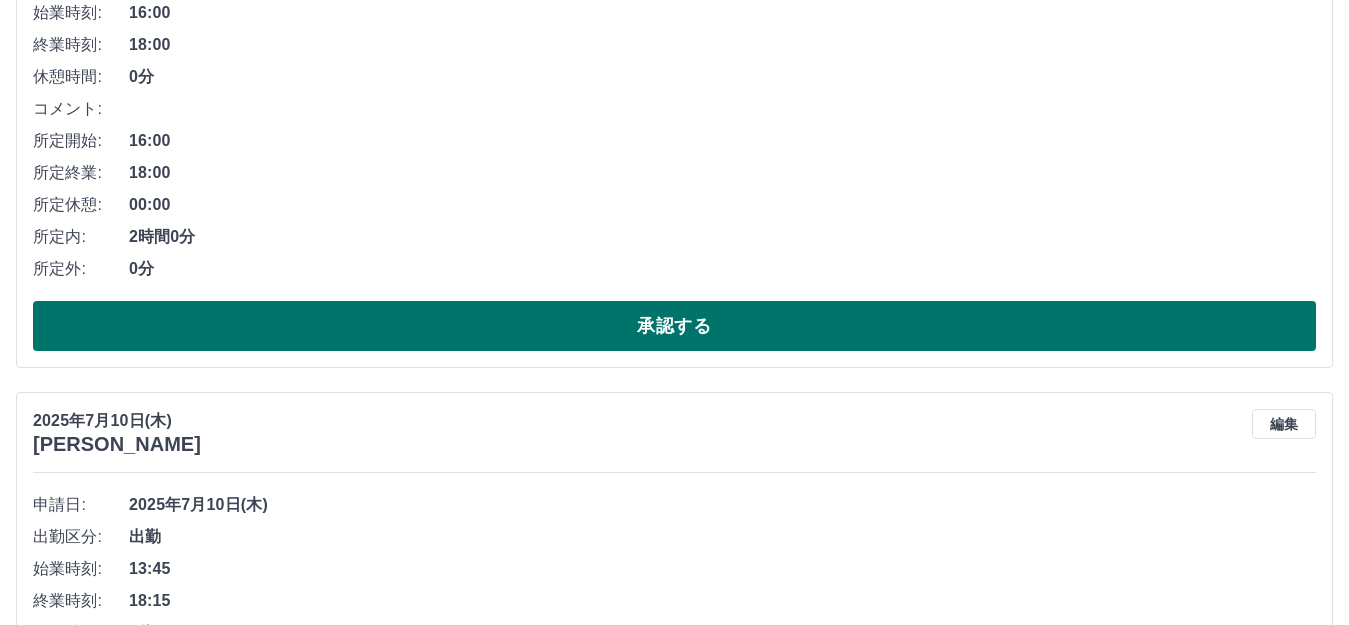 click on "承認する" at bounding box center (674, 326) 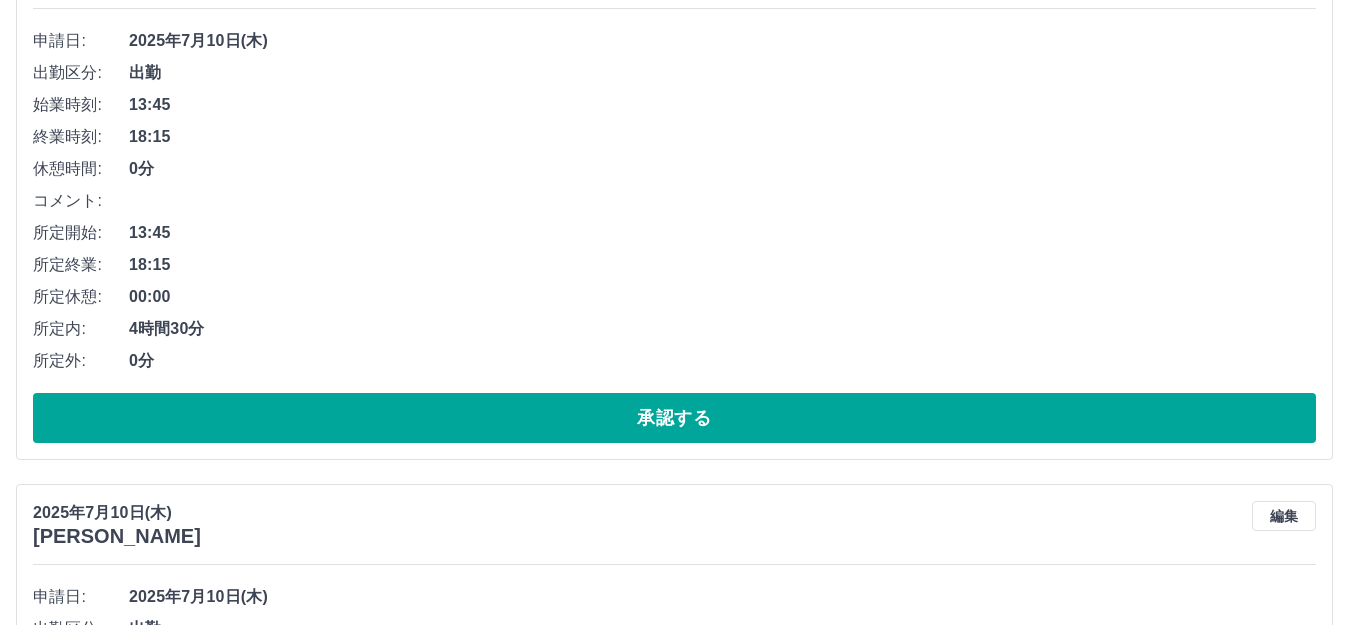 scroll, scrollTop: 400, scrollLeft: 0, axis: vertical 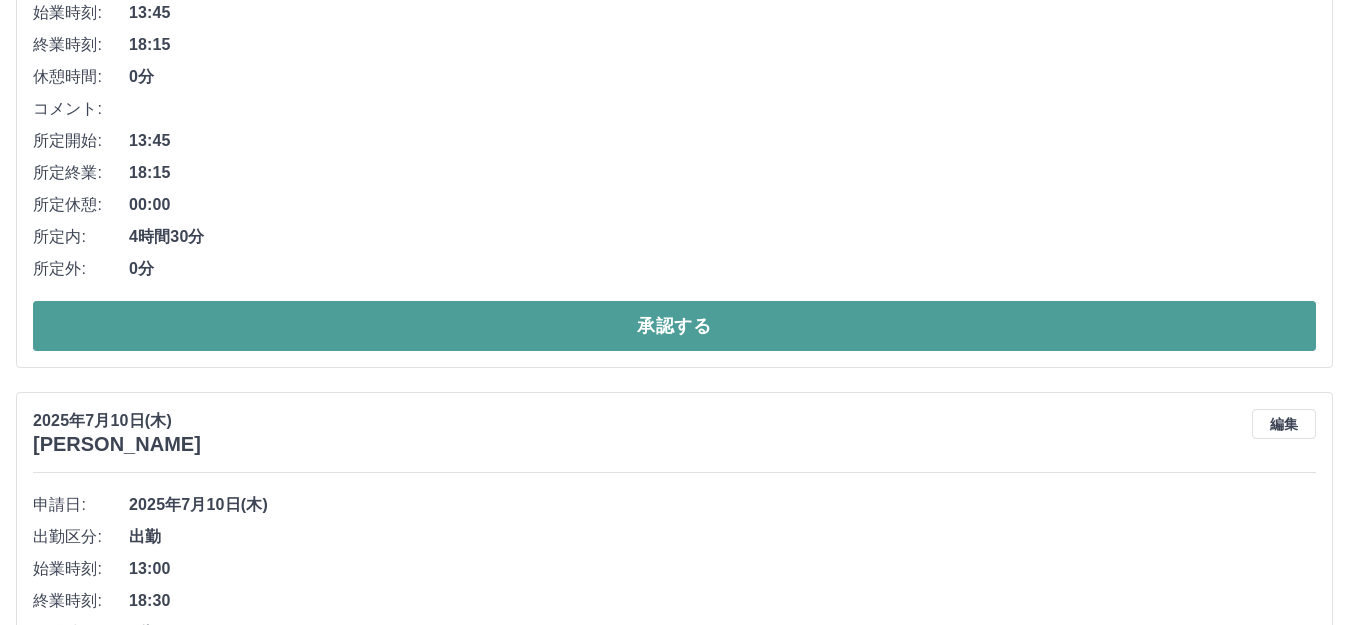 click on "承認する" at bounding box center (674, 326) 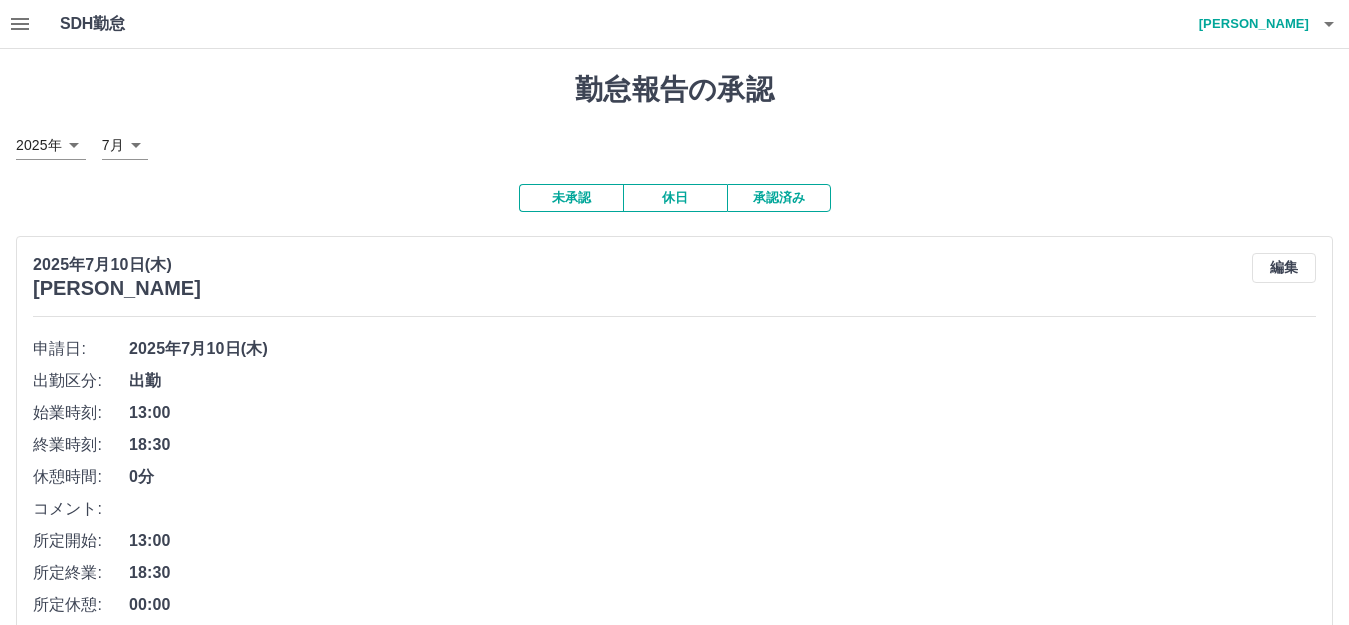 scroll, scrollTop: 400, scrollLeft: 0, axis: vertical 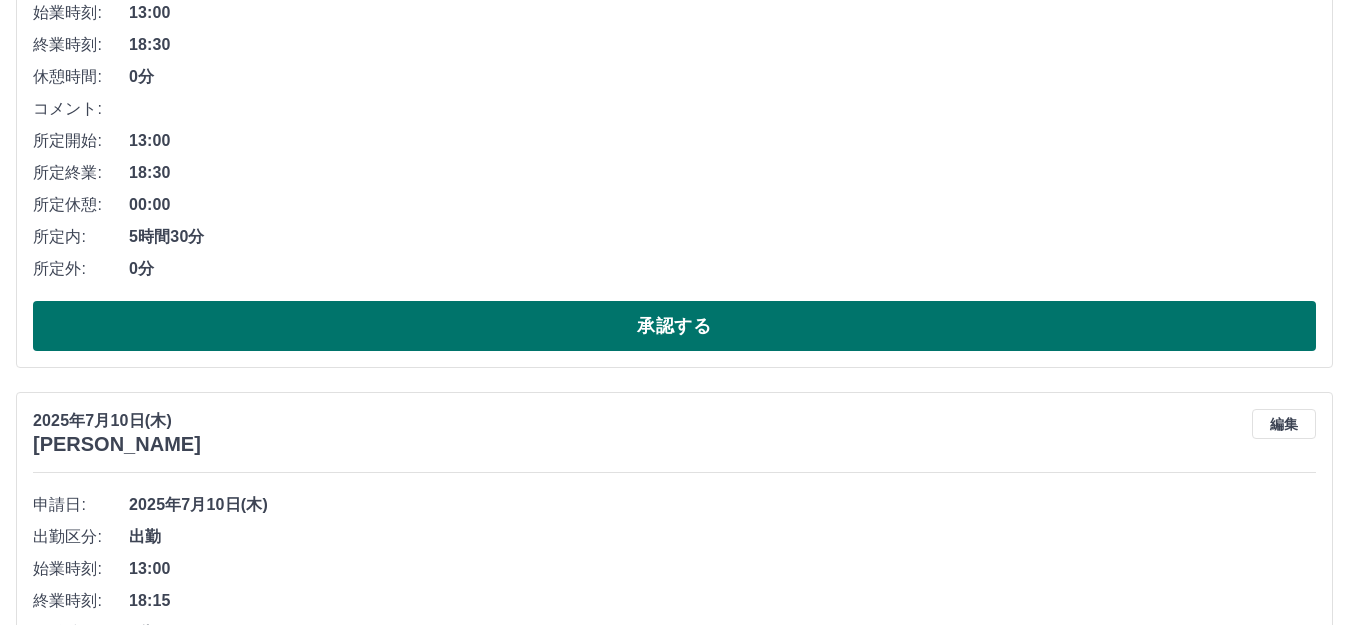 click on "承認する" at bounding box center [674, 326] 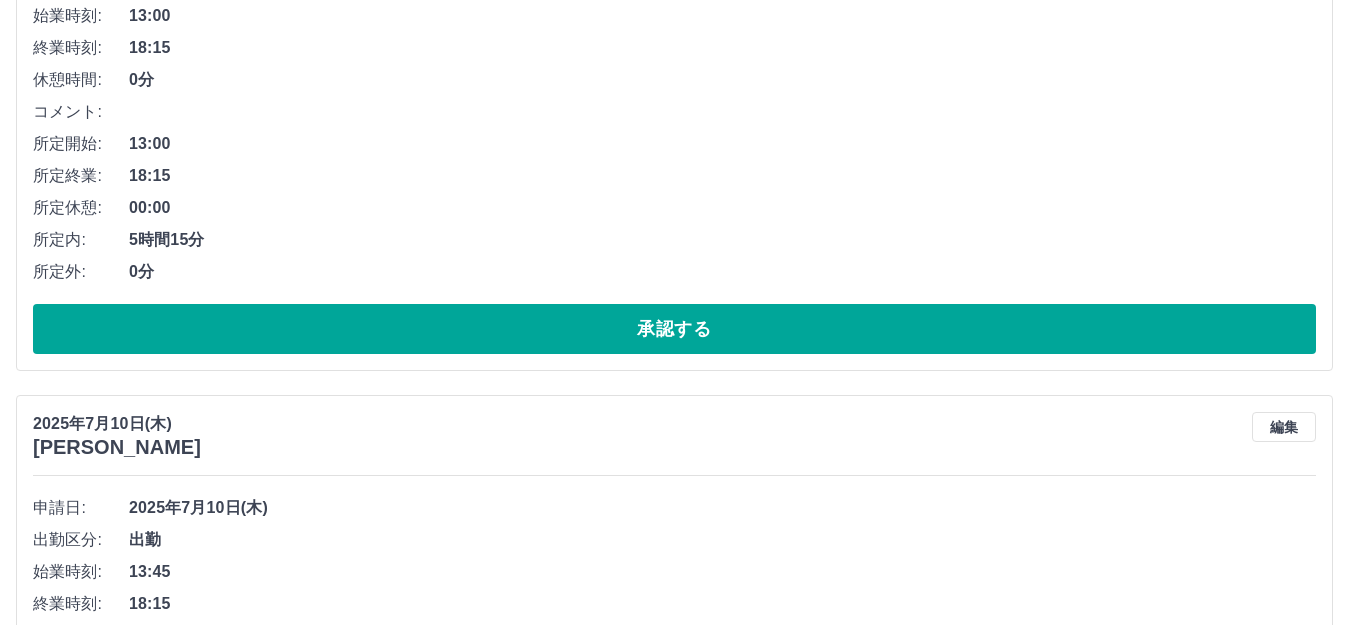 scroll, scrollTop: 200, scrollLeft: 0, axis: vertical 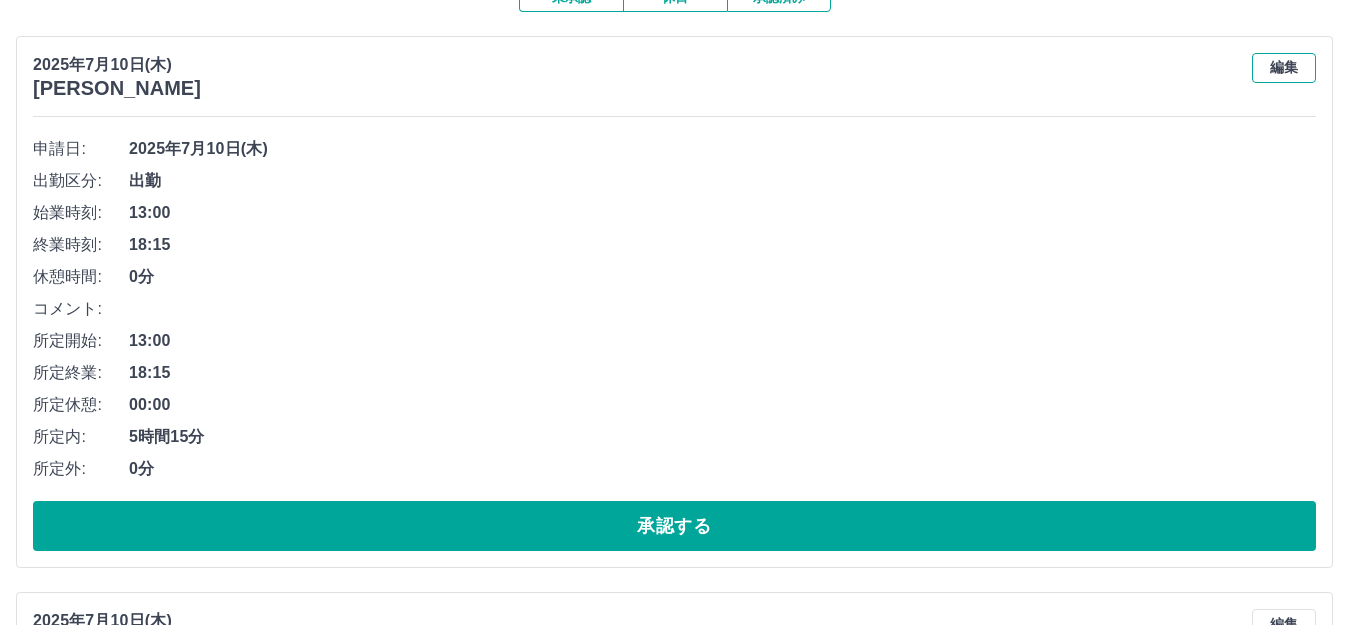 click on "編集" at bounding box center (1284, 68) 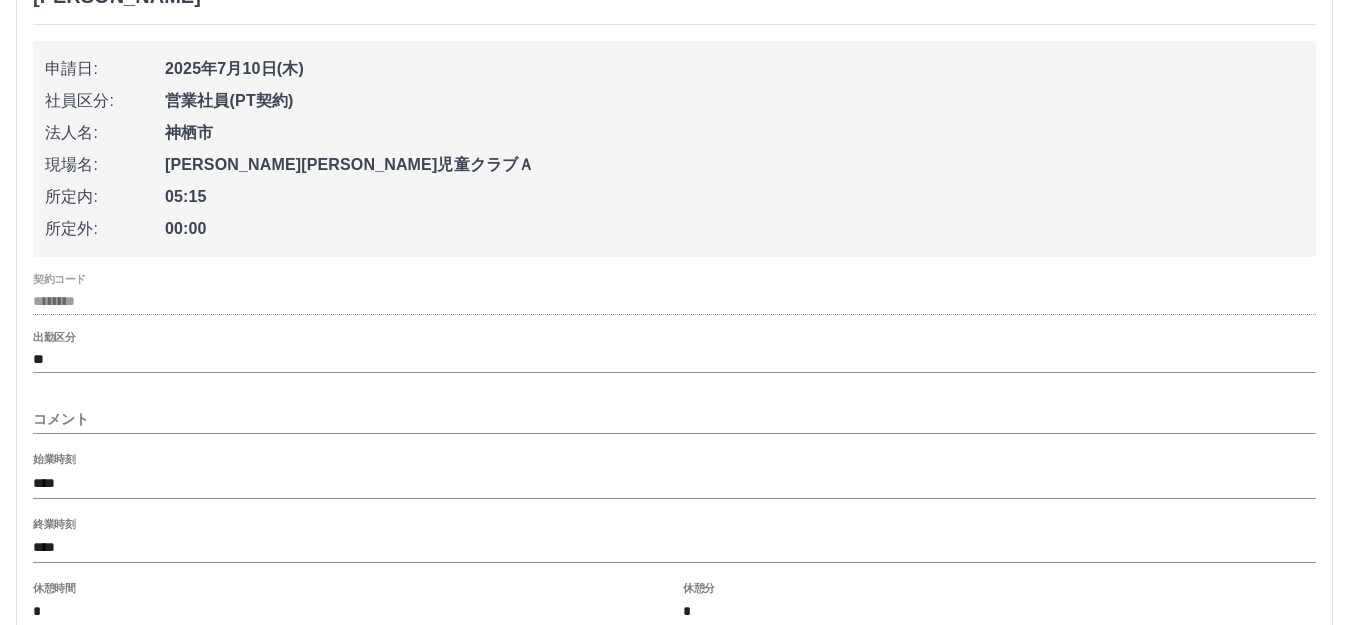 scroll, scrollTop: 500, scrollLeft: 0, axis: vertical 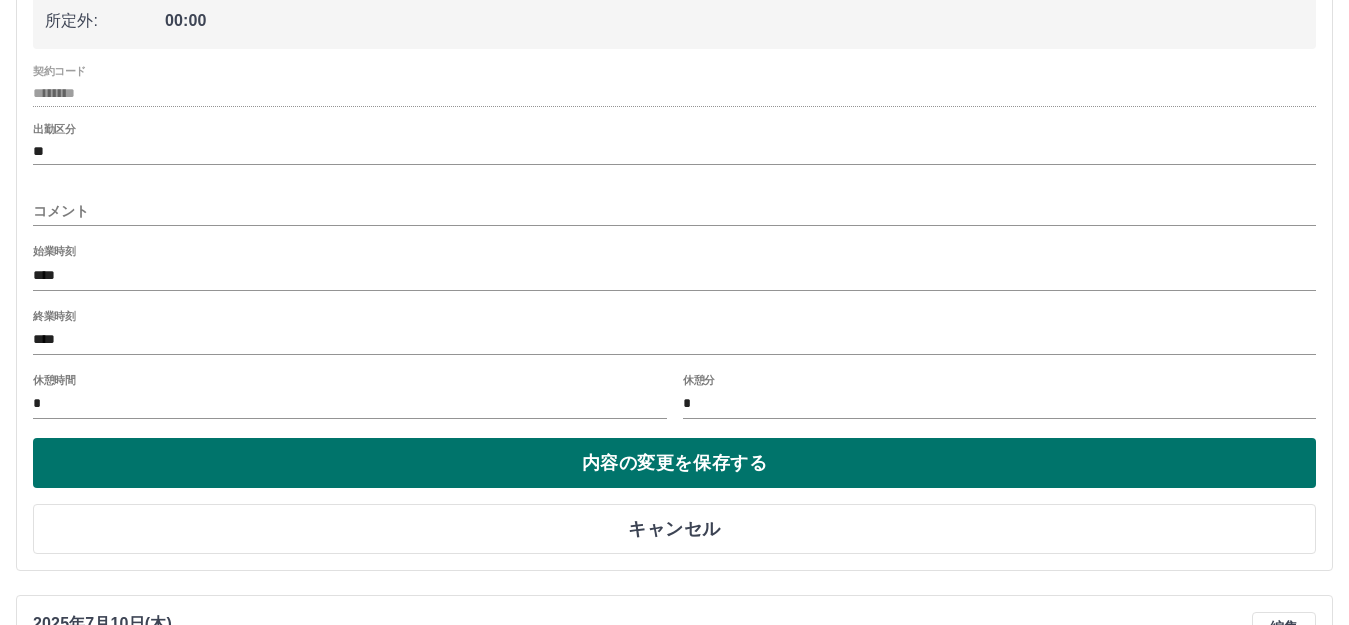 click on "内容の変更を保存する" at bounding box center [674, 463] 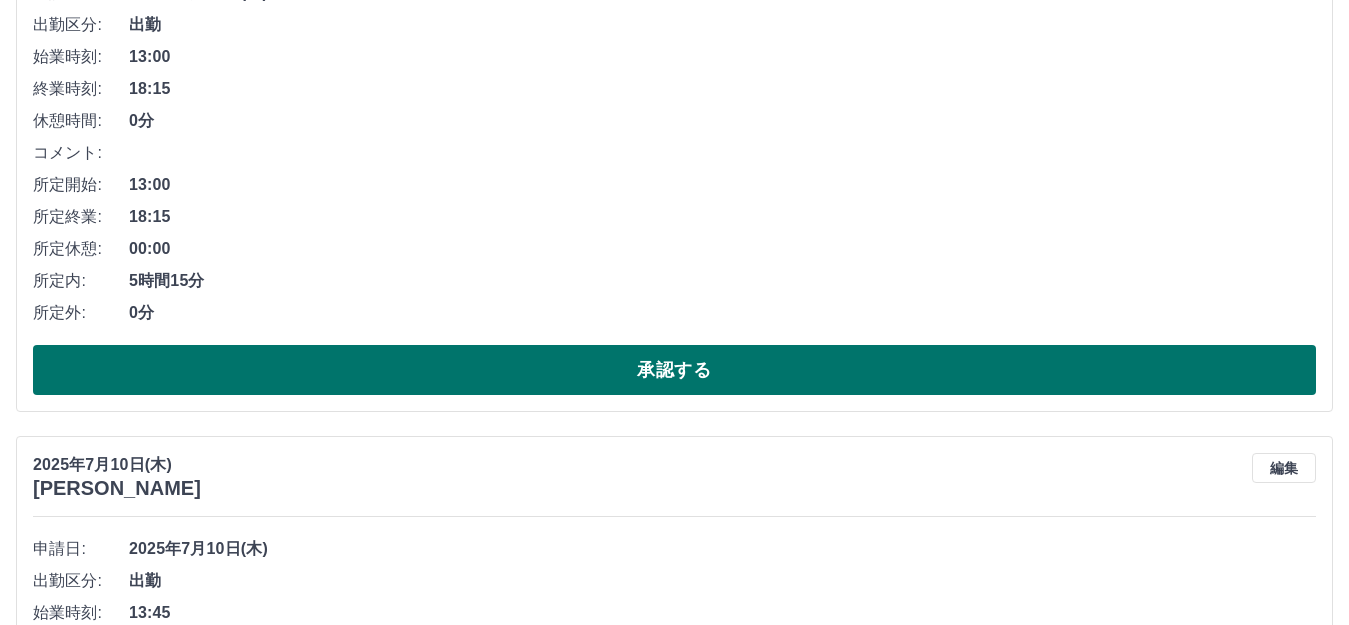 scroll, scrollTop: 500, scrollLeft: 0, axis: vertical 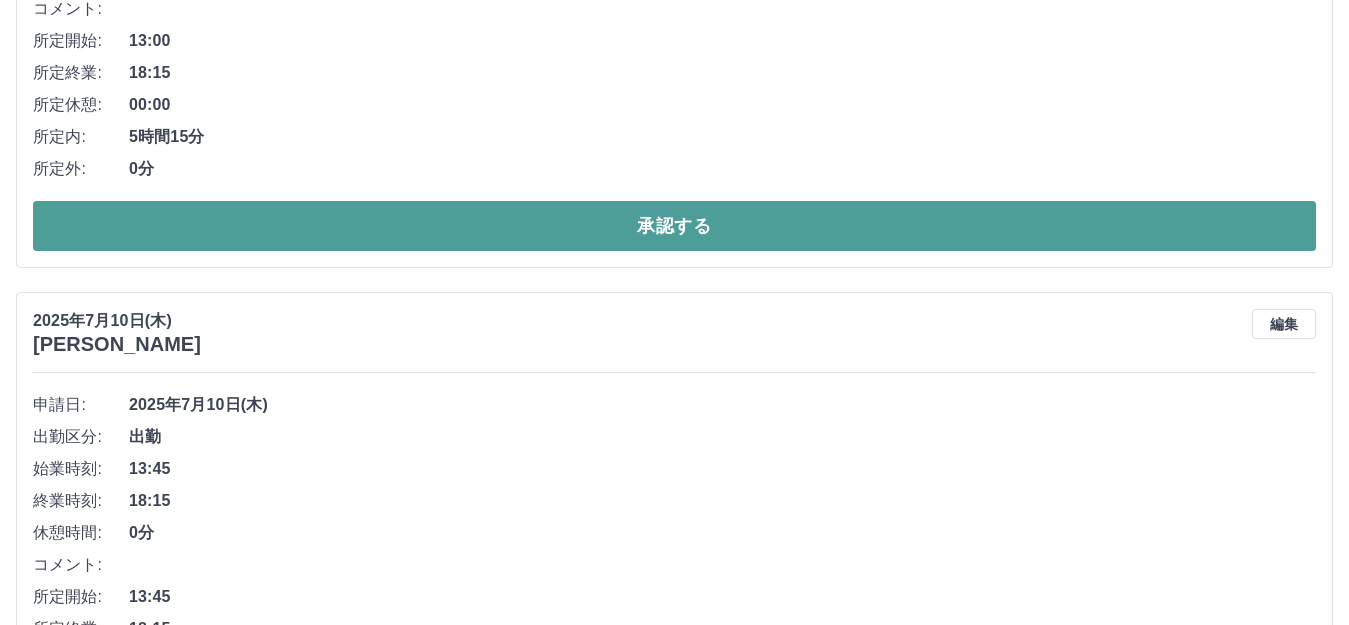 click on "承認する" at bounding box center (674, 226) 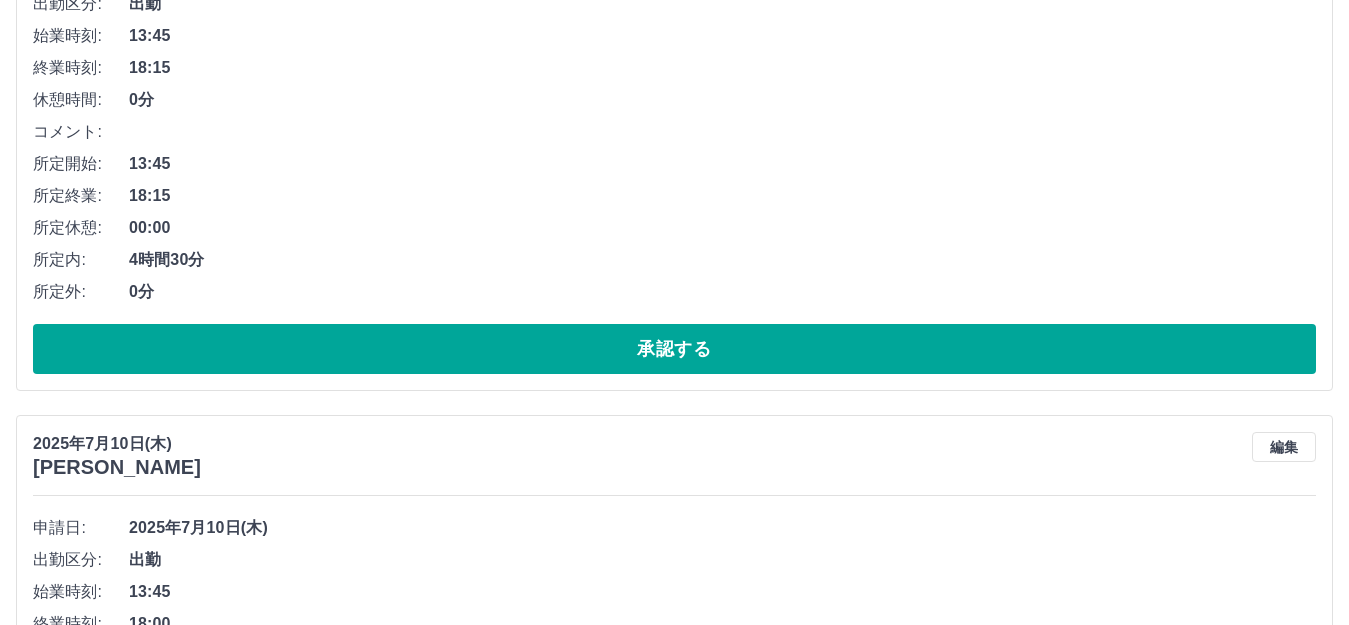 scroll, scrollTop: 400, scrollLeft: 0, axis: vertical 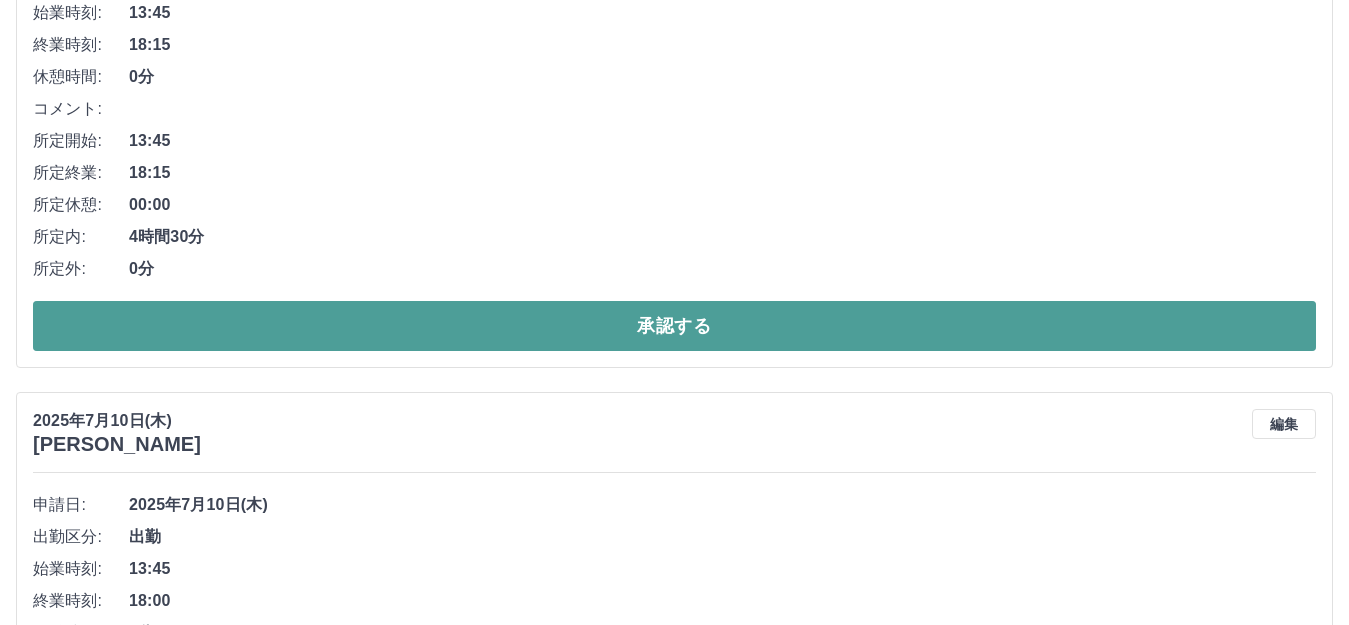 click on "承認する" at bounding box center (674, 326) 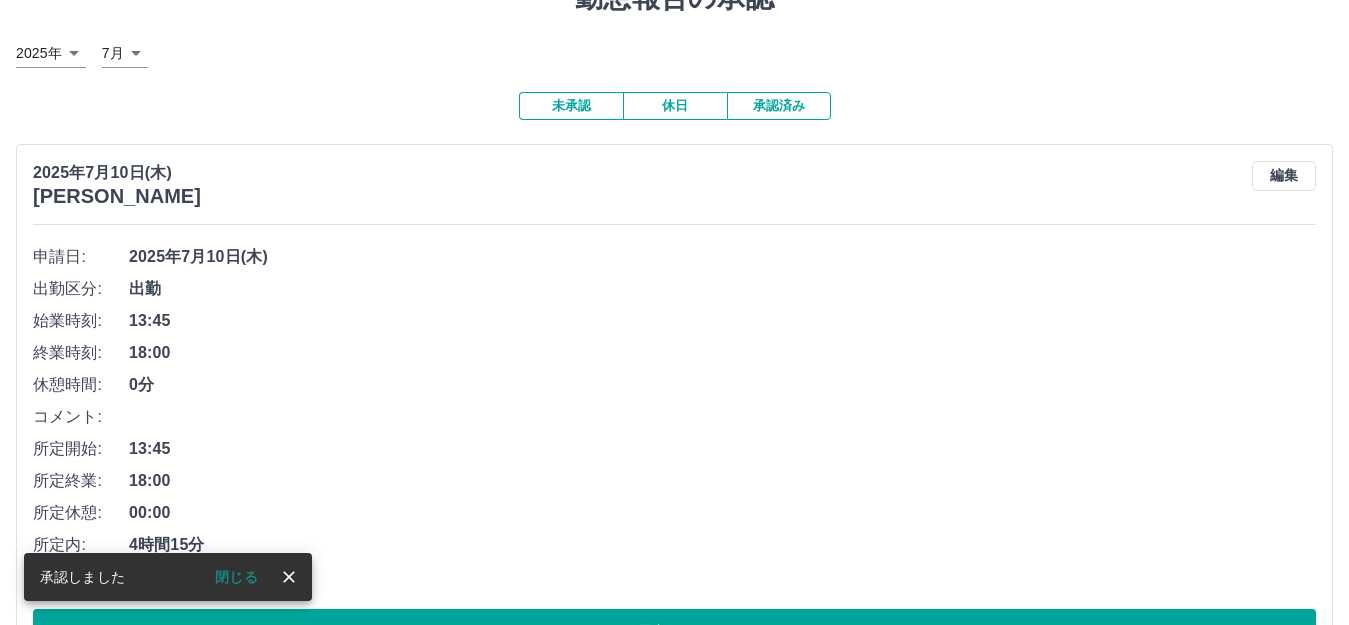 scroll, scrollTop: 300, scrollLeft: 0, axis: vertical 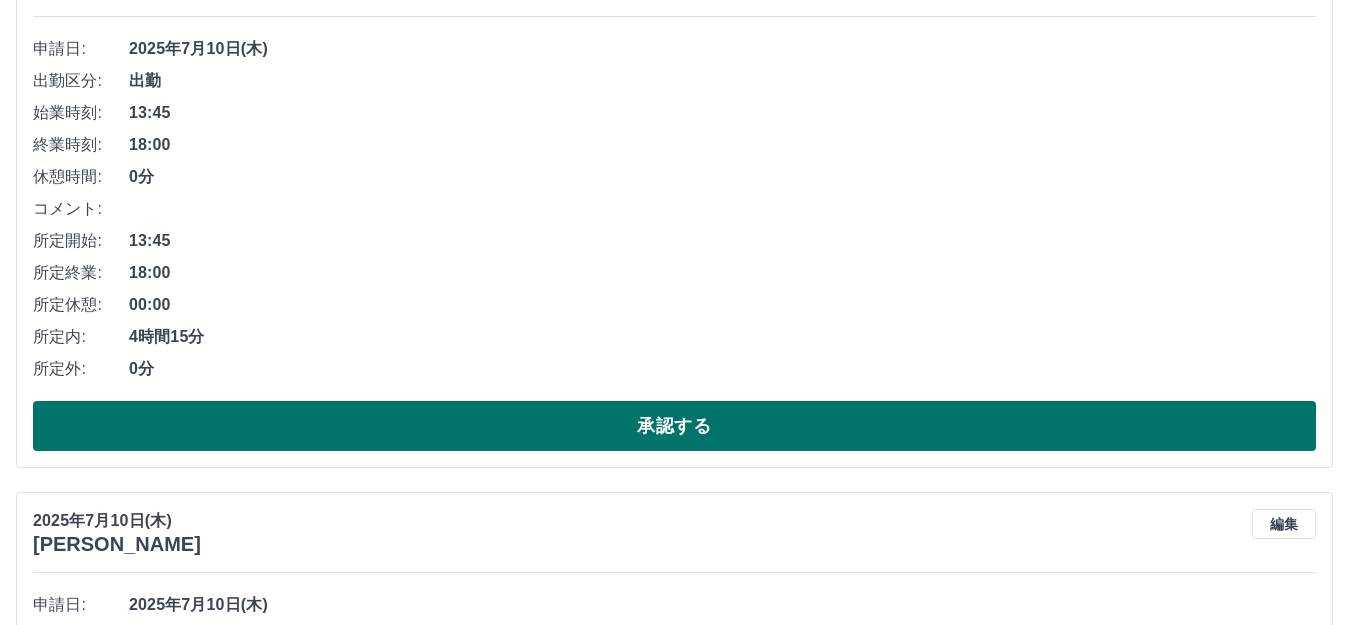 click on "承認する" at bounding box center (674, 426) 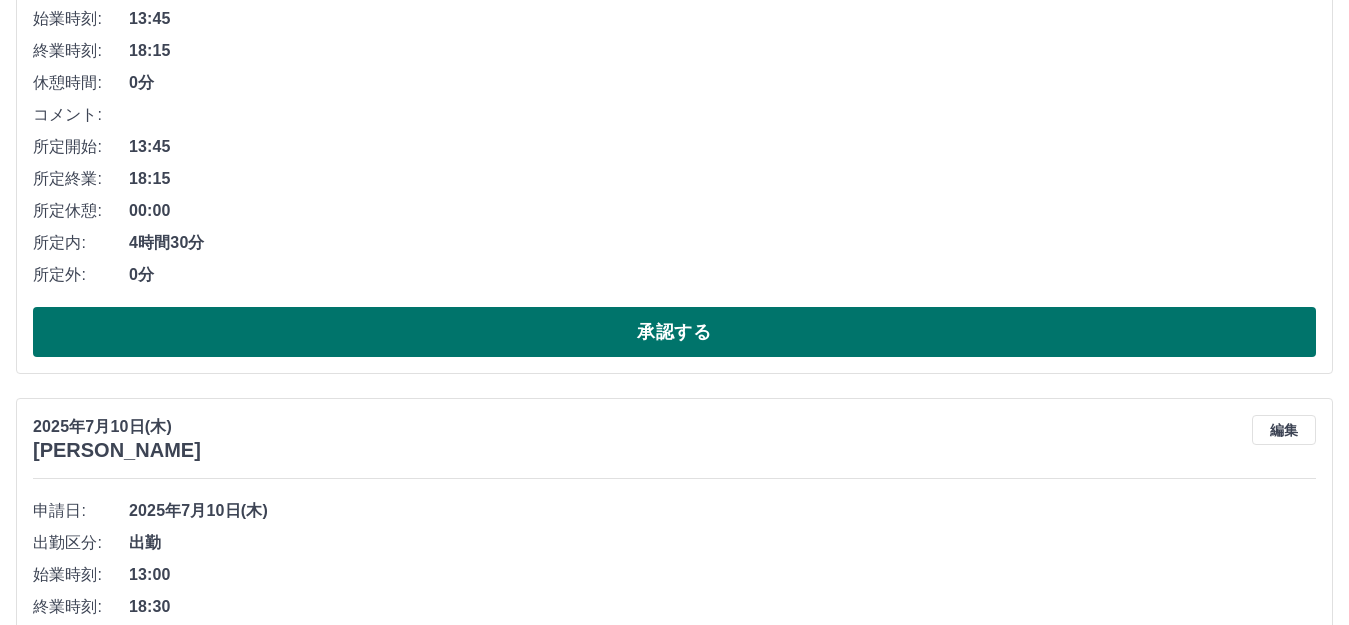 scroll, scrollTop: 400, scrollLeft: 0, axis: vertical 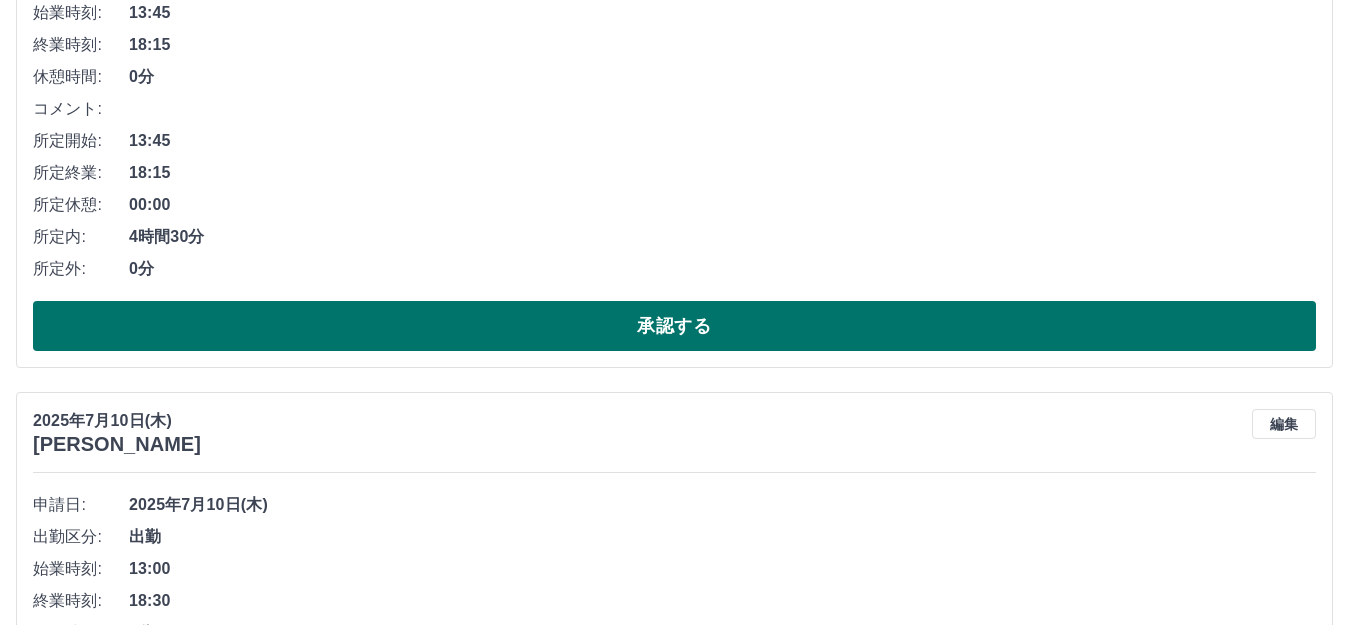 click on "承認する" at bounding box center [674, 326] 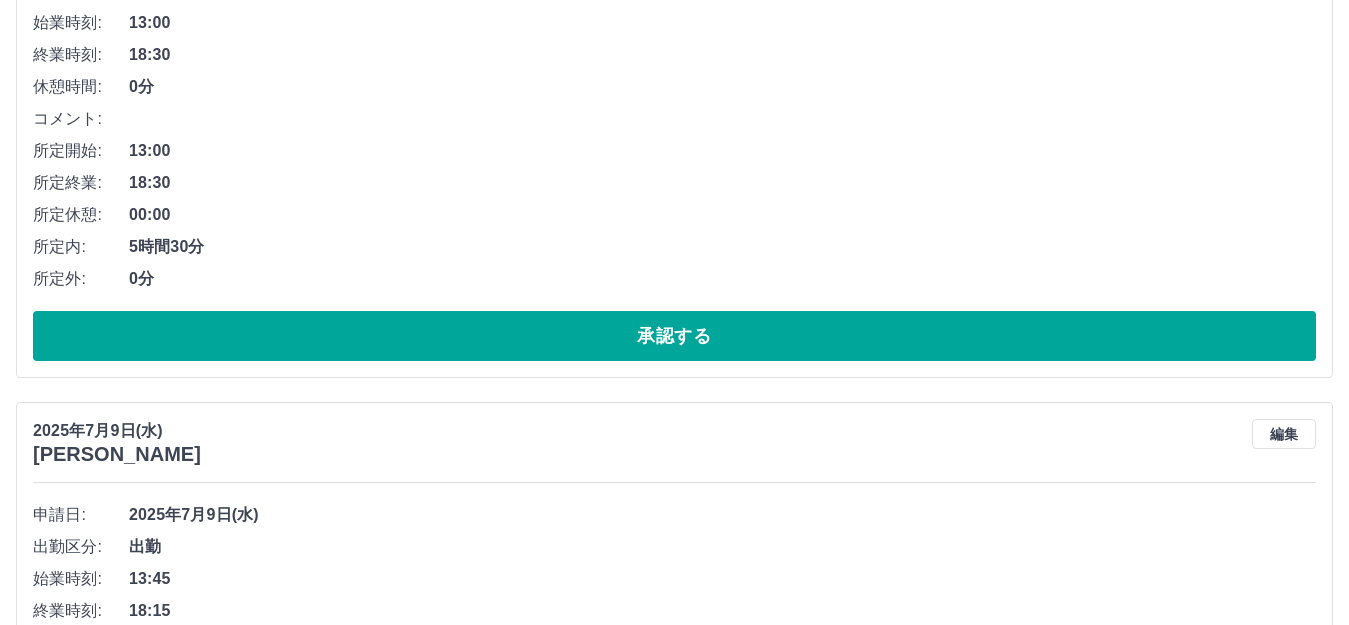 scroll, scrollTop: 400, scrollLeft: 0, axis: vertical 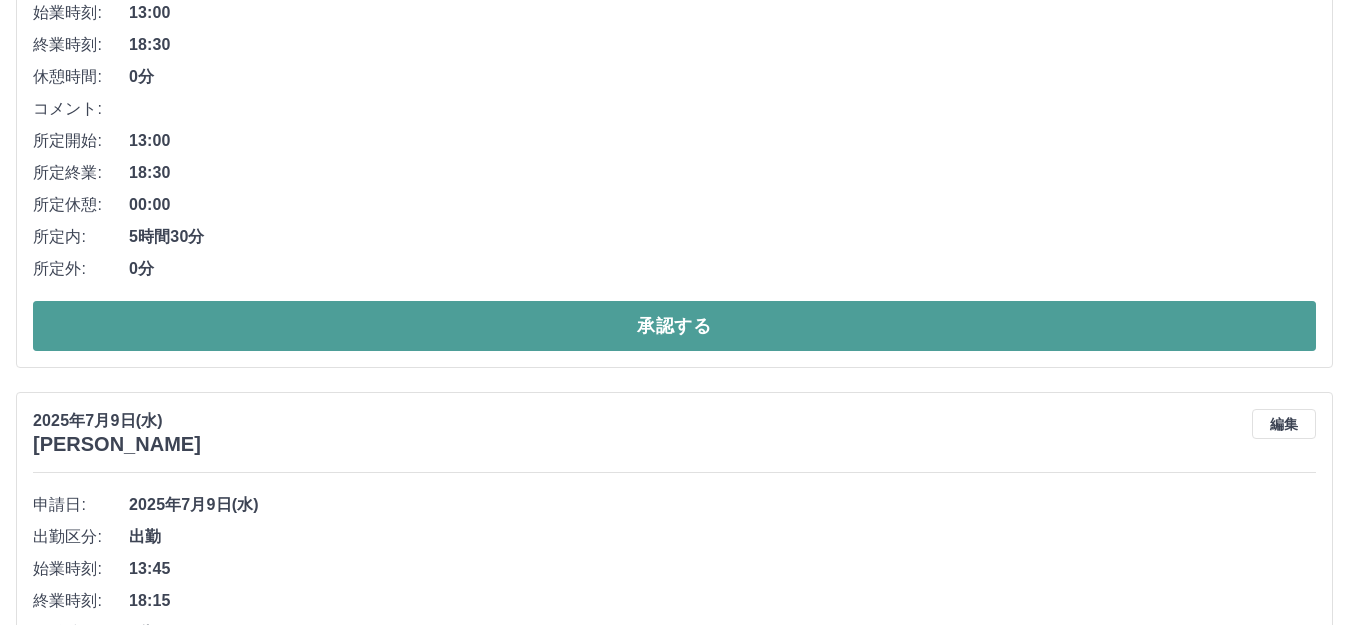 click on "承認する" at bounding box center [674, 326] 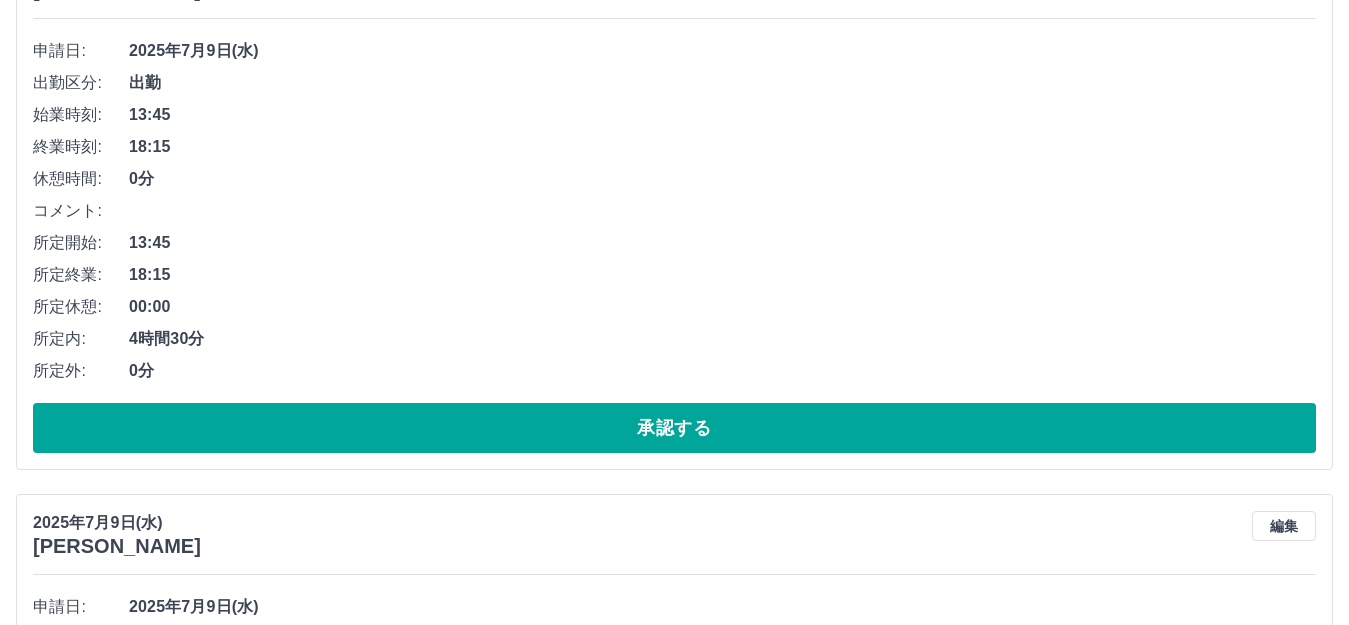 scroll, scrollTop: 300, scrollLeft: 0, axis: vertical 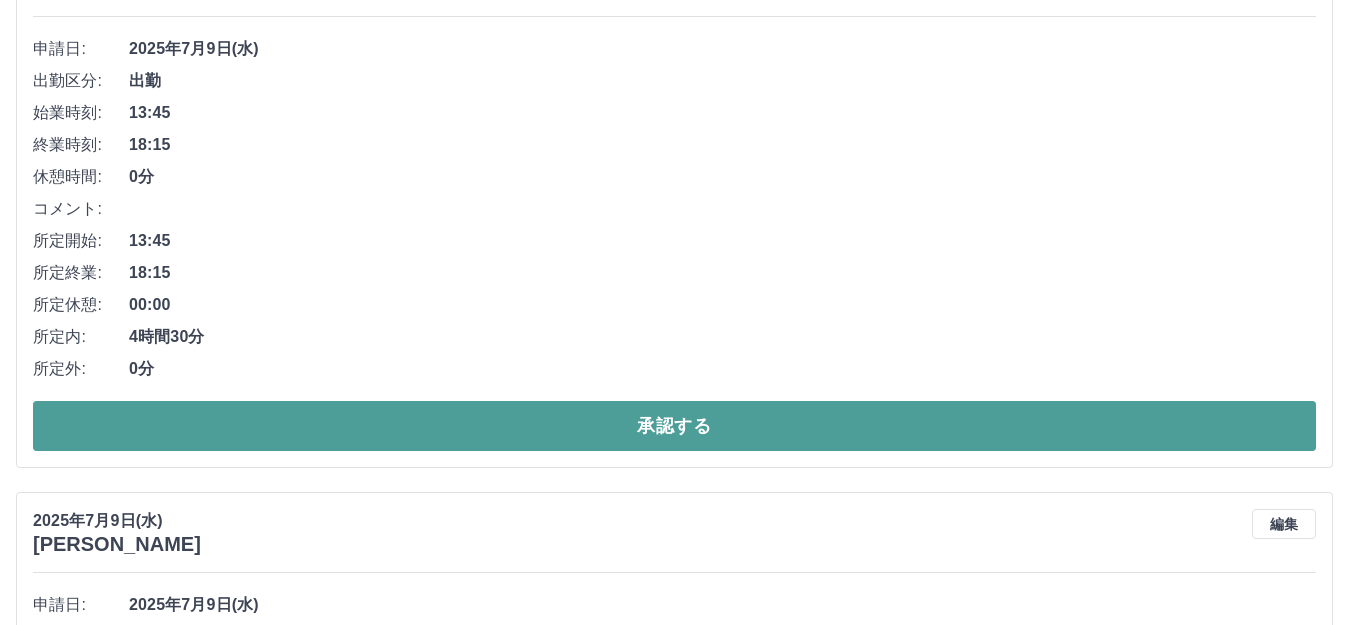 click on "承認する" at bounding box center [674, 426] 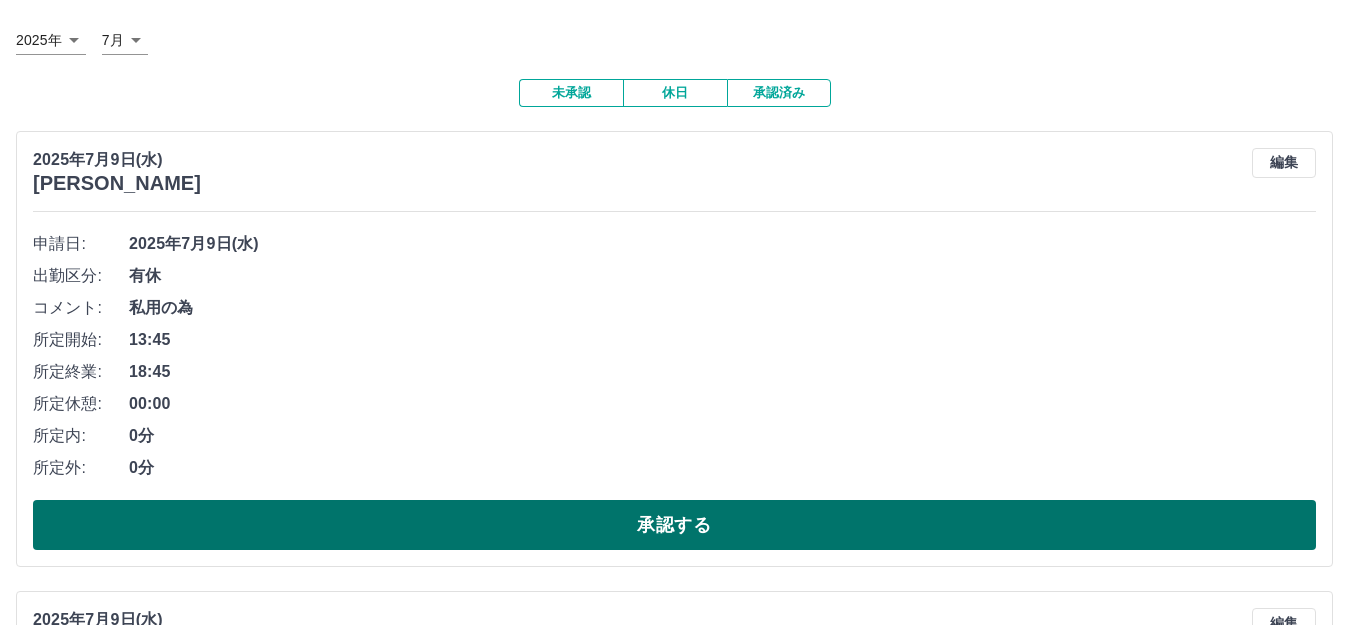 scroll, scrollTop: 300, scrollLeft: 0, axis: vertical 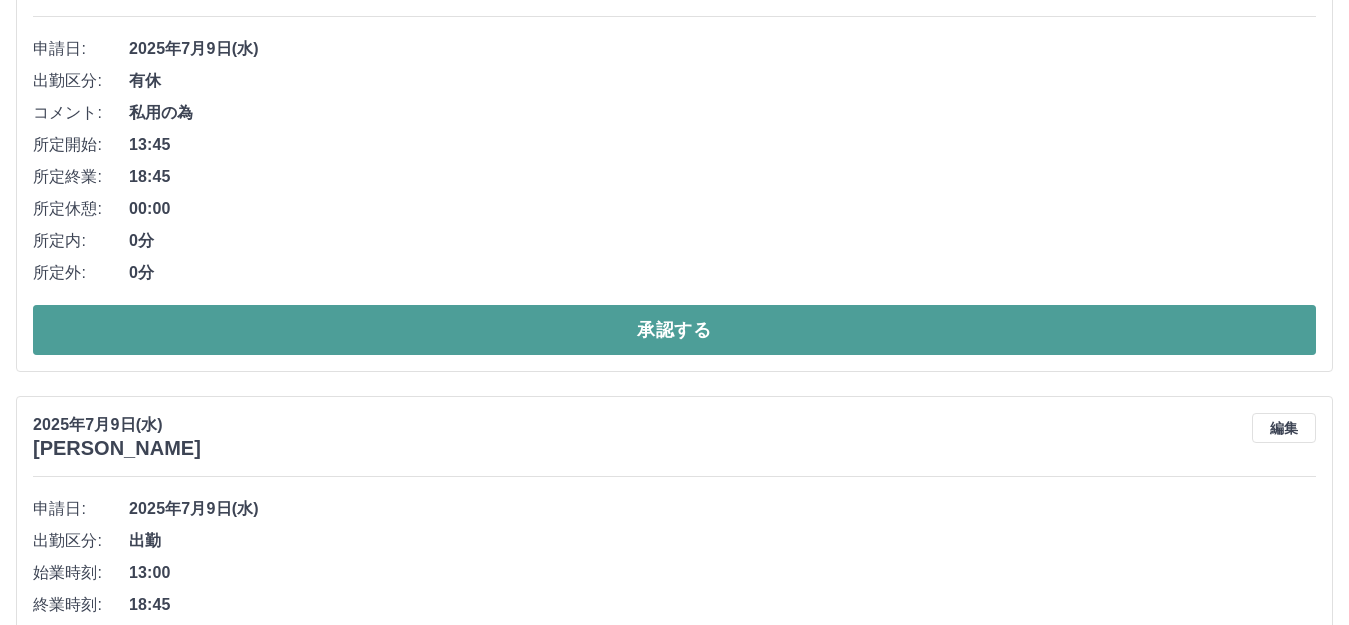 click on "承認する" at bounding box center [674, 330] 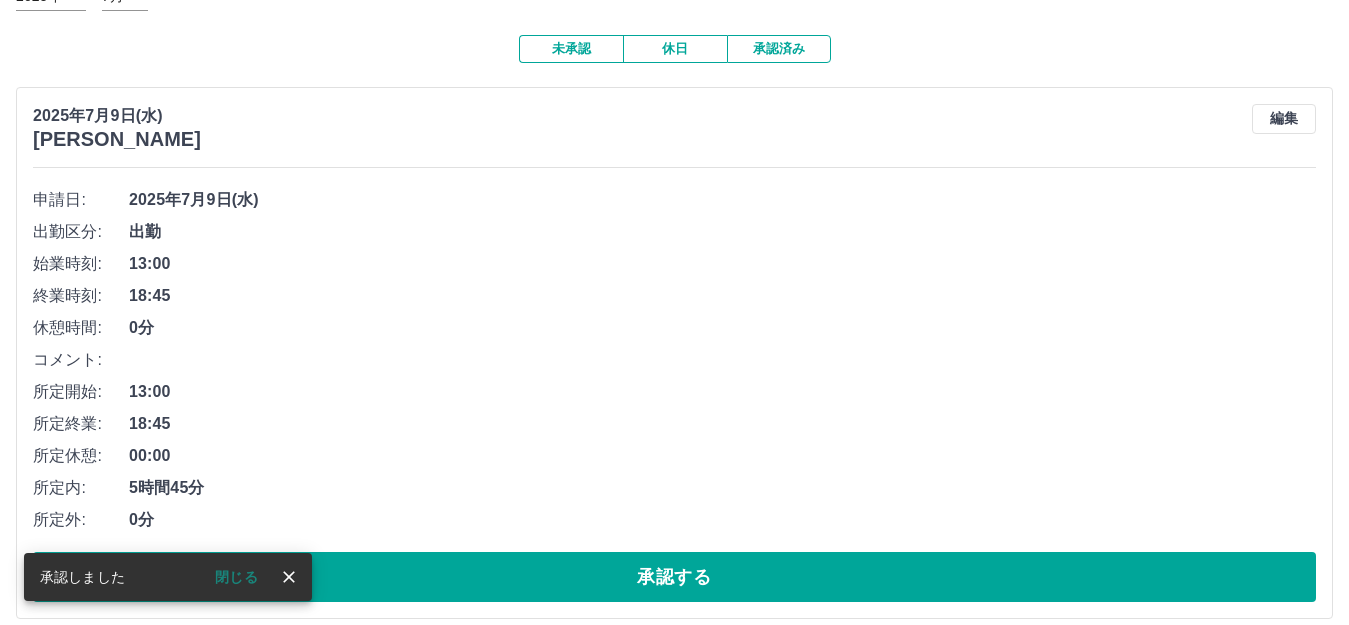 scroll, scrollTop: 400, scrollLeft: 0, axis: vertical 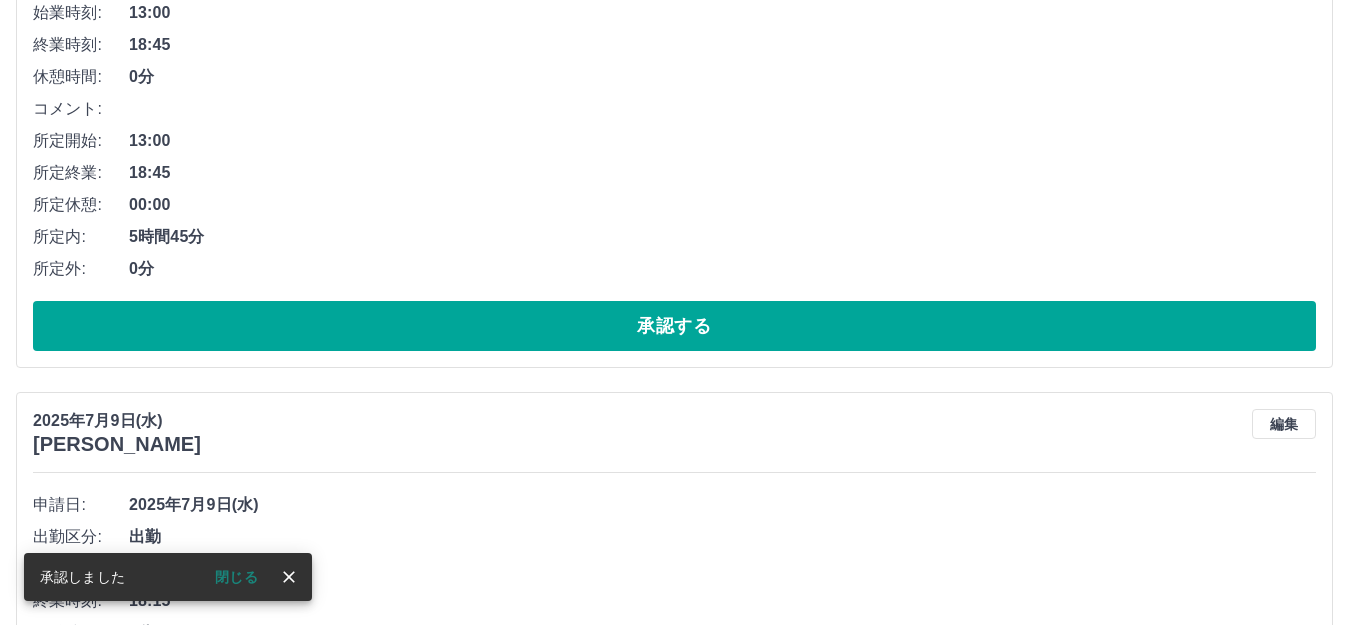 click on "承認する" at bounding box center (674, 326) 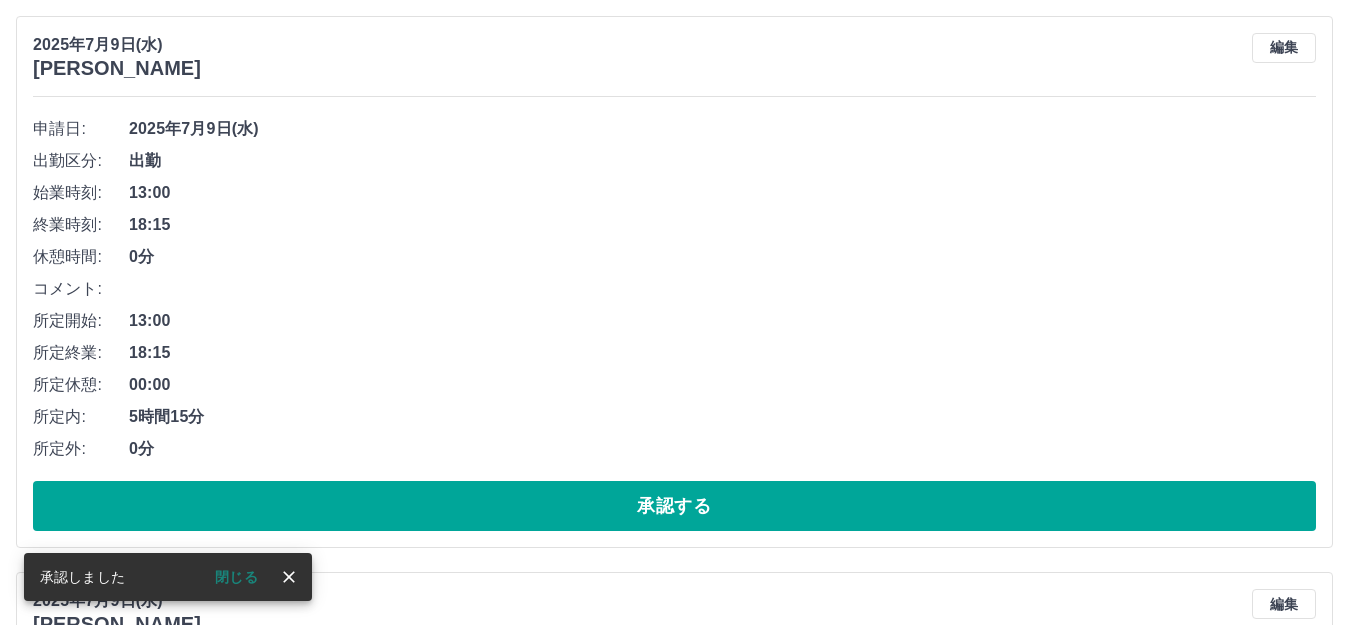 scroll, scrollTop: 400, scrollLeft: 0, axis: vertical 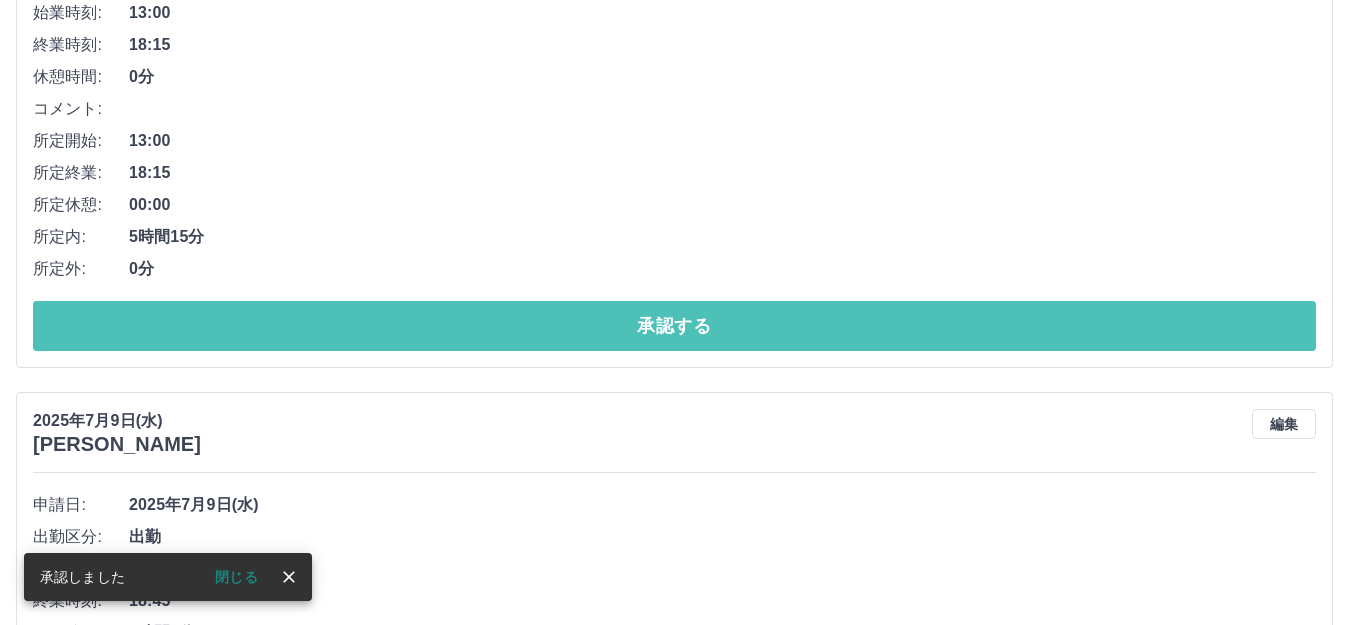 click on "承認する" at bounding box center (674, 326) 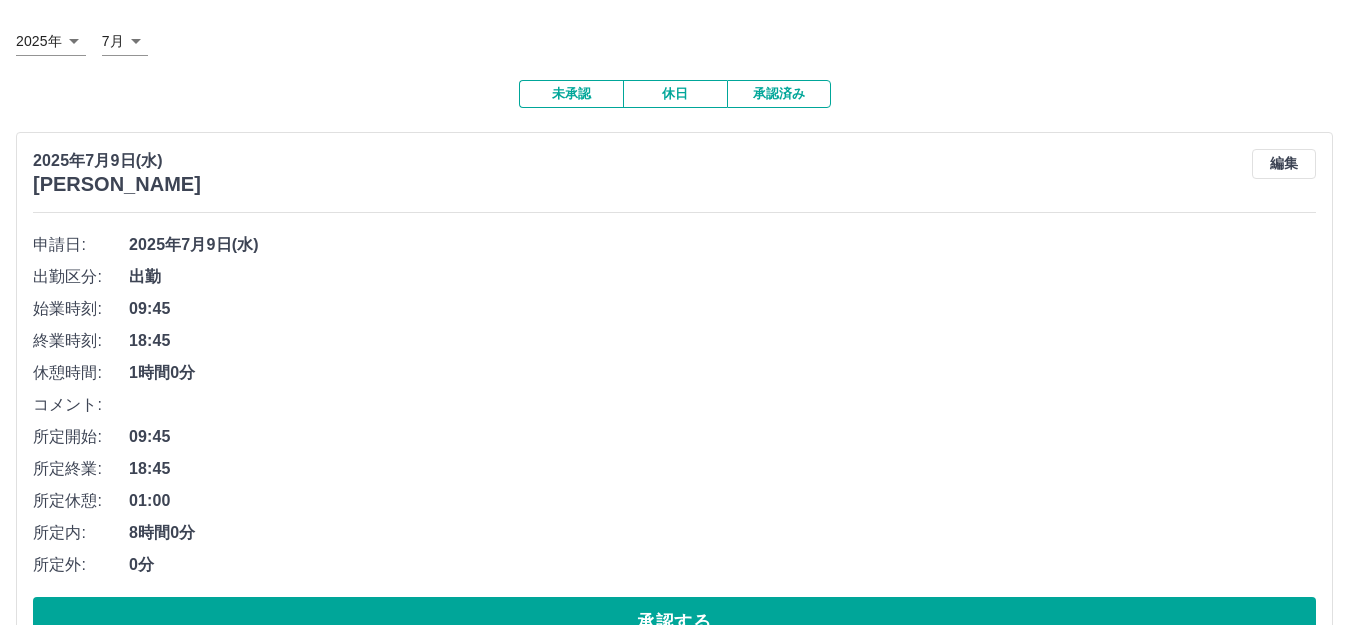 scroll, scrollTop: 300, scrollLeft: 0, axis: vertical 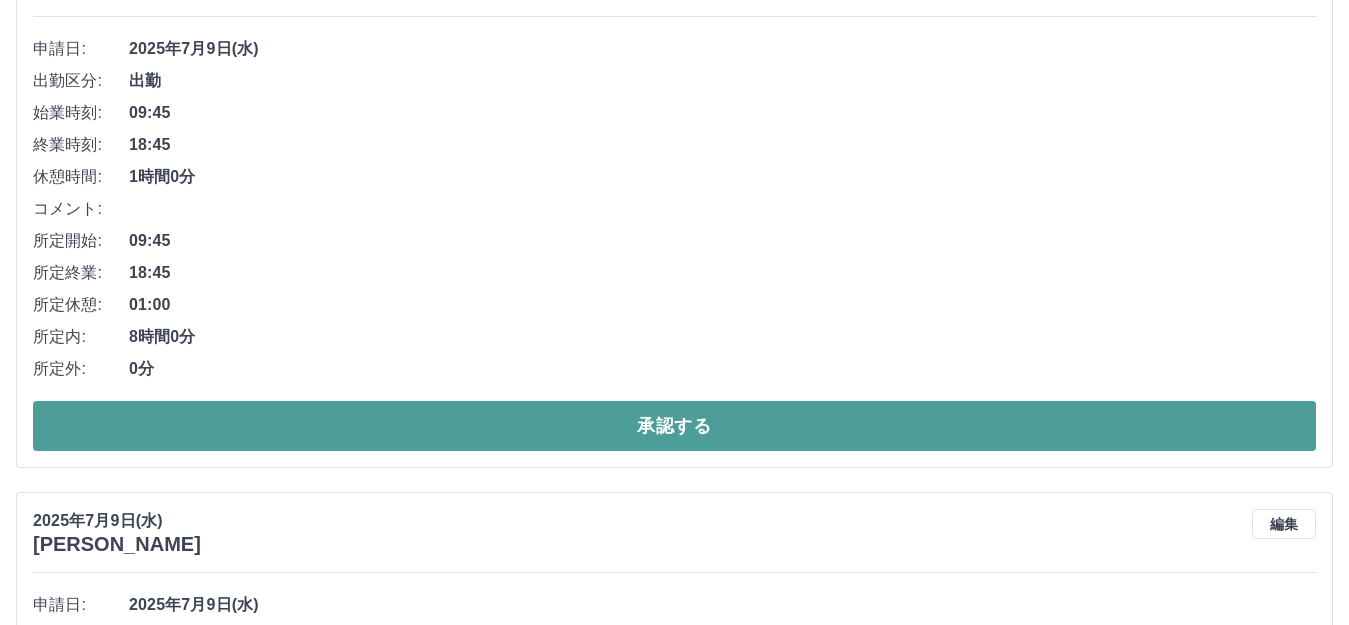 click on "承認する" at bounding box center [674, 426] 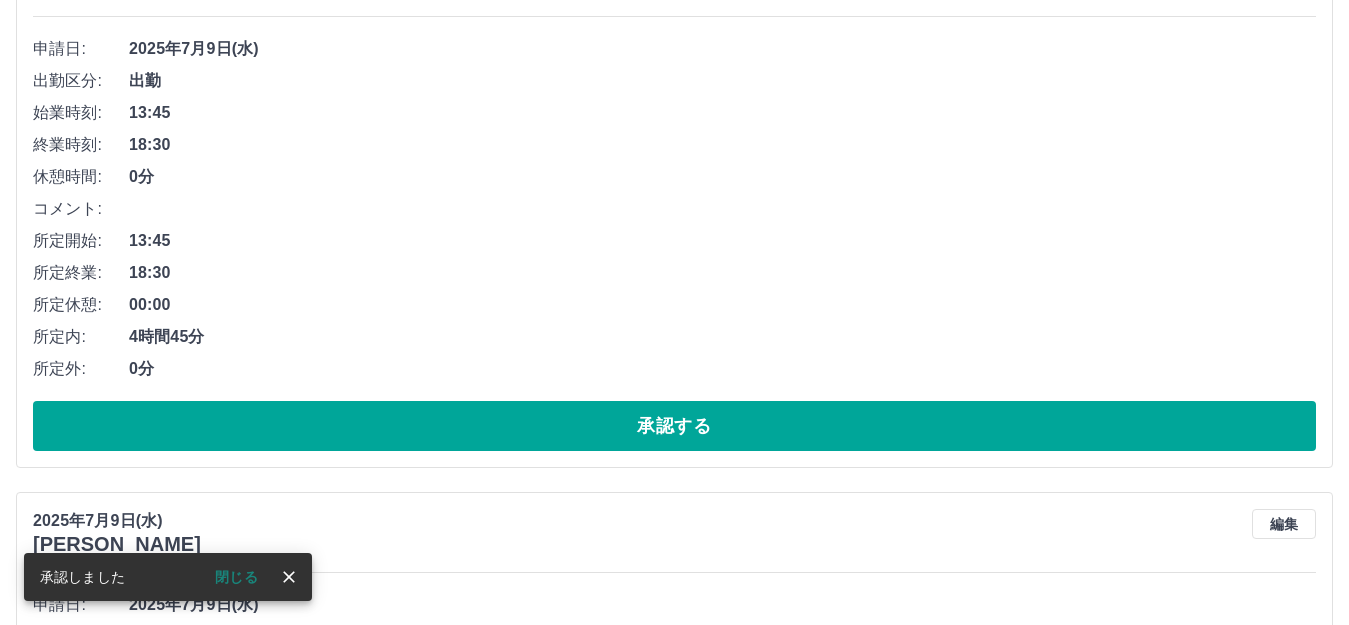 scroll, scrollTop: 0, scrollLeft: 0, axis: both 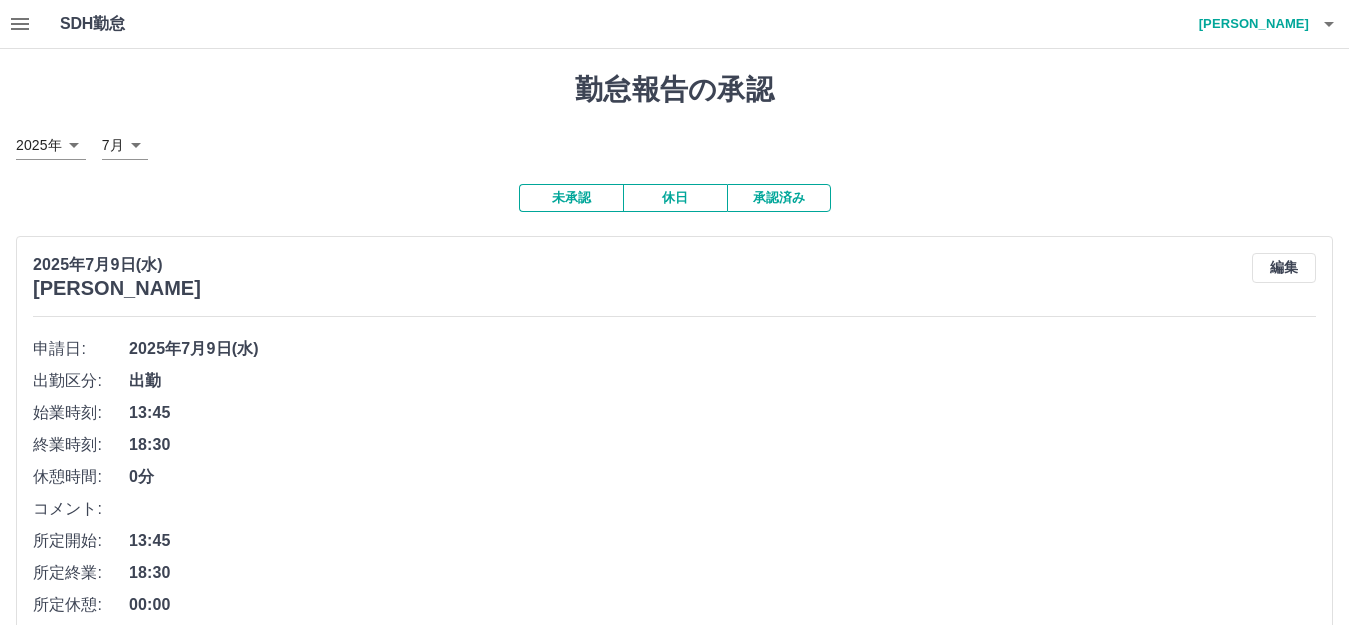 click on "13:45" at bounding box center (722, 413) 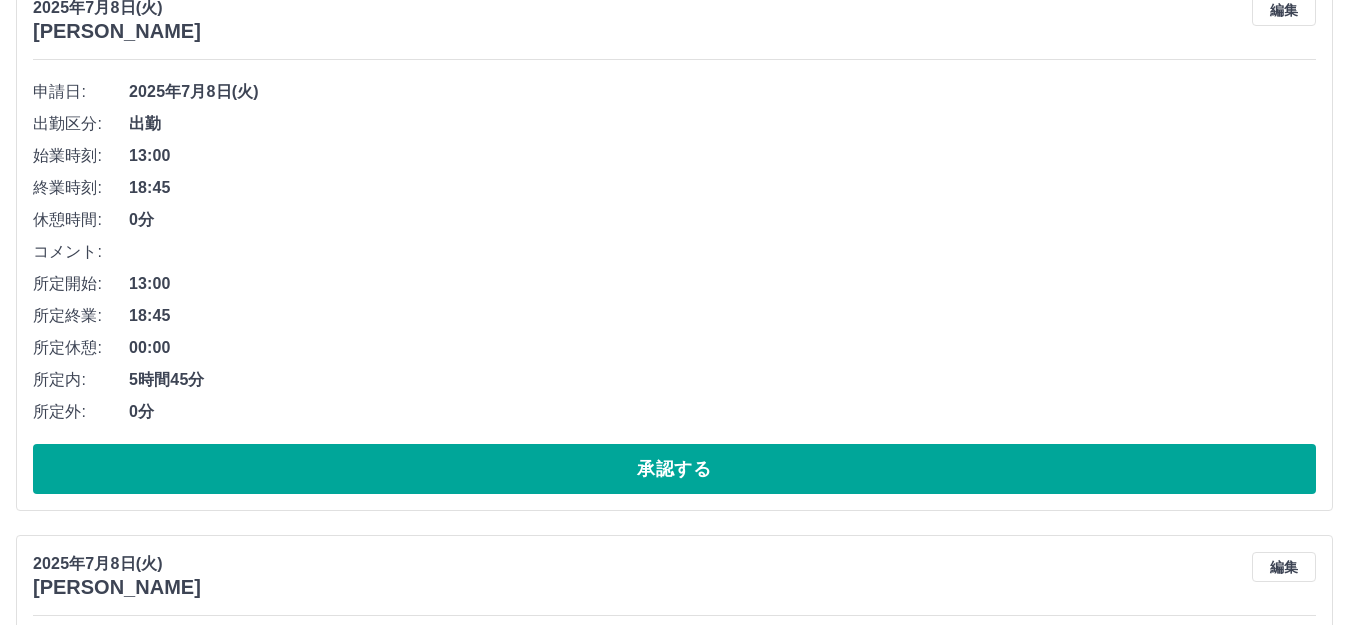 scroll, scrollTop: 10500, scrollLeft: 0, axis: vertical 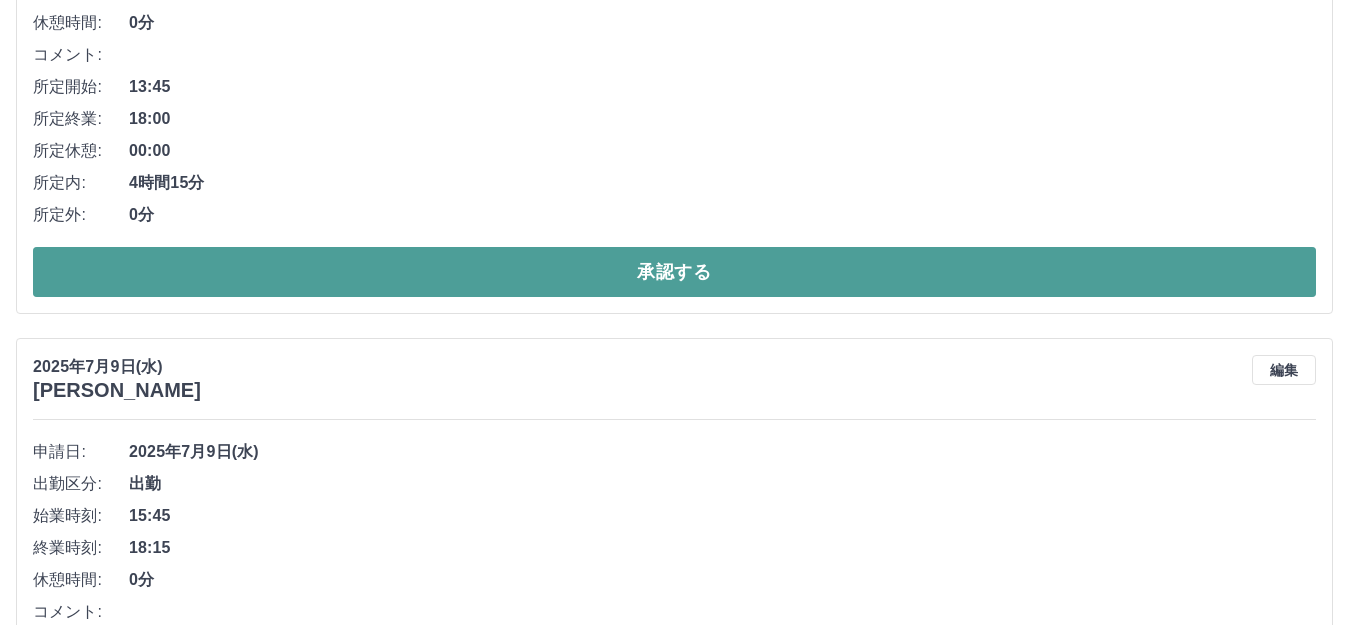 click on "承認する" at bounding box center (674, 272) 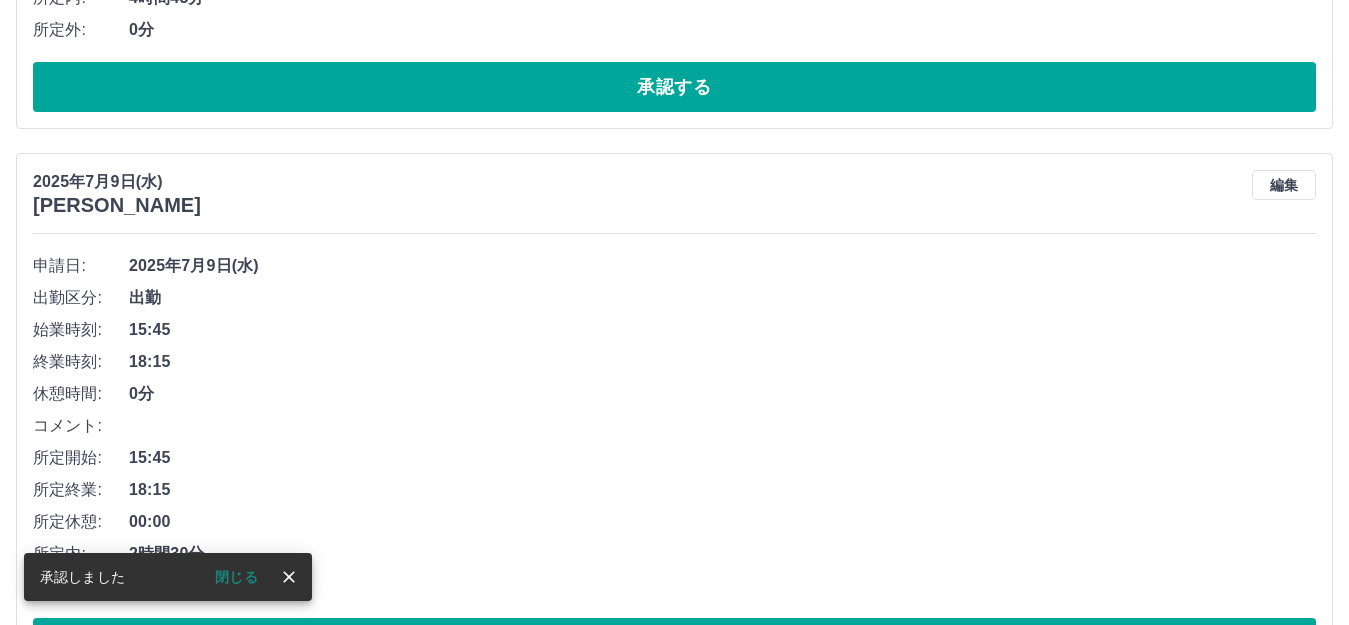 scroll, scrollTop: 854, scrollLeft: 0, axis: vertical 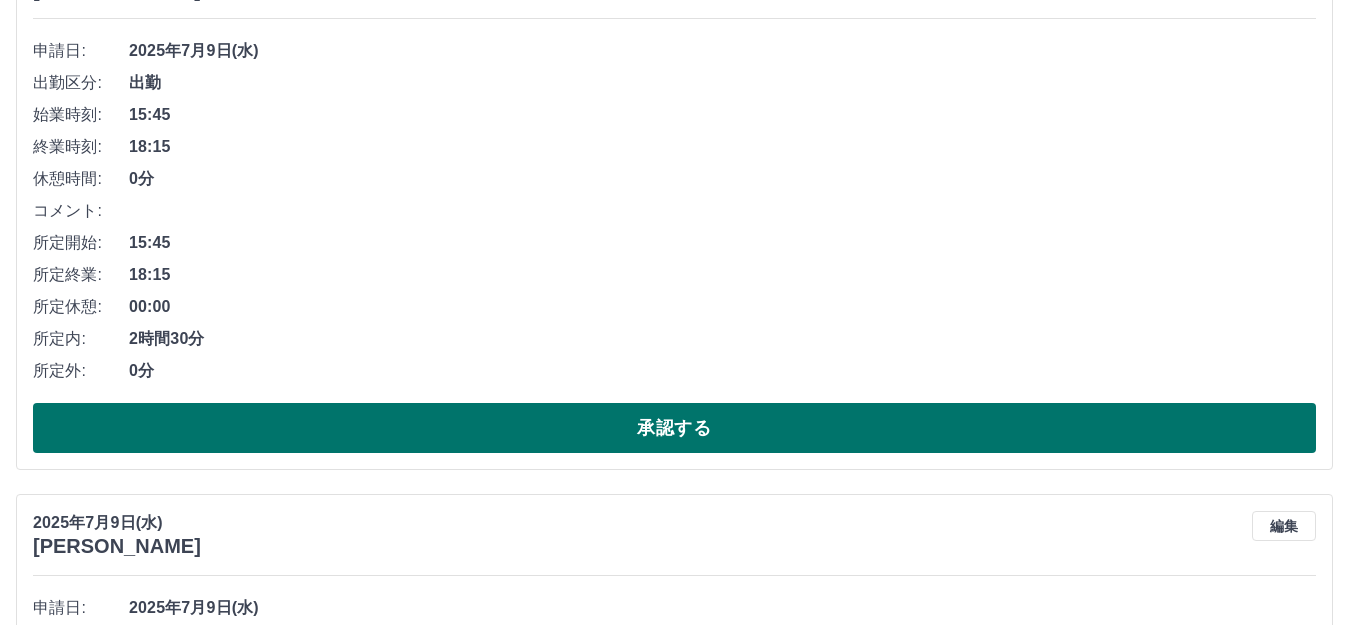 click on "承認する" at bounding box center [674, 428] 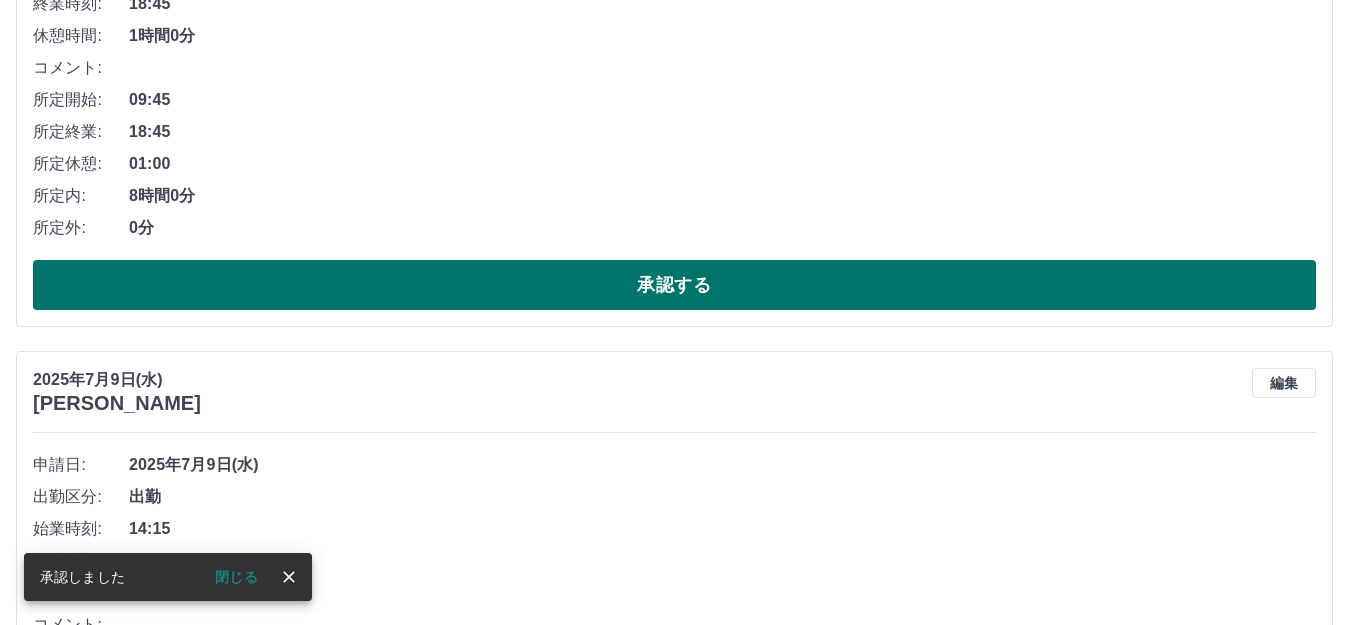 scroll, scrollTop: 998, scrollLeft: 0, axis: vertical 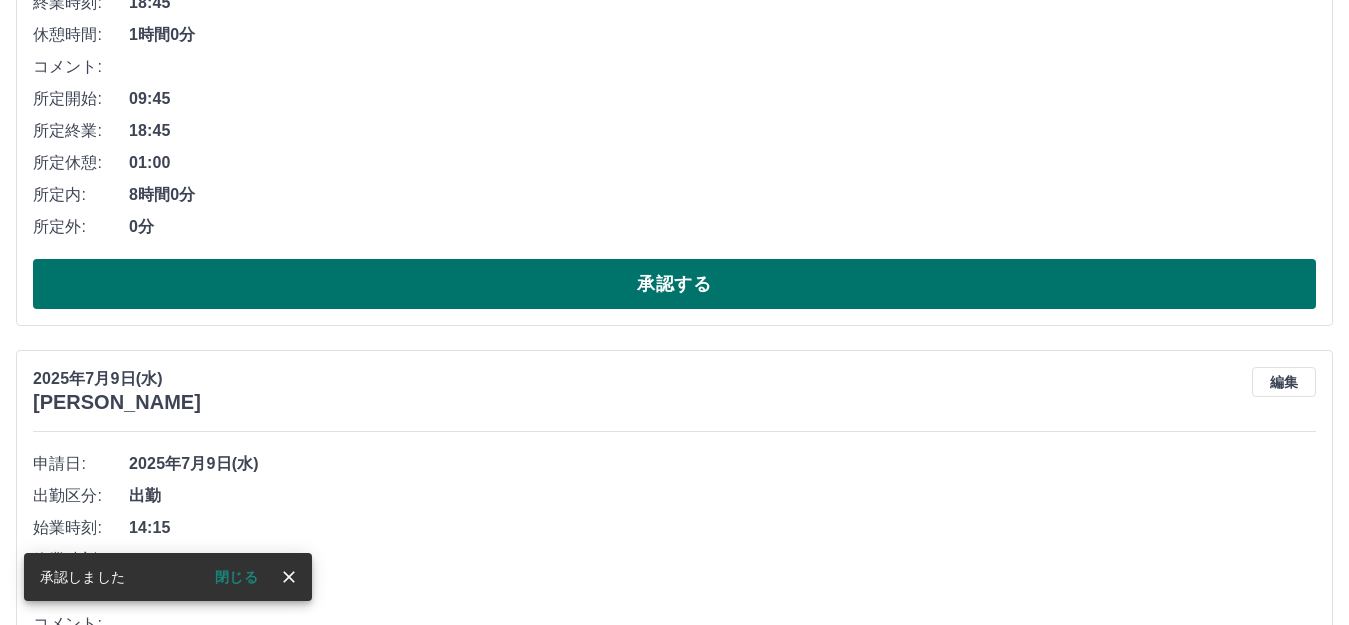 click on "承認する" at bounding box center (674, 284) 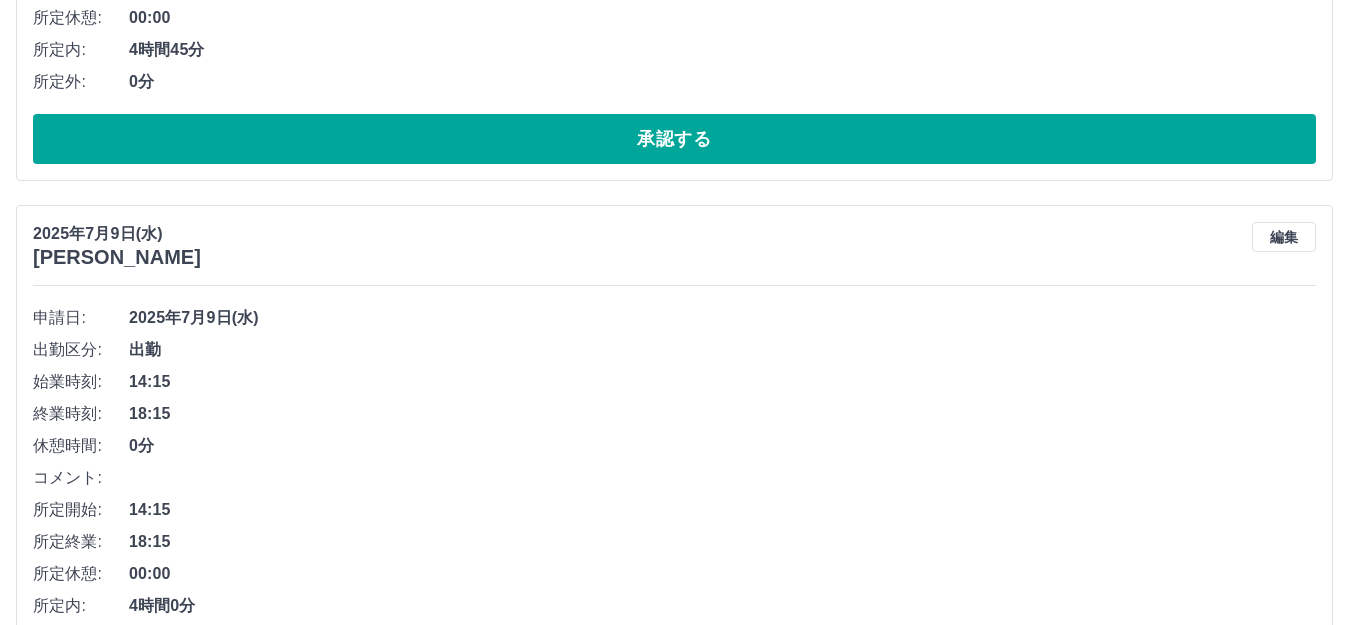 scroll, scrollTop: 742, scrollLeft: 0, axis: vertical 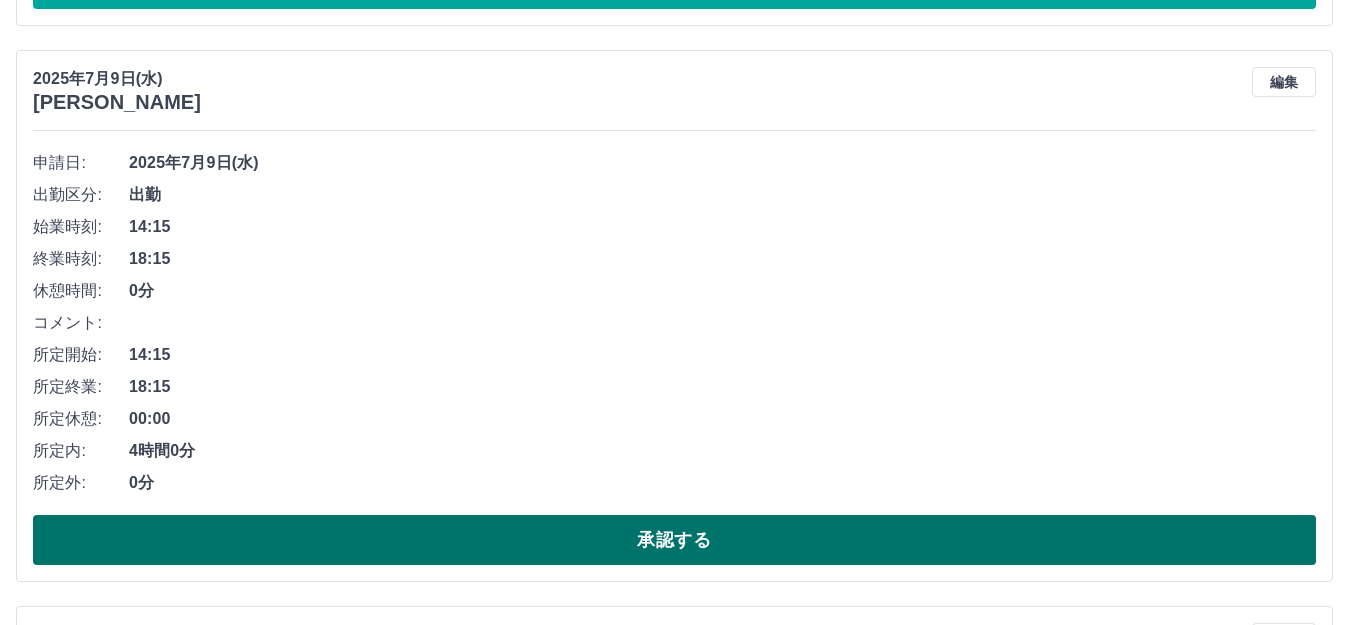 click on "承認する" at bounding box center [674, 540] 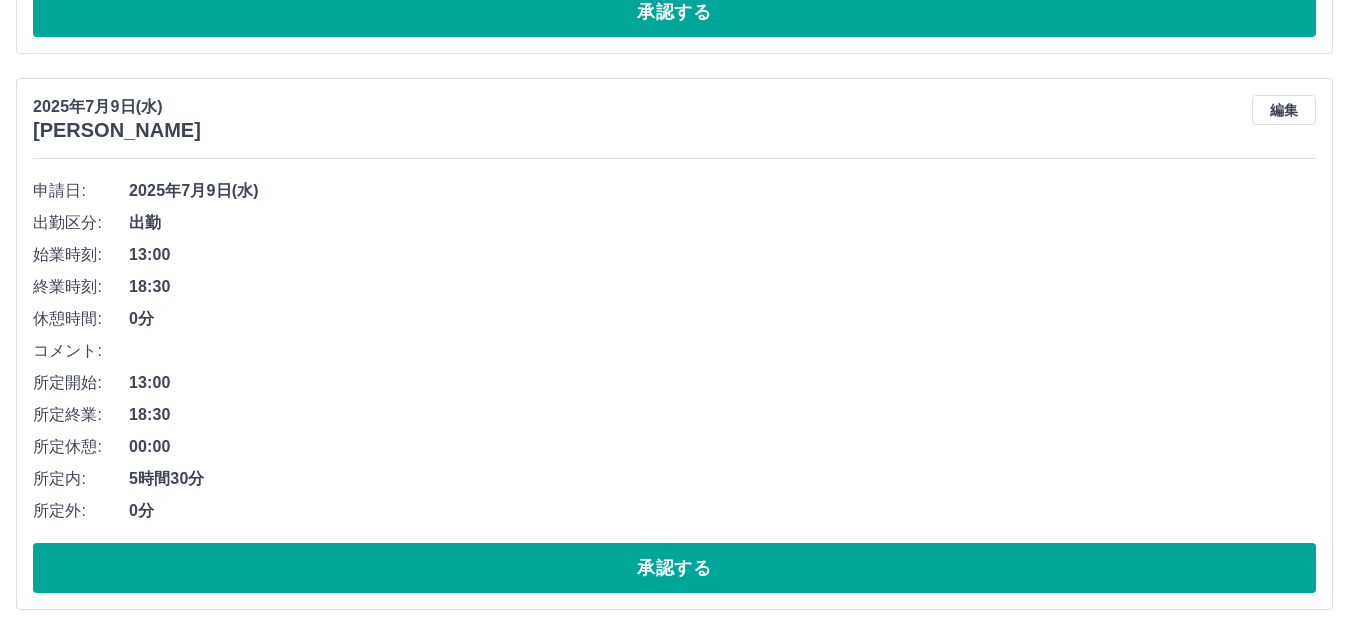 scroll, scrollTop: 786, scrollLeft: 0, axis: vertical 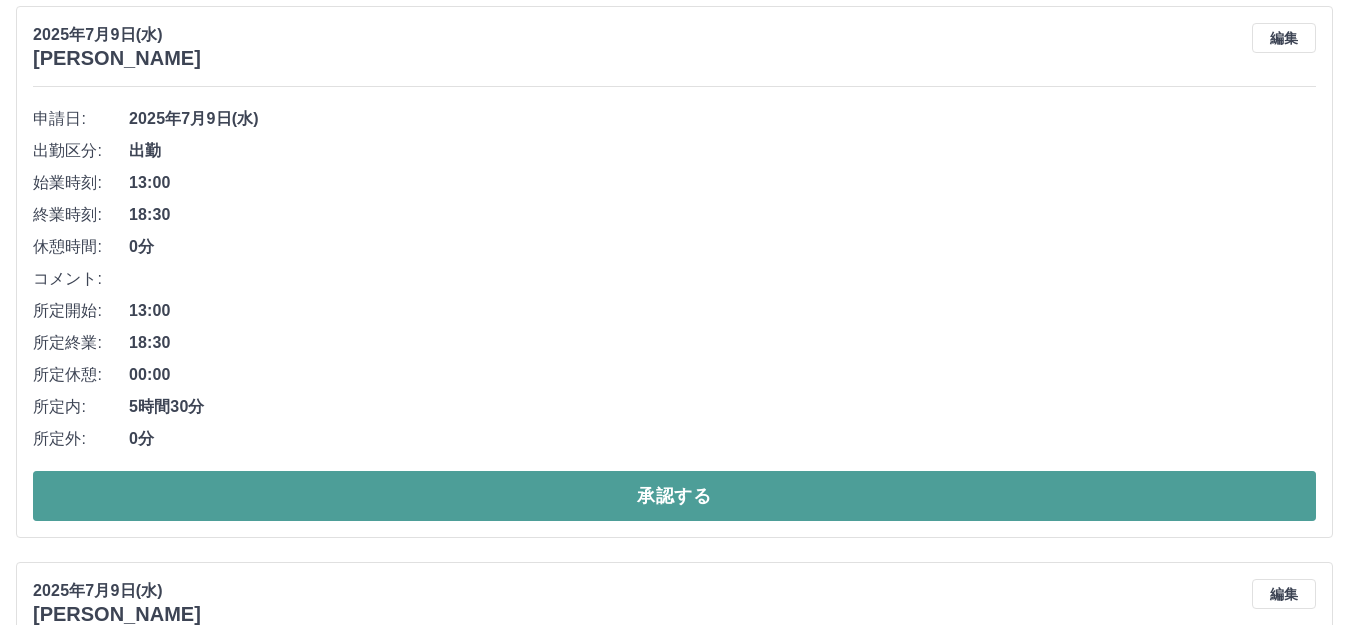 click on "承認する" at bounding box center (674, 496) 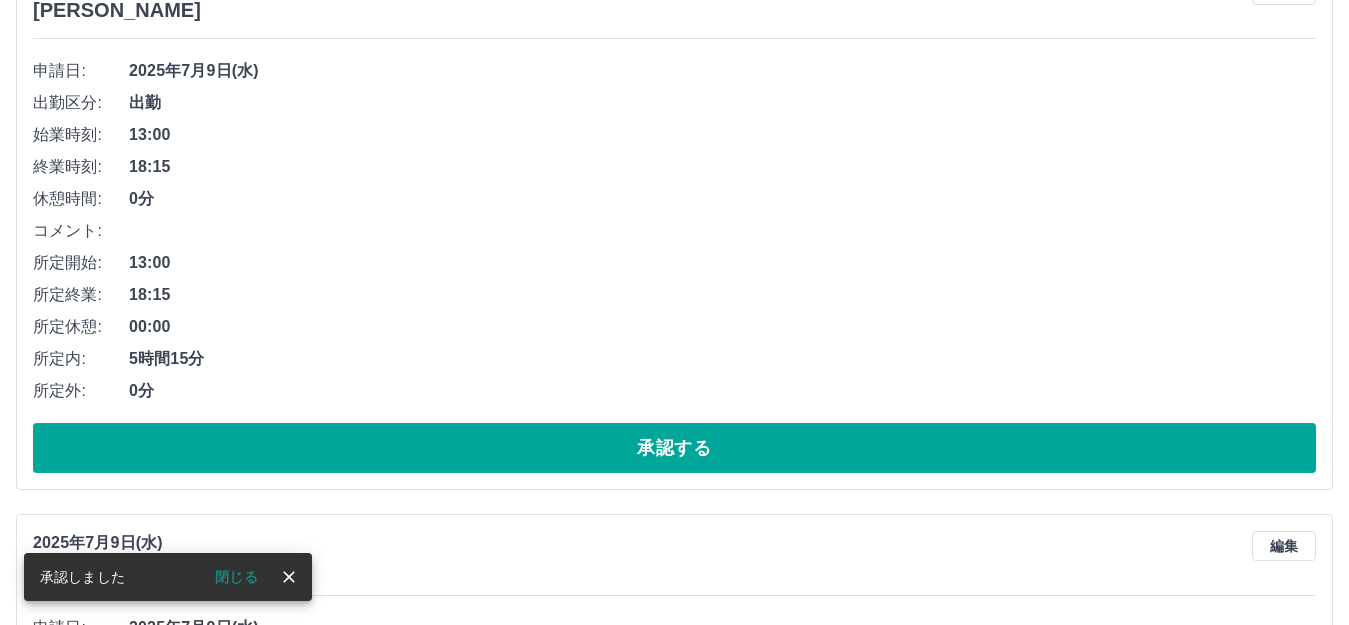 scroll, scrollTop: 930, scrollLeft: 0, axis: vertical 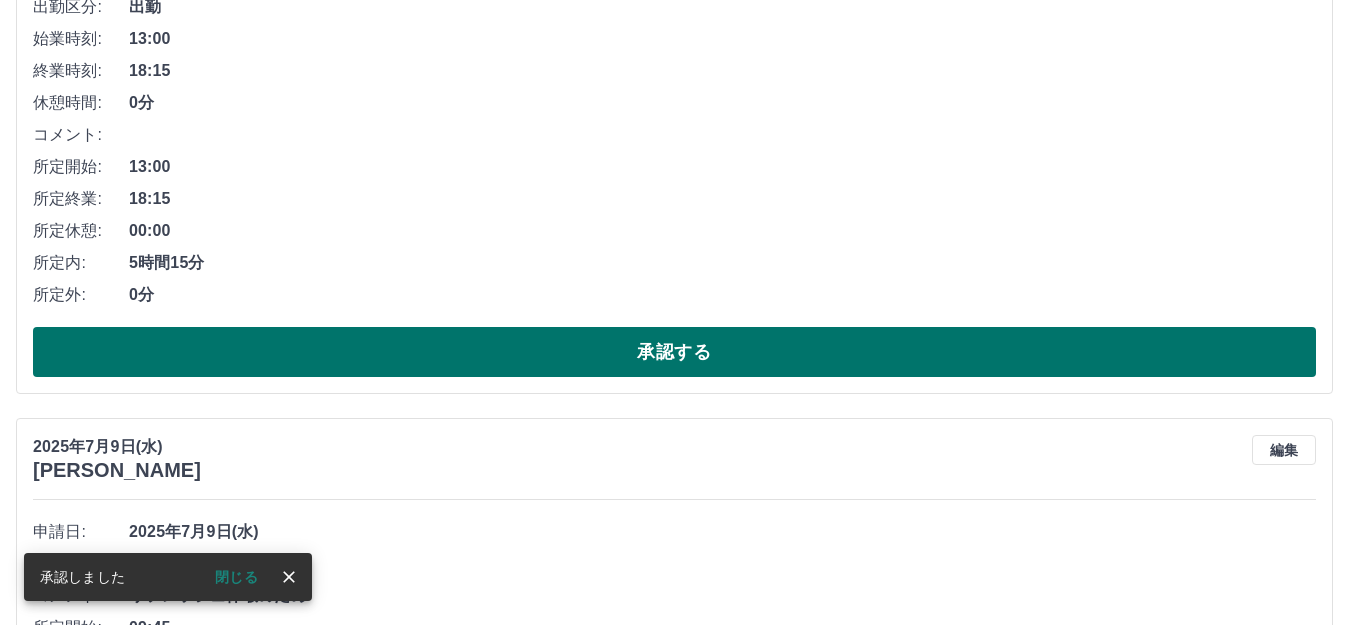 click on "承認する" at bounding box center (674, 352) 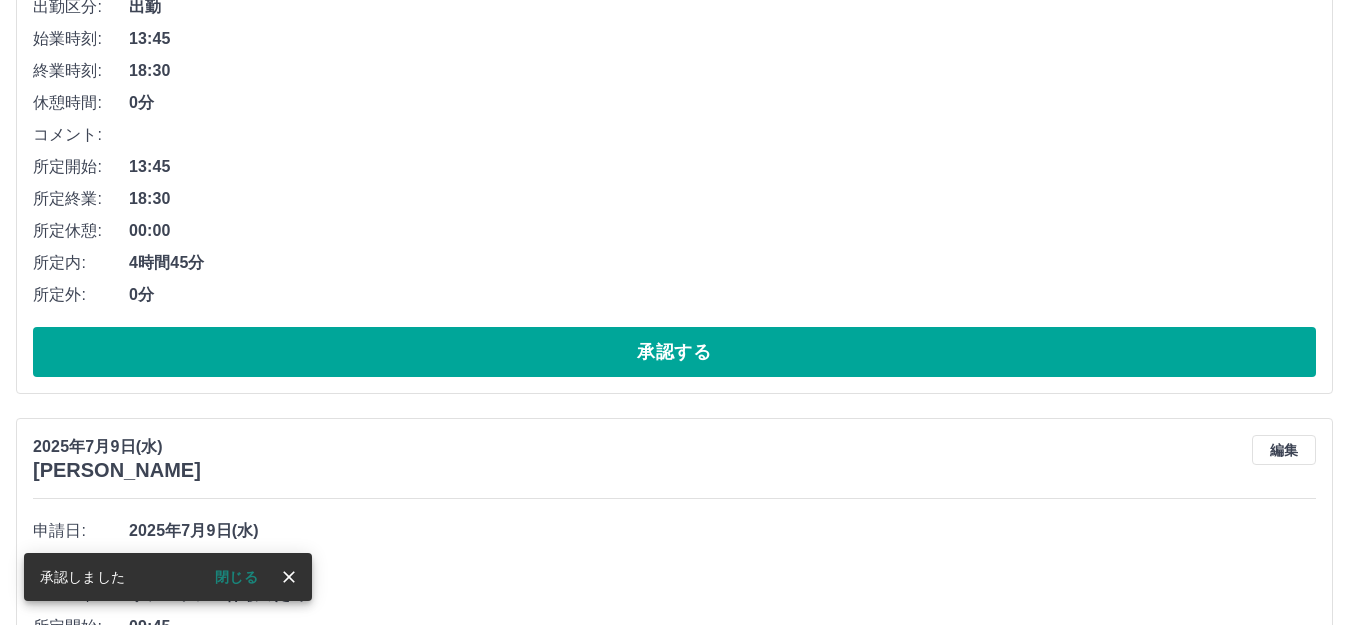 scroll, scrollTop: 774, scrollLeft: 0, axis: vertical 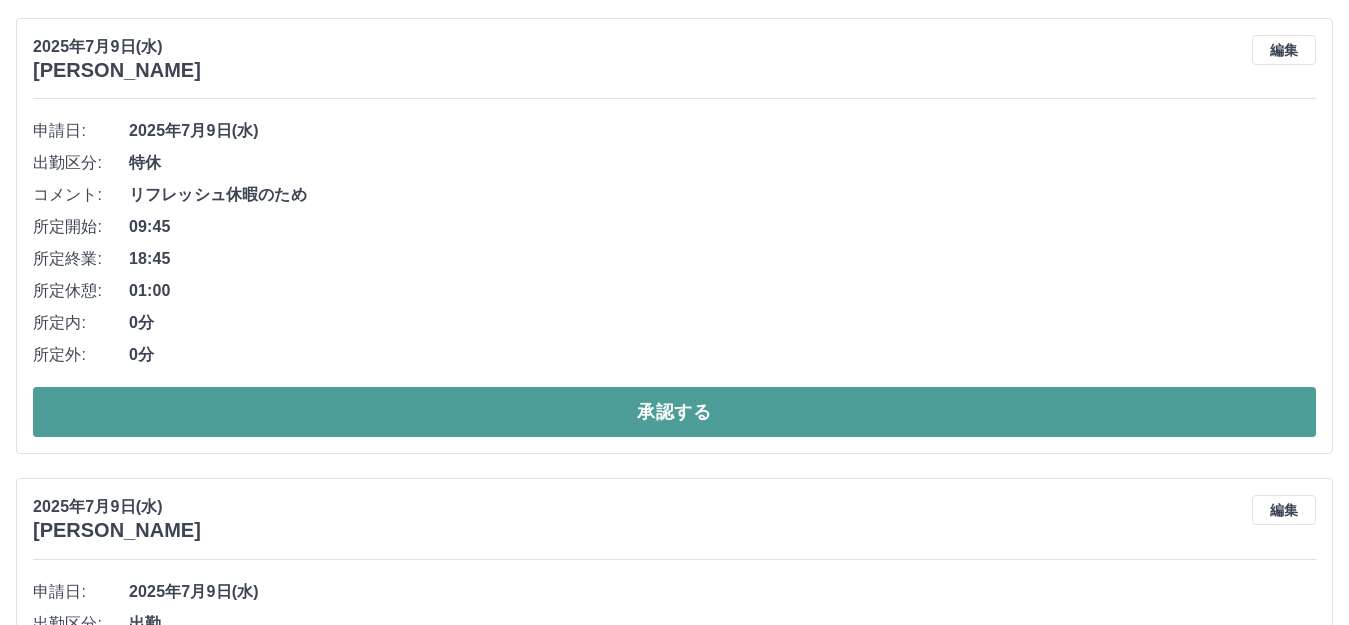 click on "承認する" at bounding box center (674, 412) 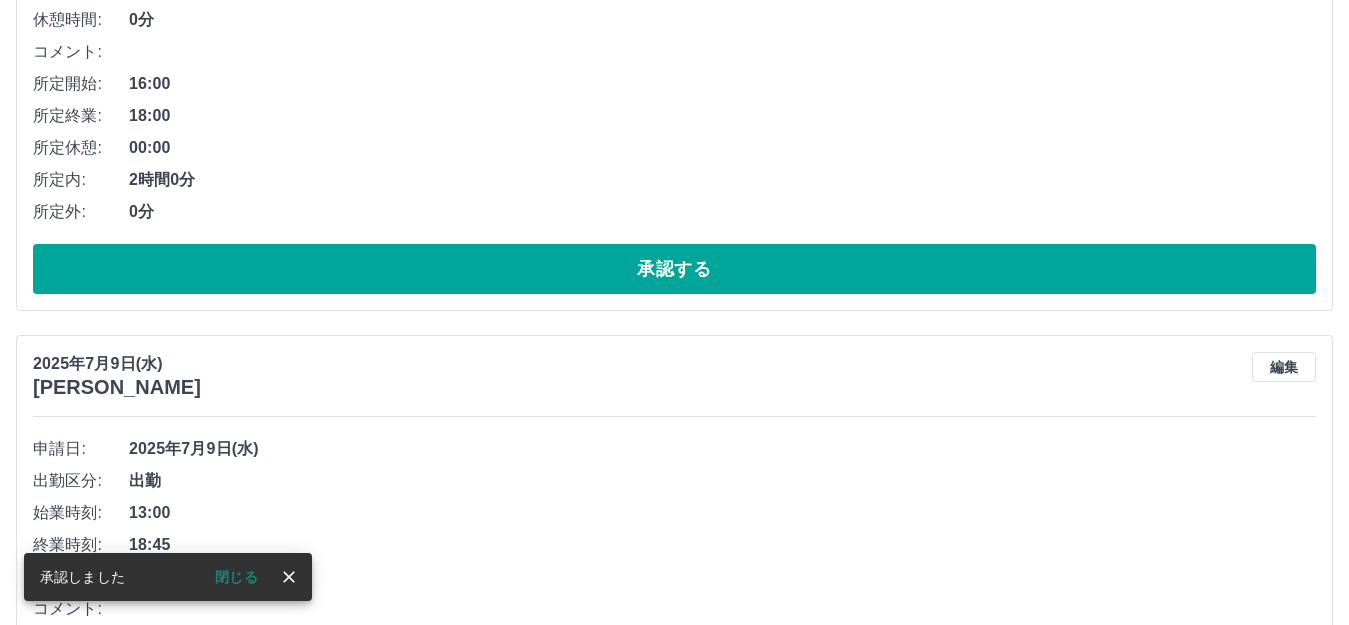 scroll, scrollTop: 1014, scrollLeft: 0, axis: vertical 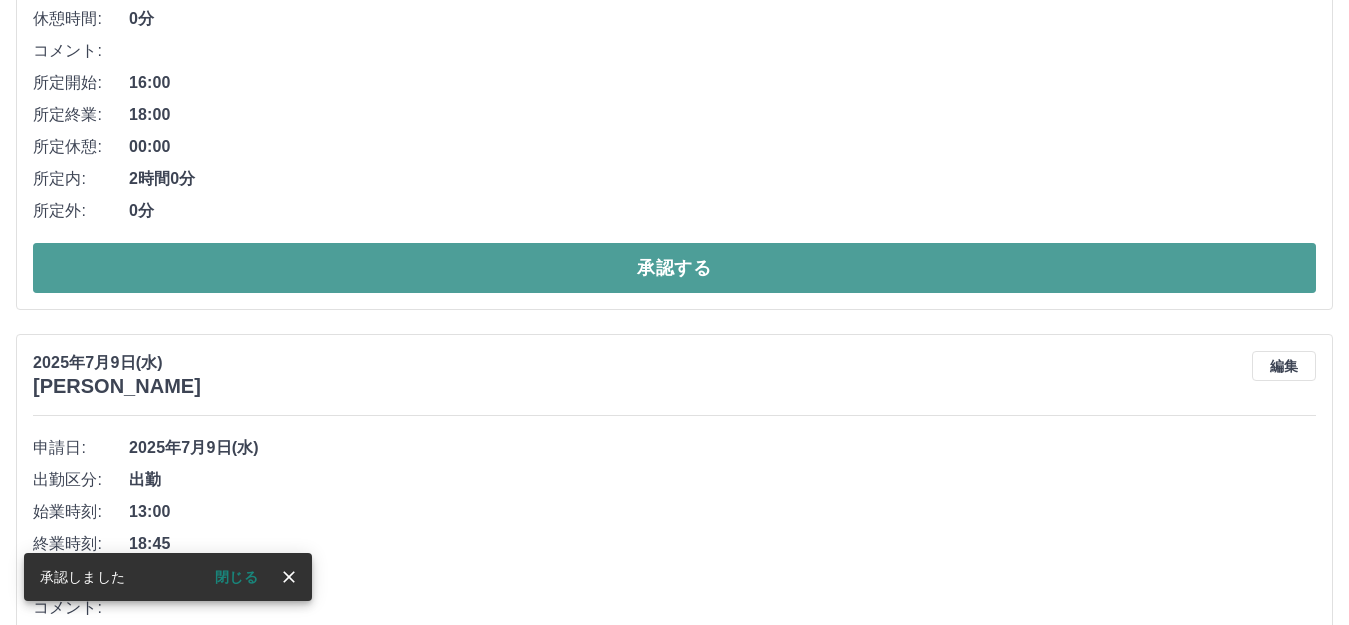 click on "承認する" at bounding box center (674, 268) 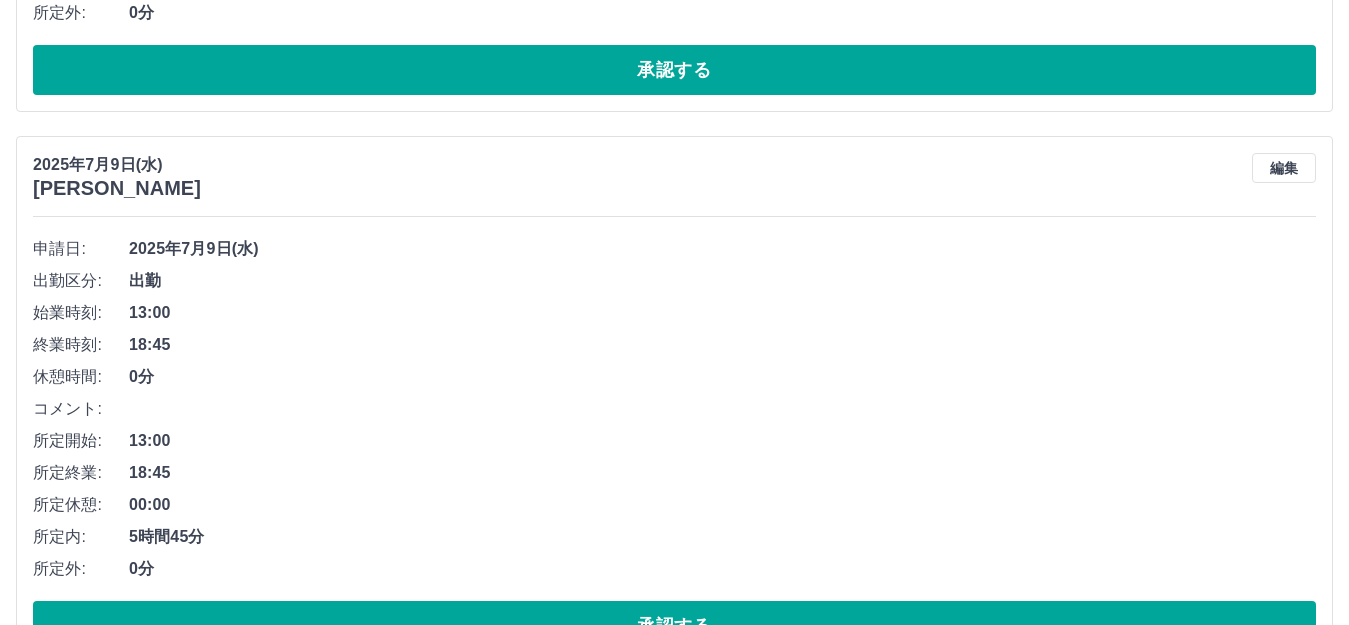 scroll, scrollTop: 758, scrollLeft: 0, axis: vertical 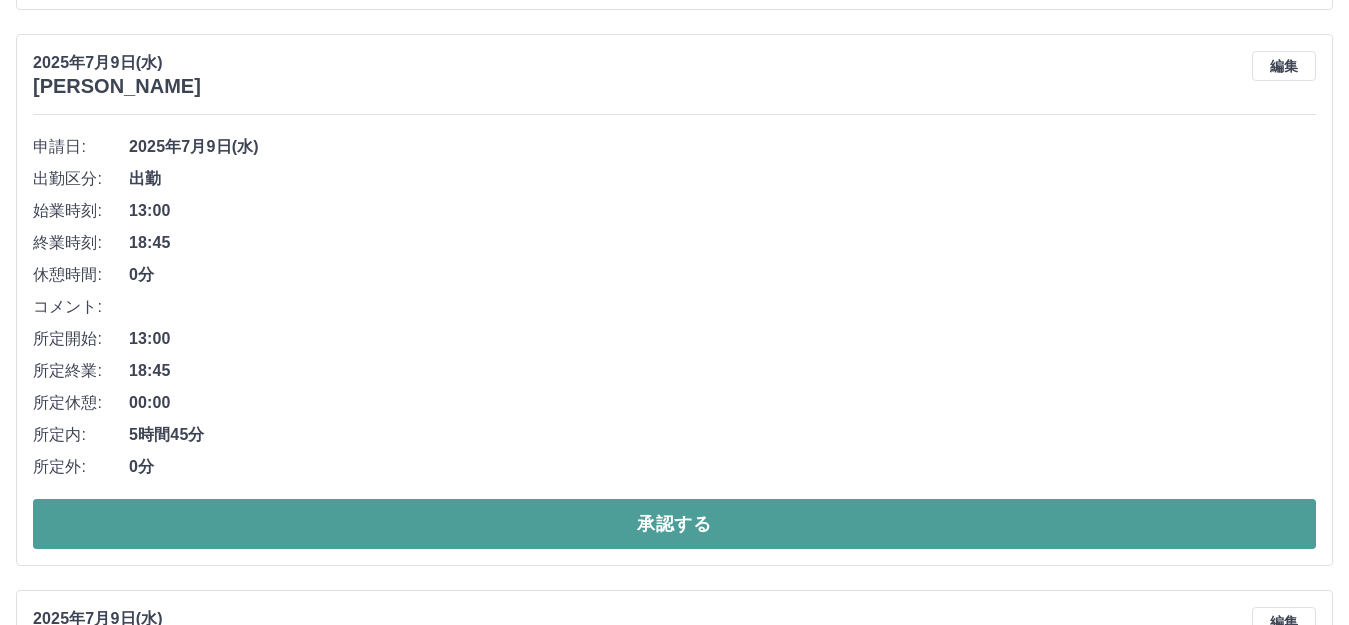 click on "承認する" at bounding box center [674, 524] 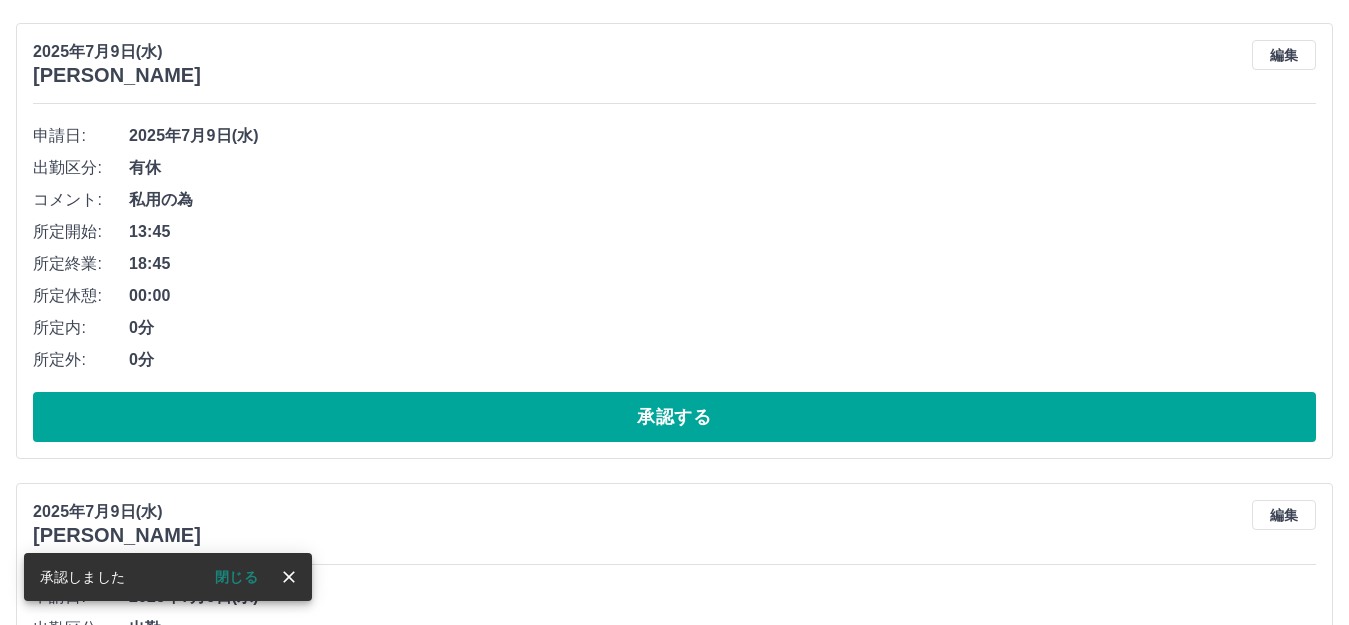 scroll, scrollTop: 802, scrollLeft: 0, axis: vertical 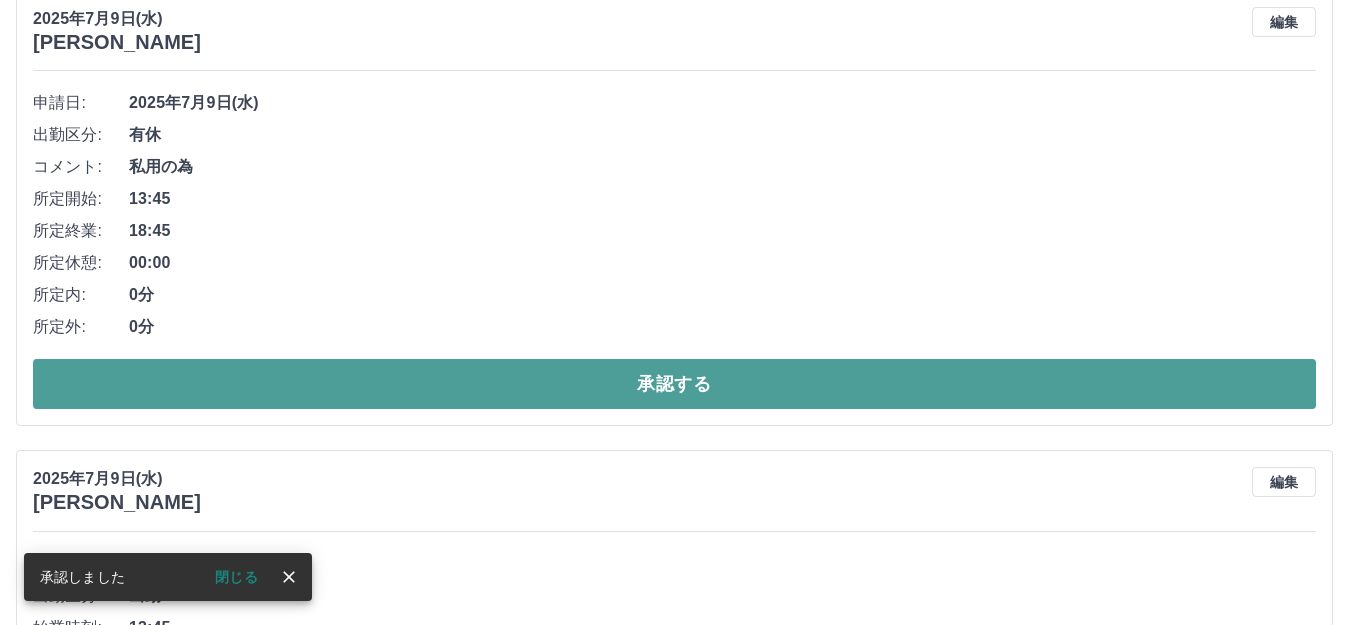 click on "承認する" at bounding box center [674, 384] 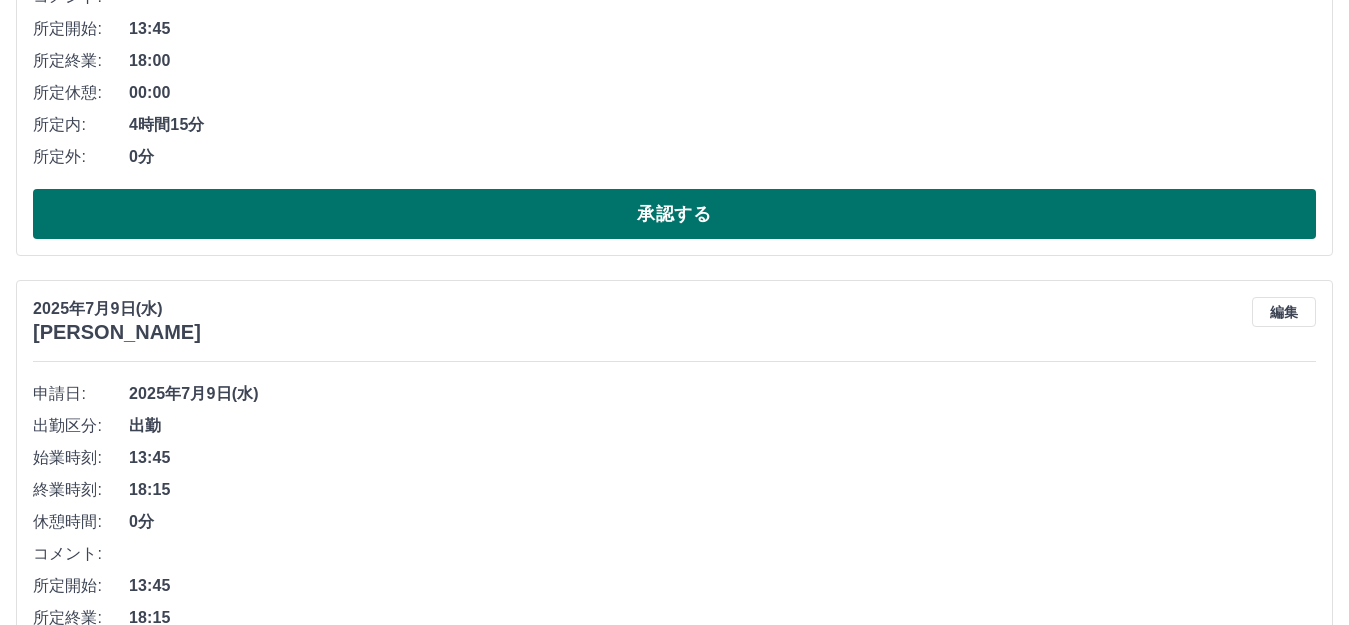 scroll, scrollTop: 1342, scrollLeft: 0, axis: vertical 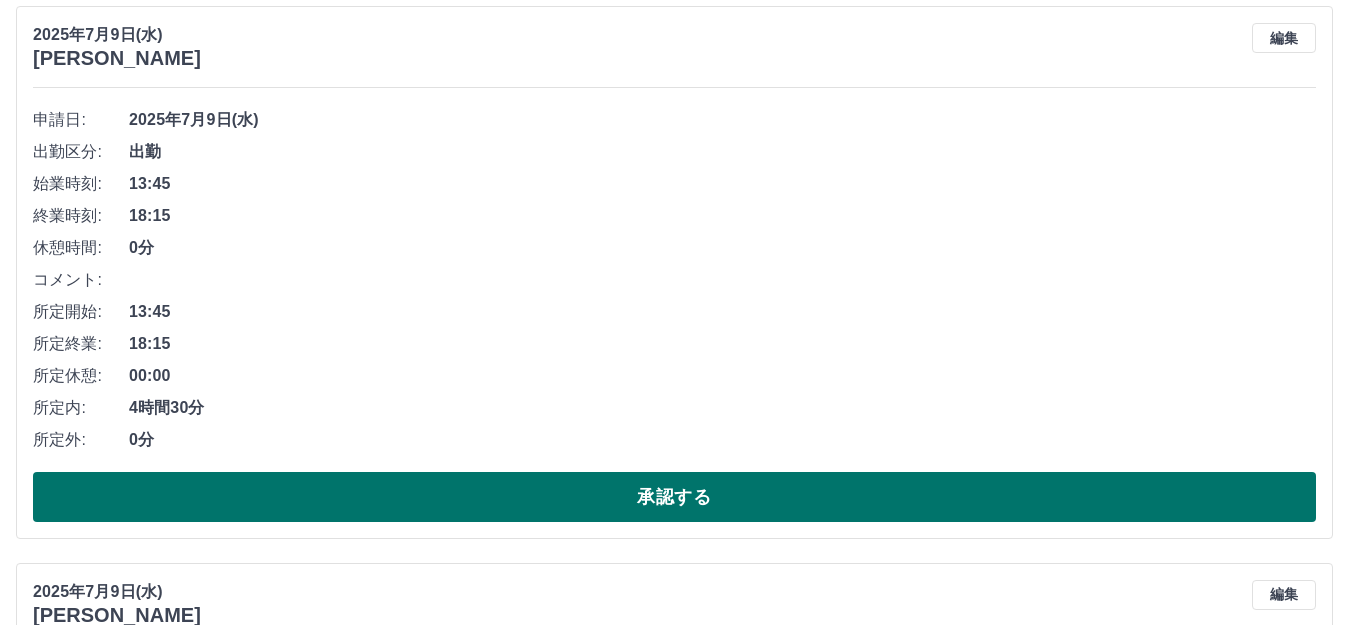 click on "承認する" at bounding box center [674, 497] 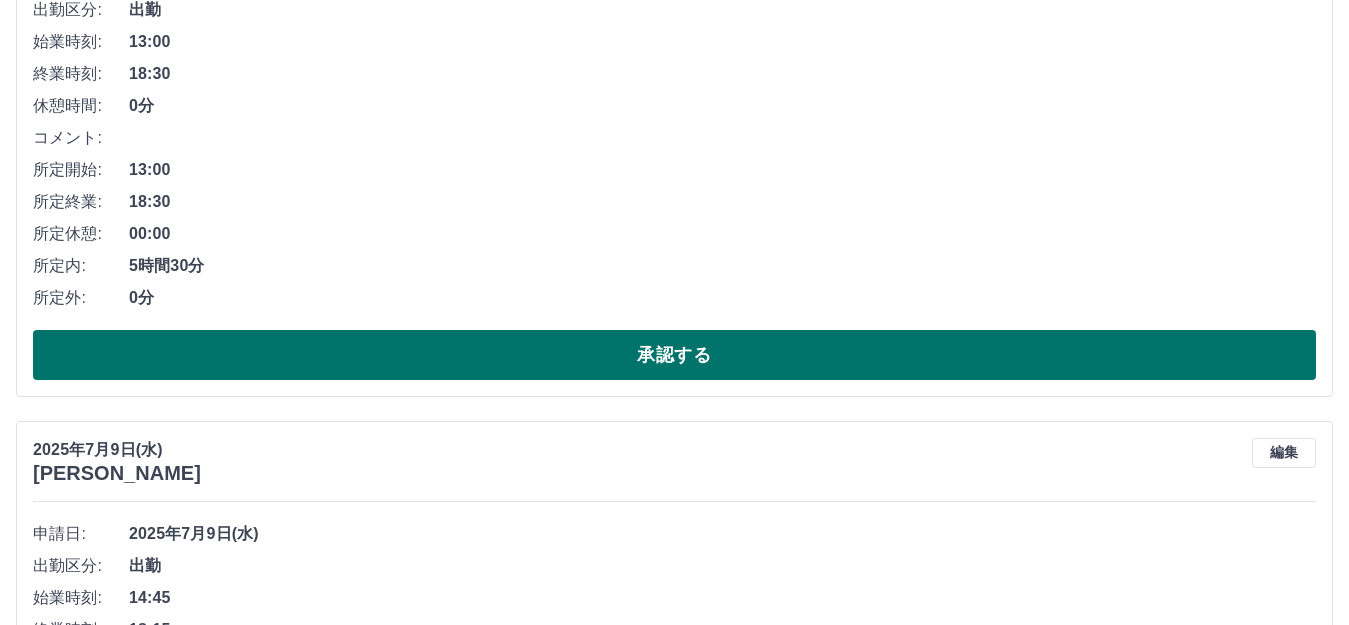scroll, scrollTop: 1485, scrollLeft: 0, axis: vertical 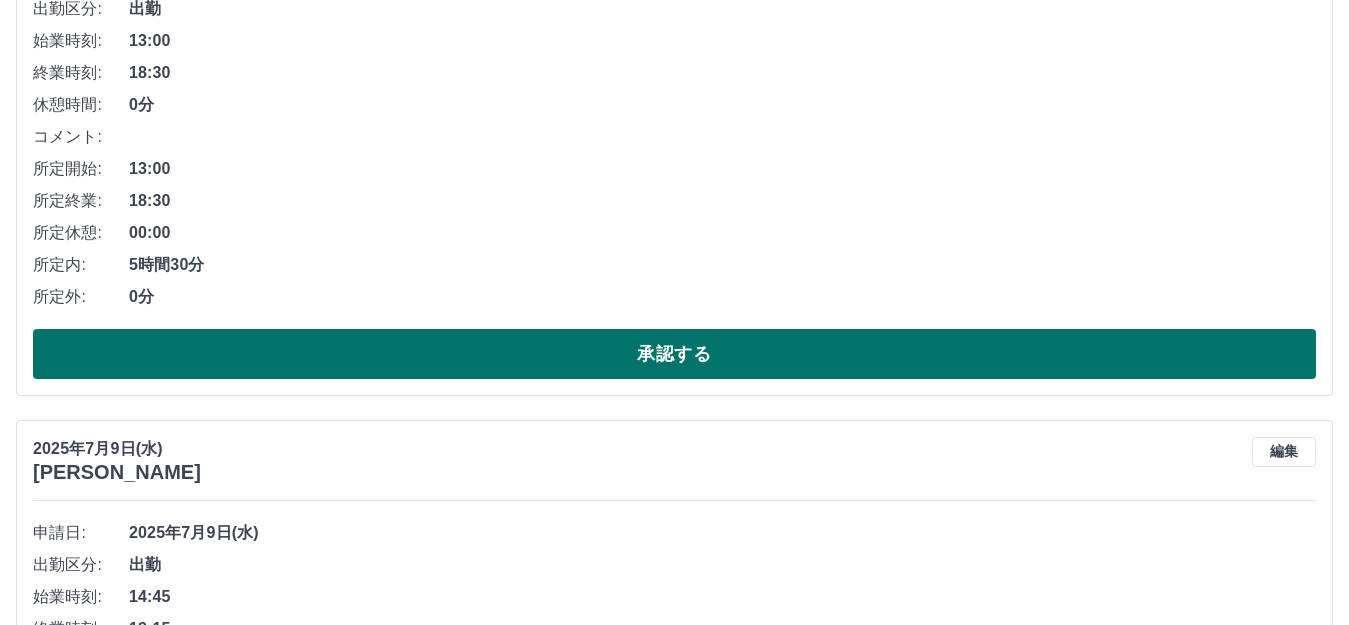 click on "承認する" at bounding box center (674, 354) 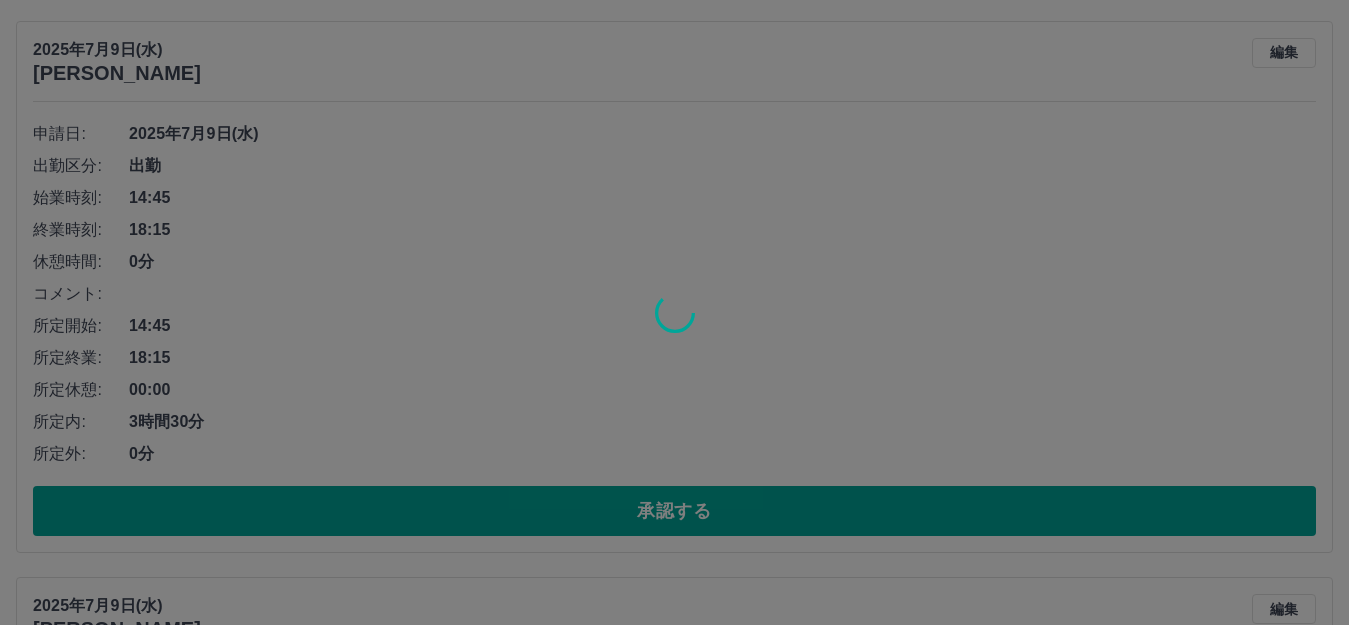 scroll, scrollTop: 1985, scrollLeft: 0, axis: vertical 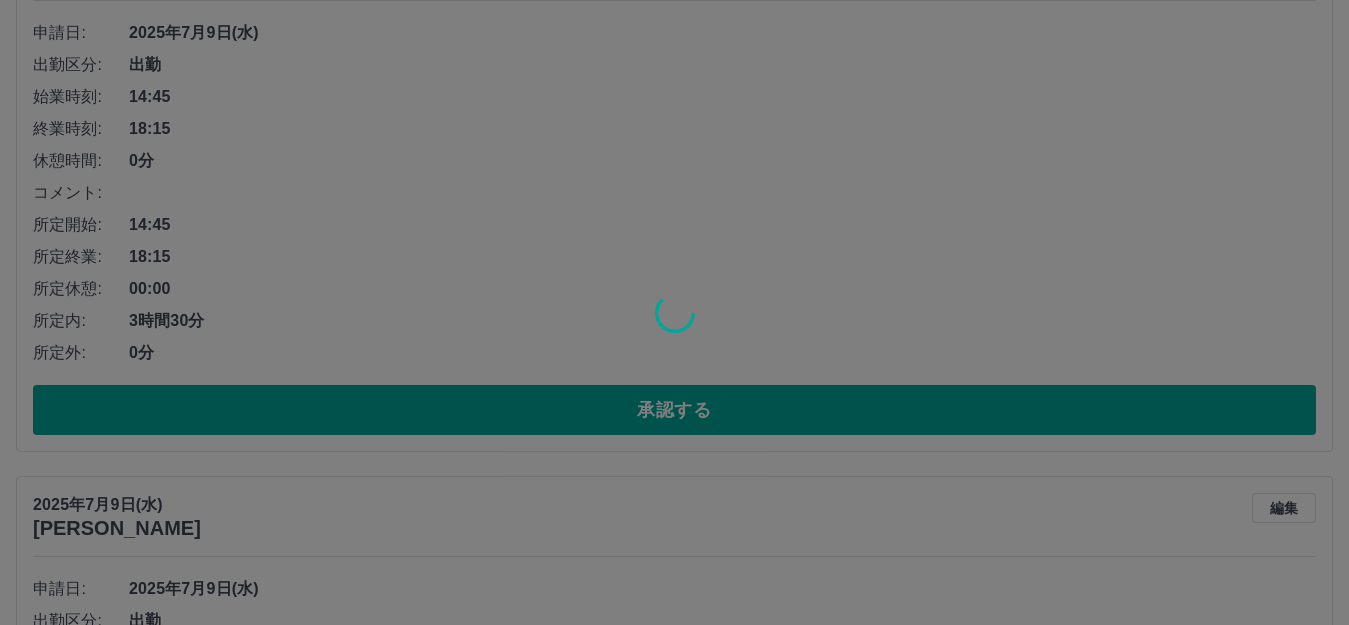click at bounding box center (674, 312) 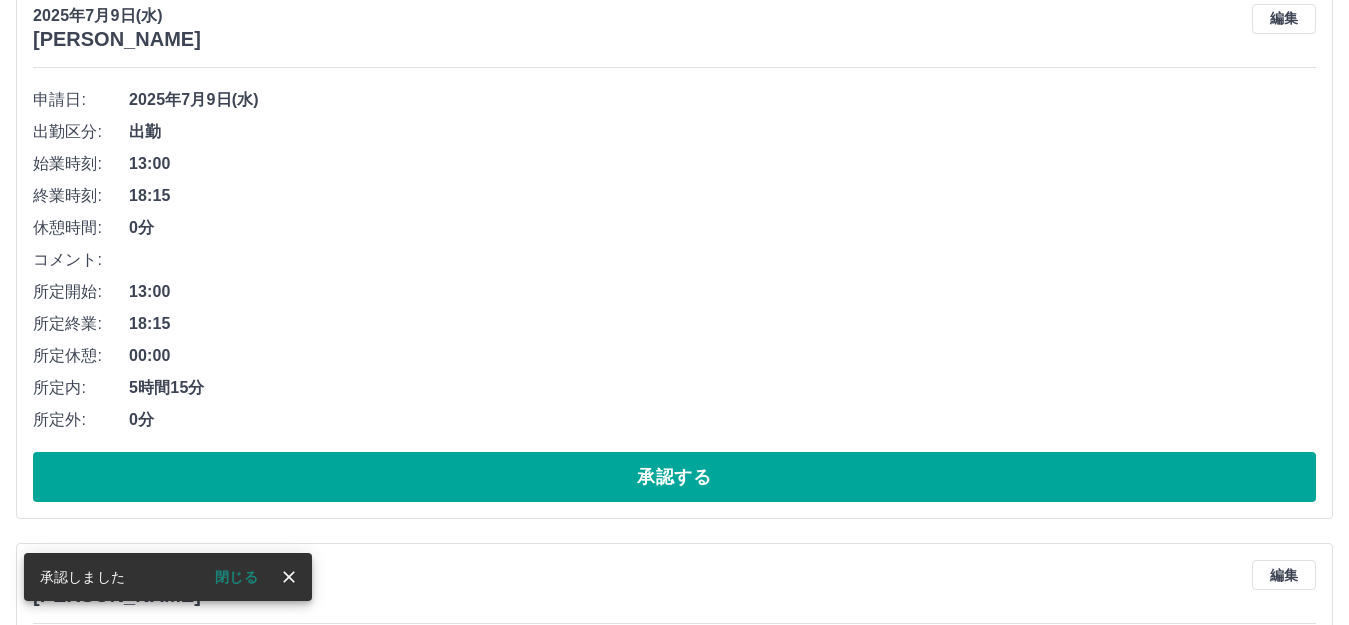 scroll, scrollTop: 1929, scrollLeft: 0, axis: vertical 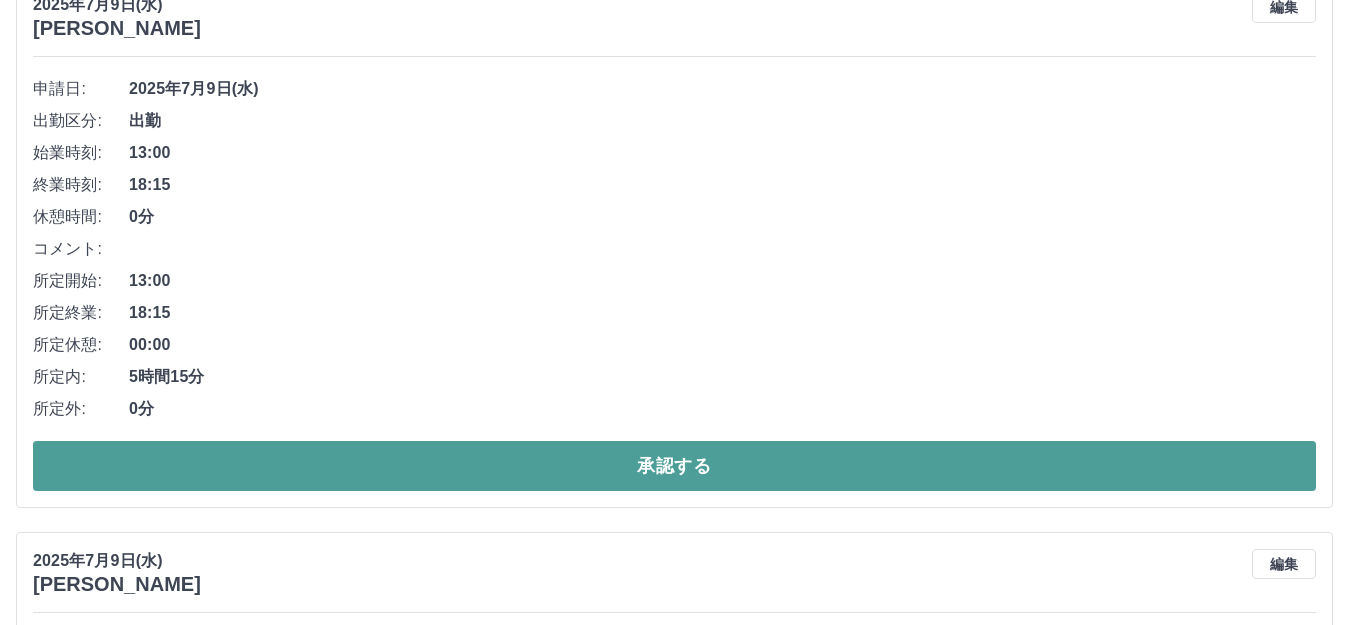 click on "承認する" at bounding box center [674, 466] 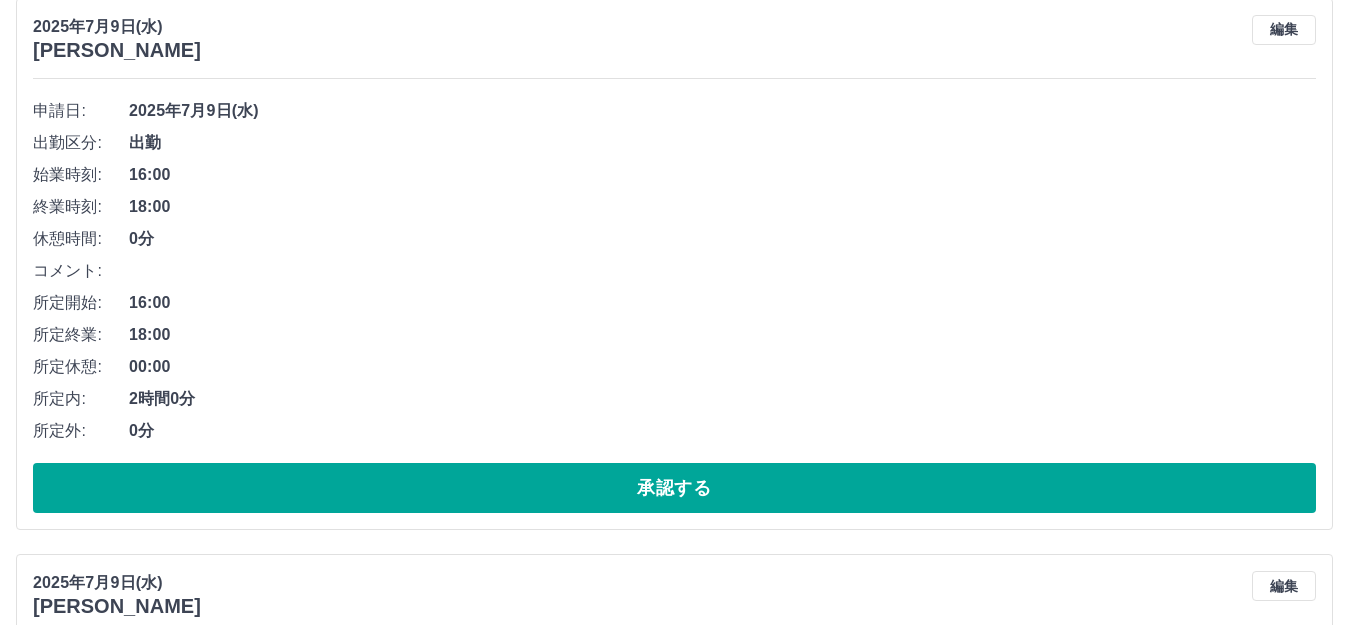scroll, scrollTop: 2073, scrollLeft: 0, axis: vertical 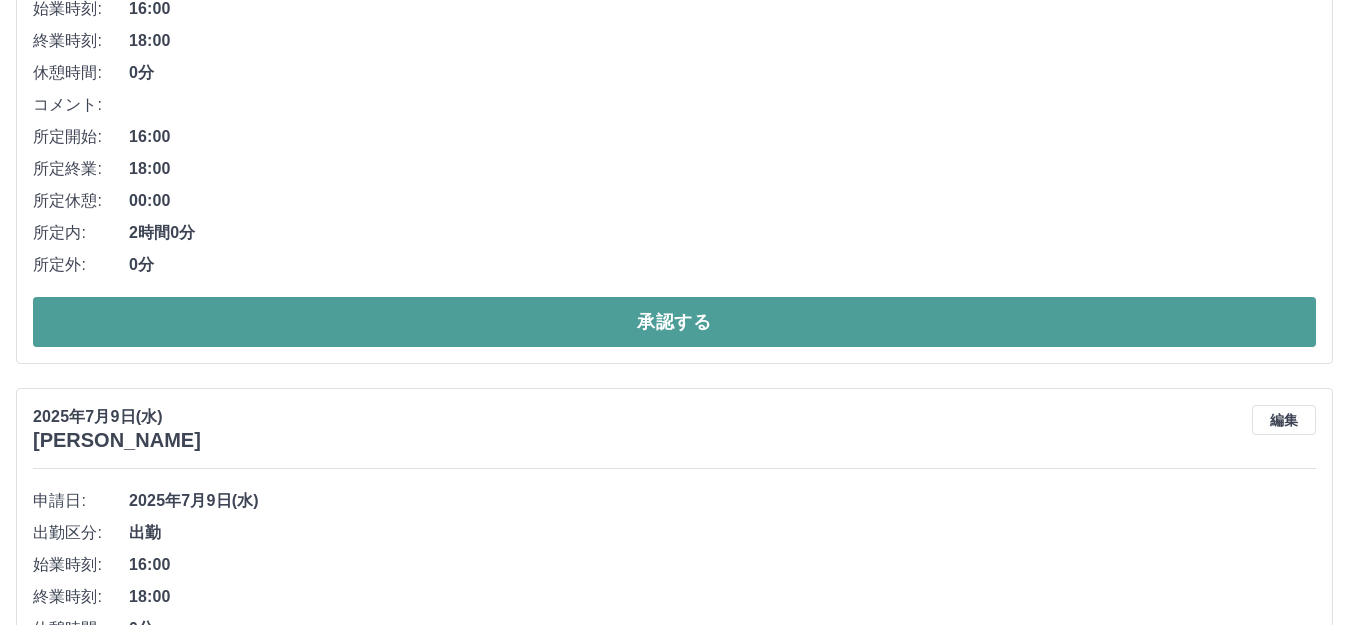 click on "承認する" at bounding box center [674, 322] 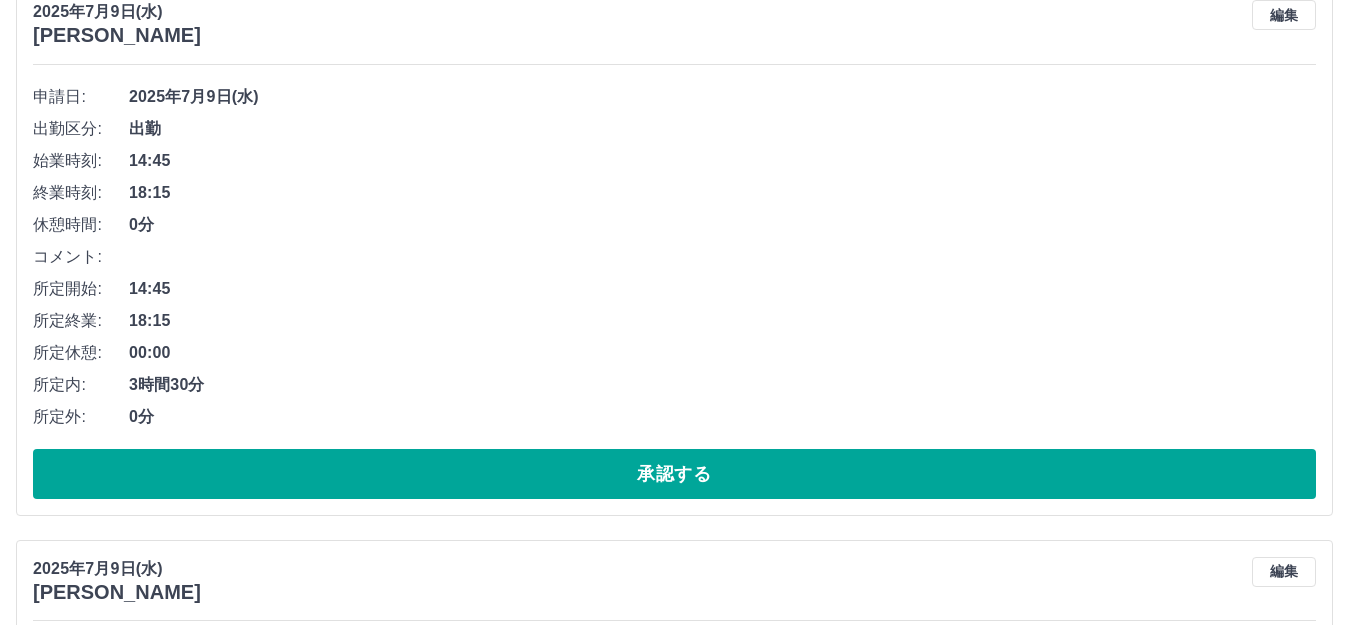 scroll, scrollTop: 1473, scrollLeft: 0, axis: vertical 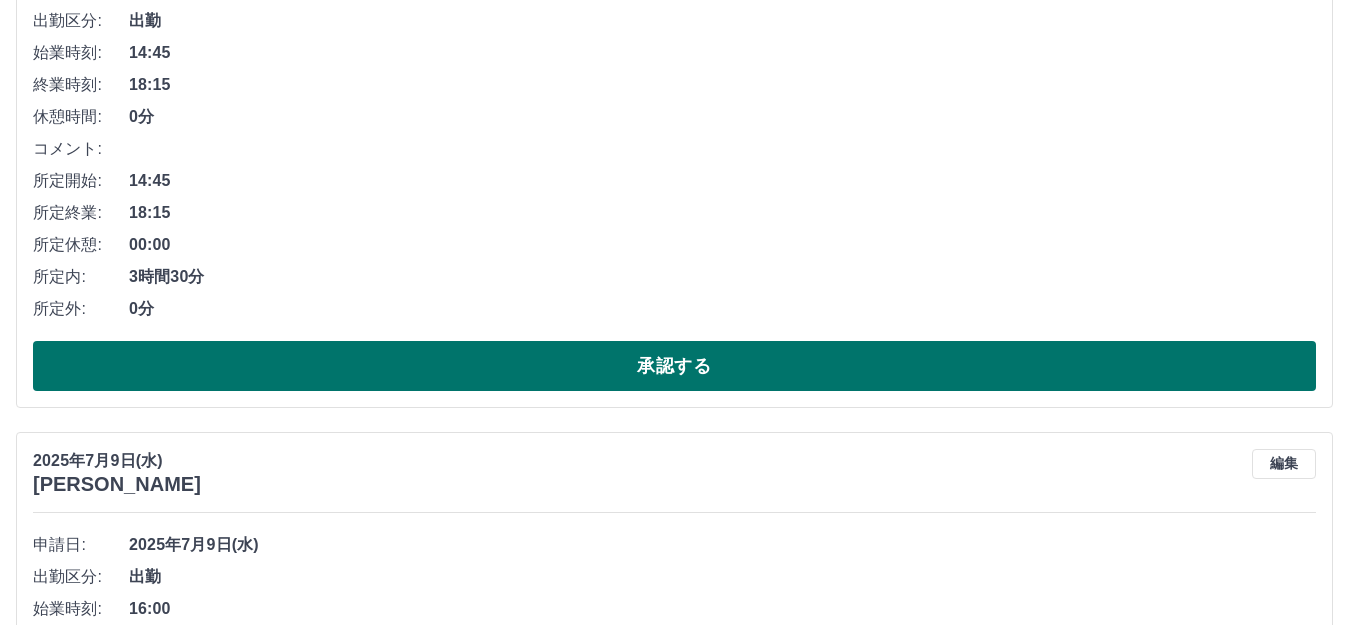 click on "承認する" at bounding box center [674, 366] 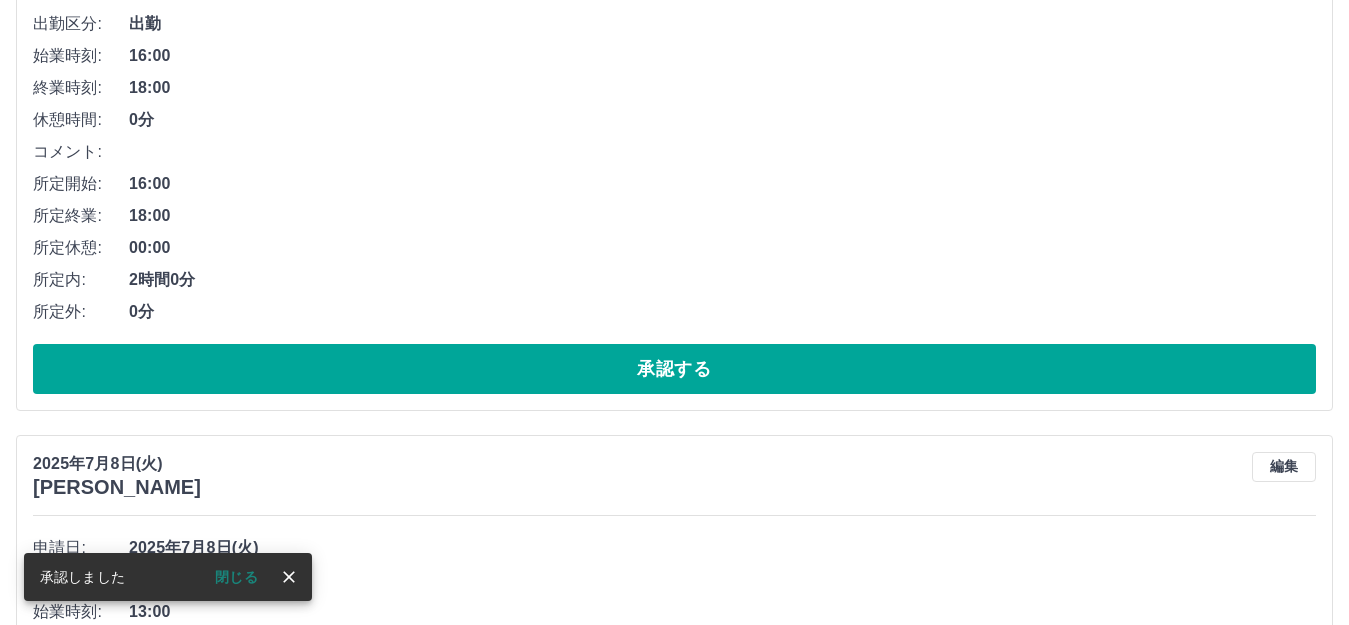 scroll, scrollTop: 1516, scrollLeft: 0, axis: vertical 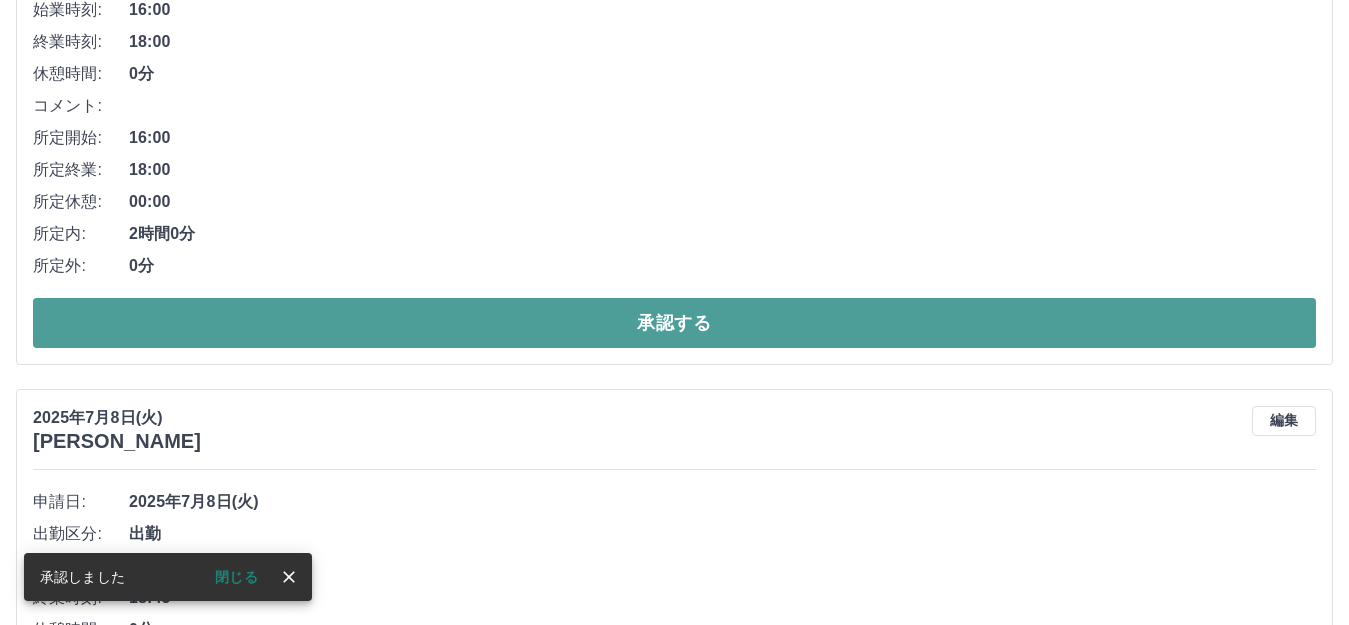 click on "承認する" at bounding box center (674, 323) 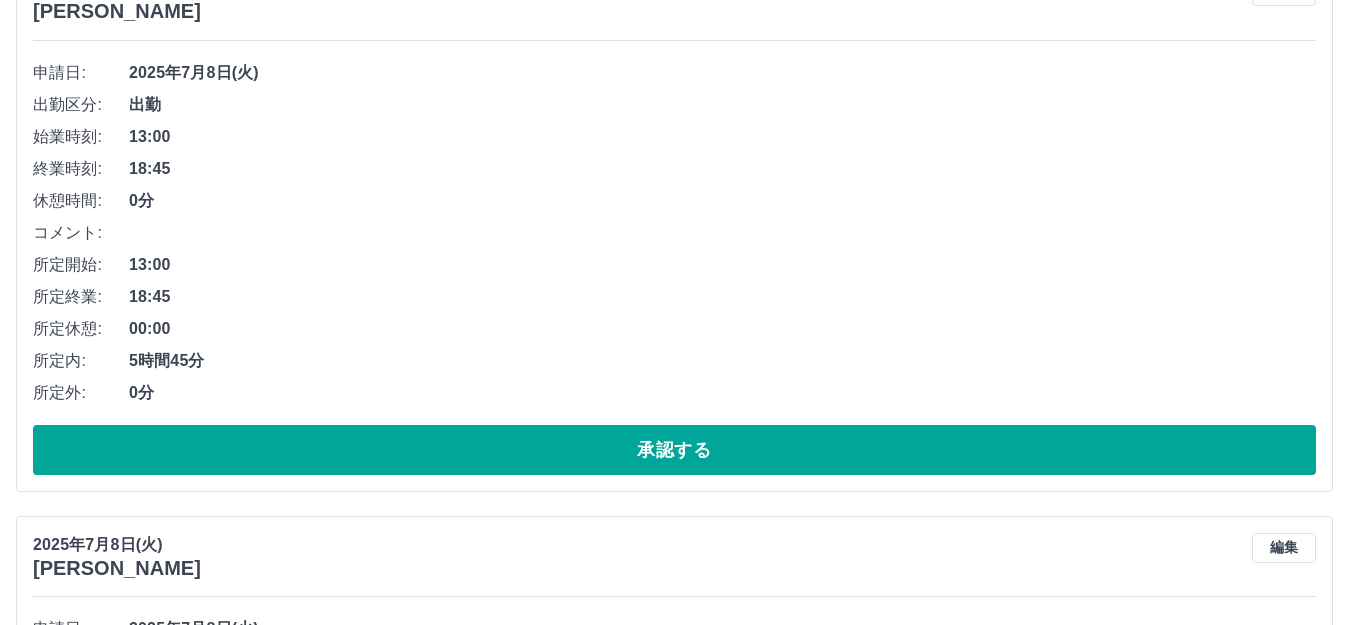 scroll, scrollTop: 1659, scrollLeft: 0, axis: vertical 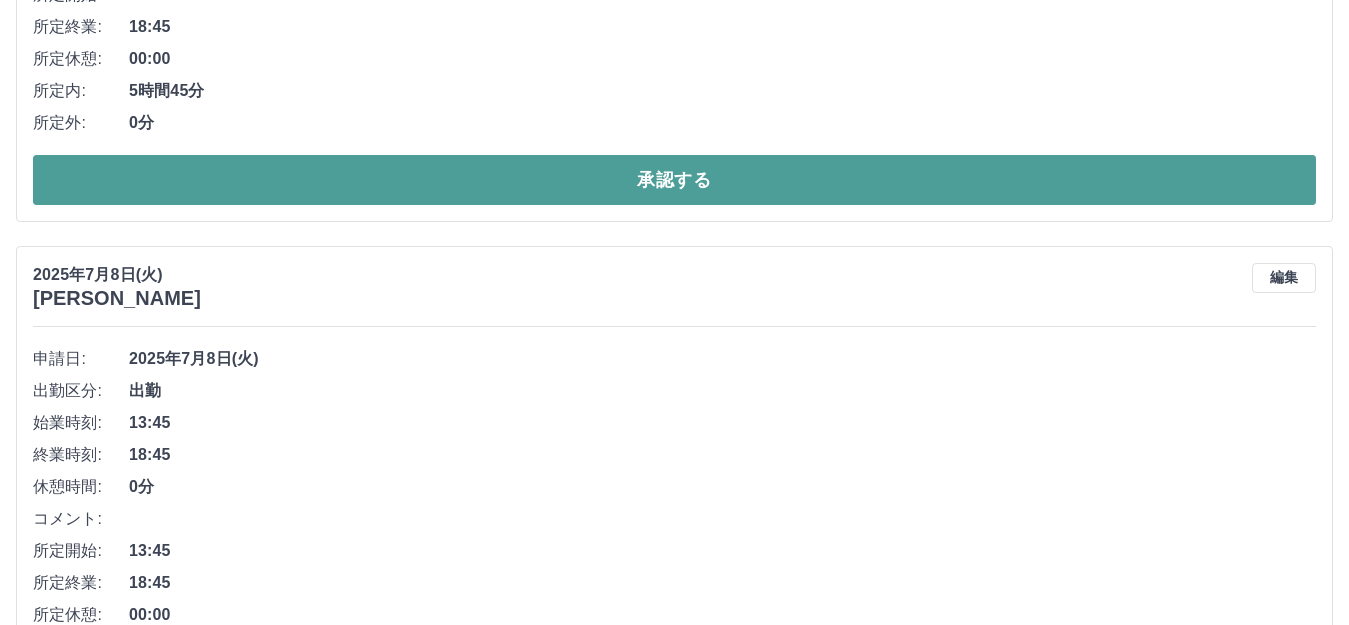click on "承認する" at bounding box center [674, 180] 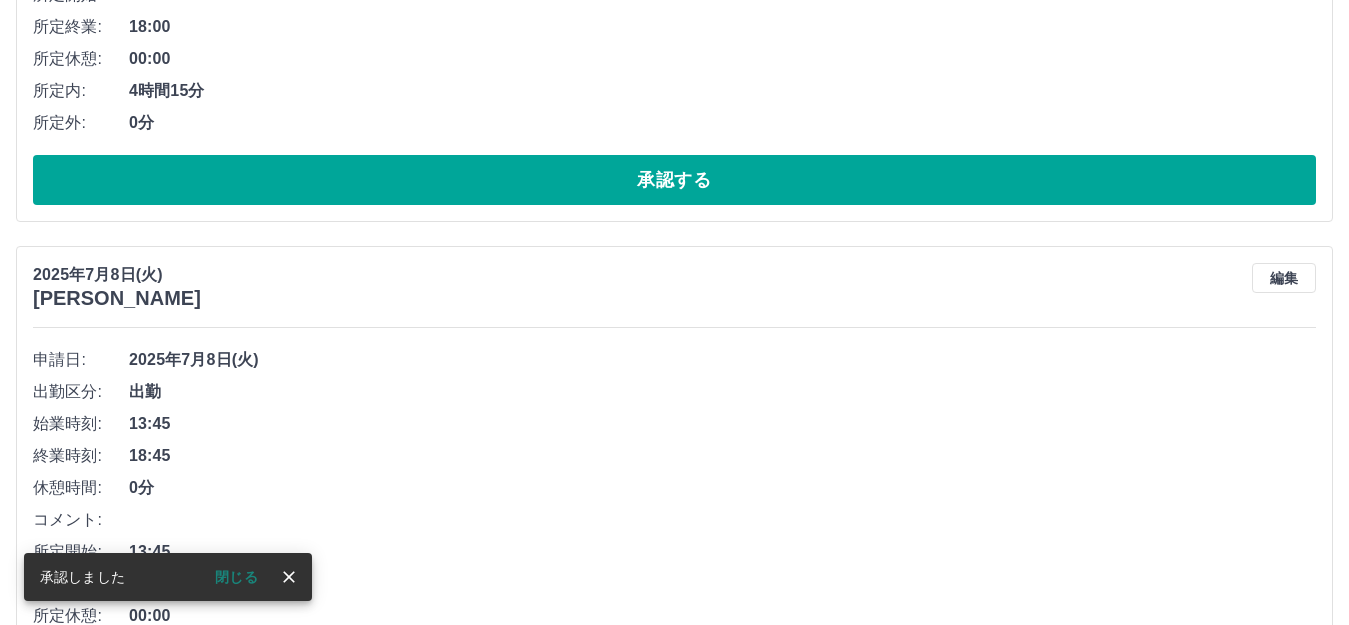 scroll, scrollTop: 1502, scrollLeft: 0, axis: vertical 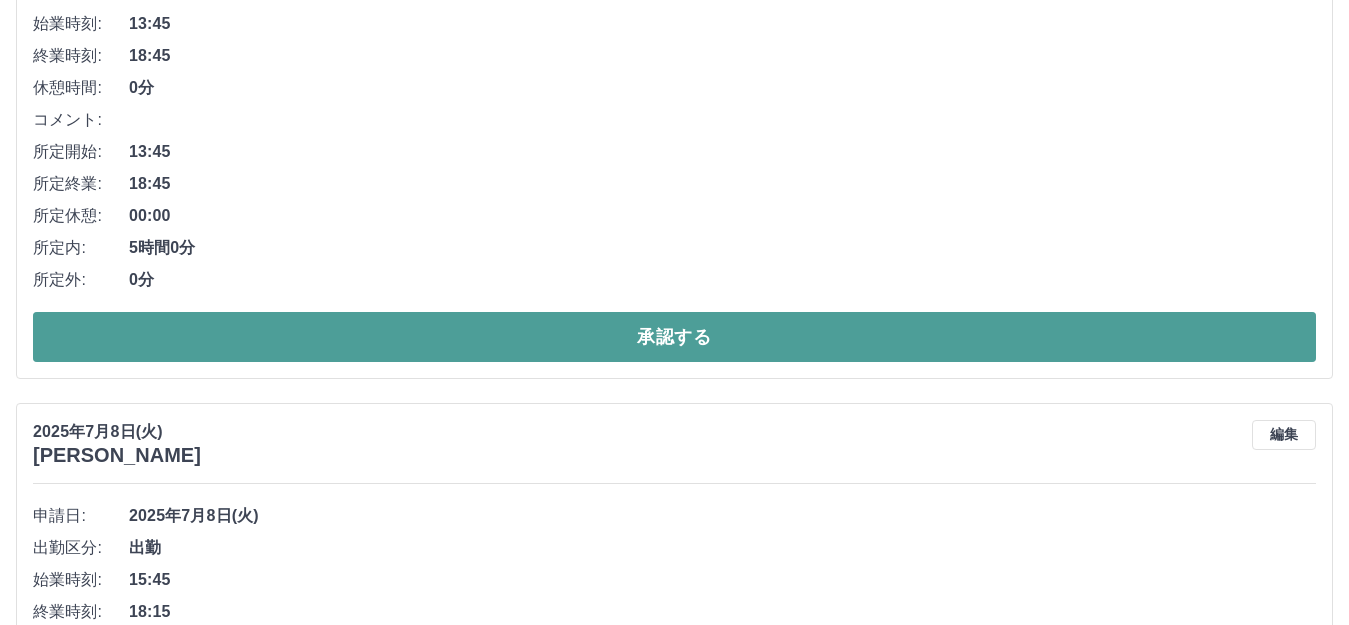 click on "承認する" at bounding box center [674, 337] 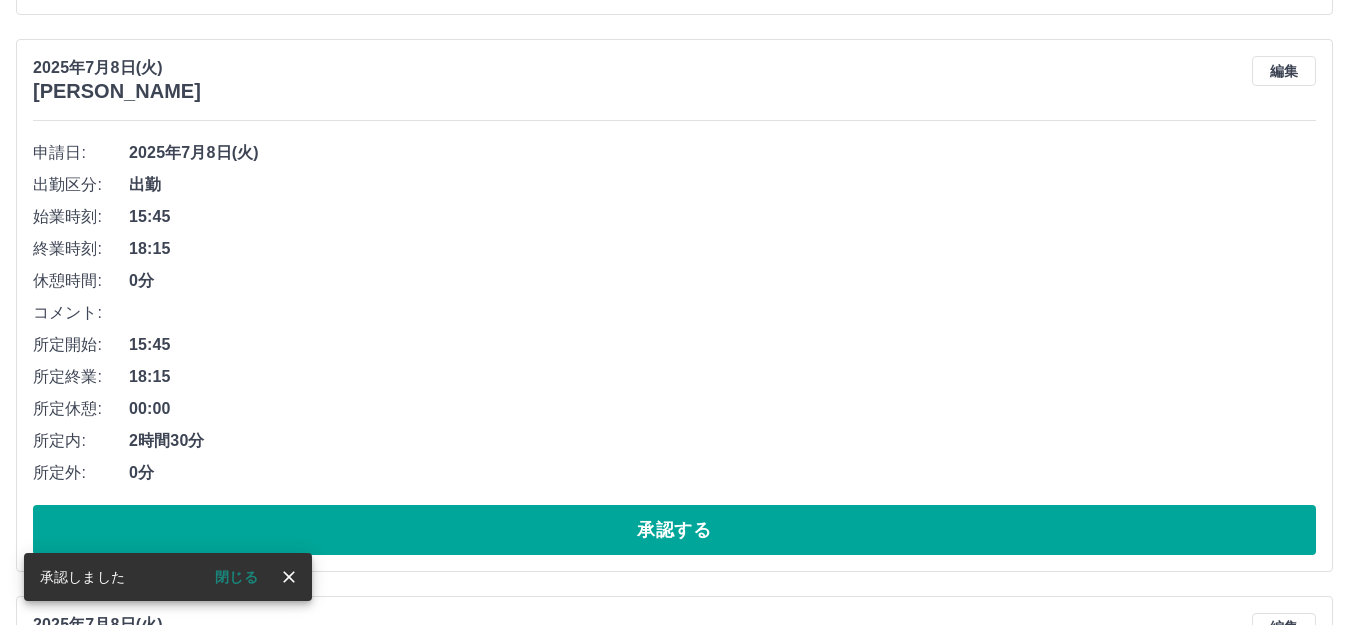 scroll, scrollTop: 1345, scrollLeft: 0, axis: vertical 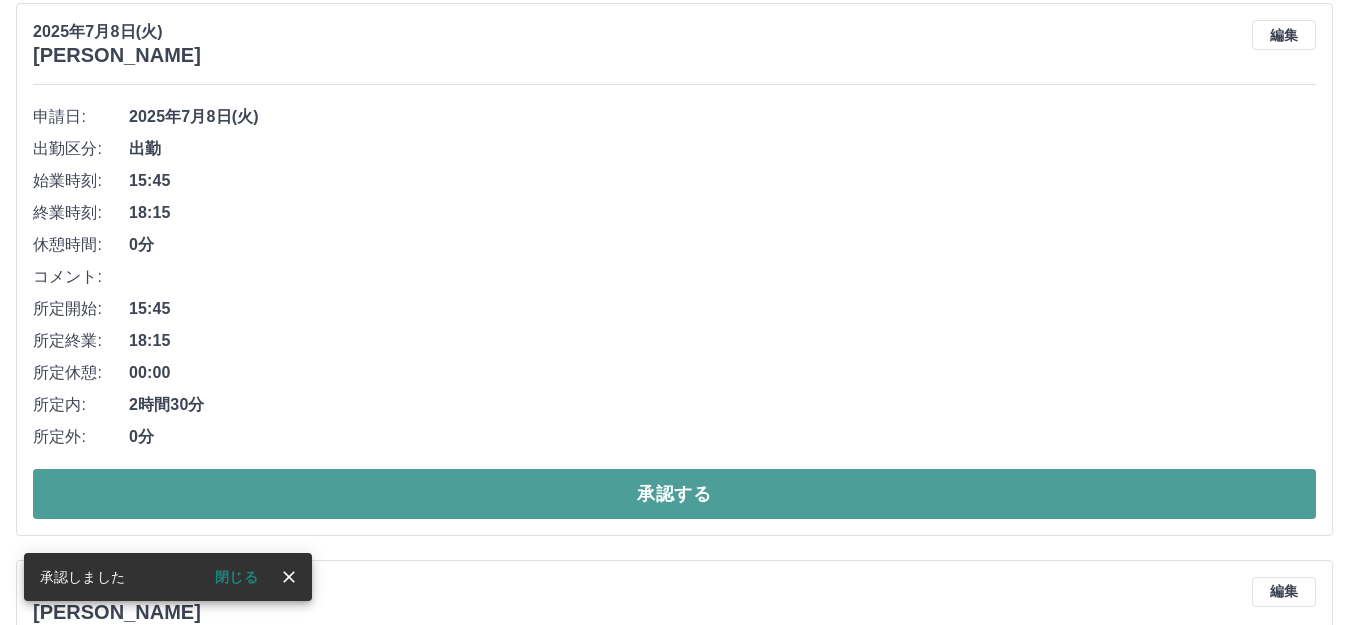 click on "承認する" at bounding box center (674, 494) 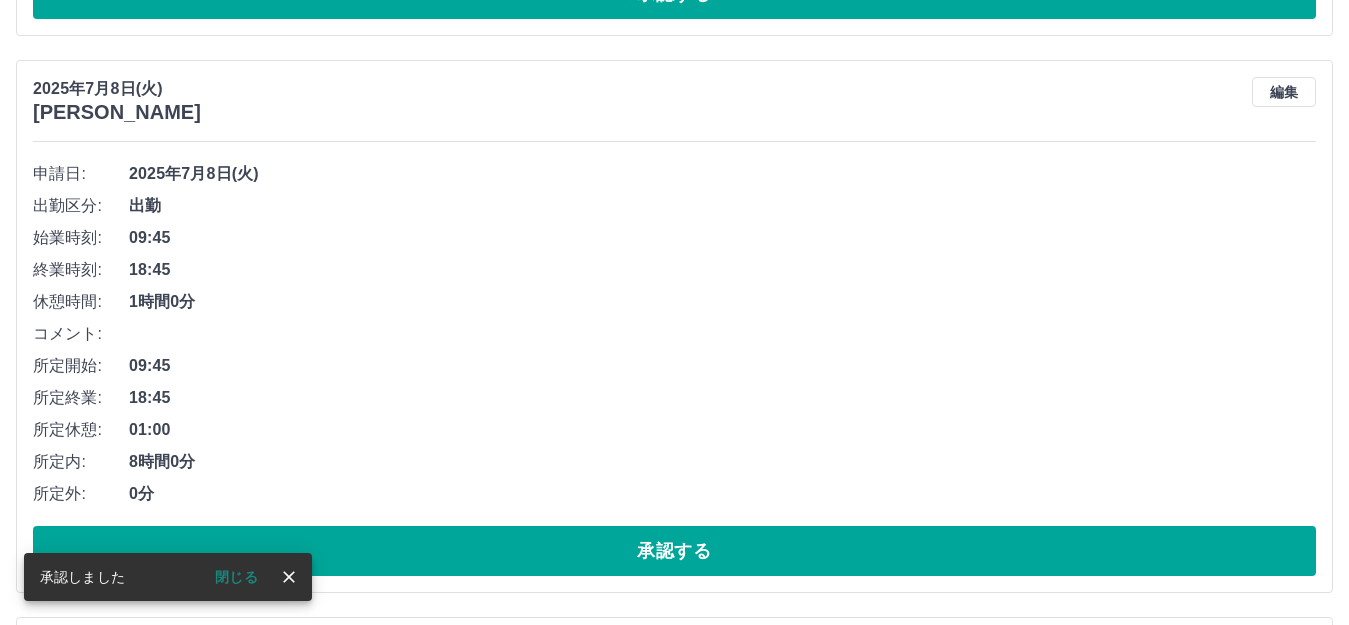 scroll, scrollTop: 1488, scrollLeft: 0, axis: vertical 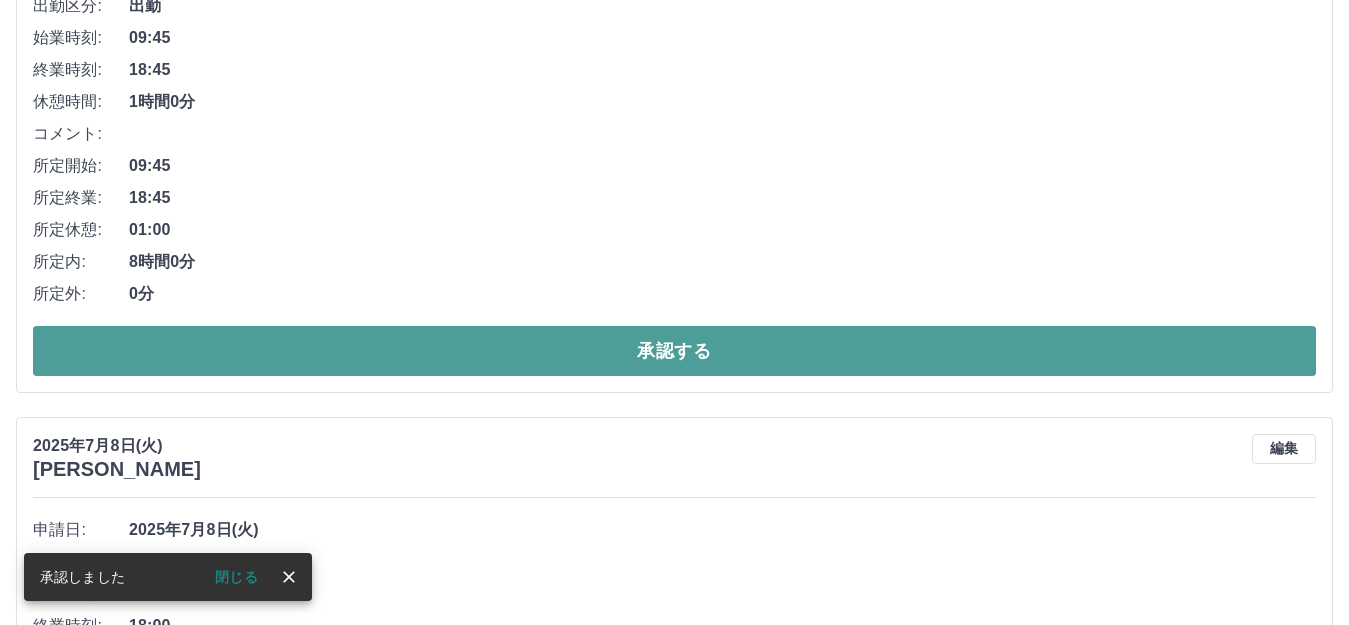 click on "承認する" at bounding box center [674, 351] 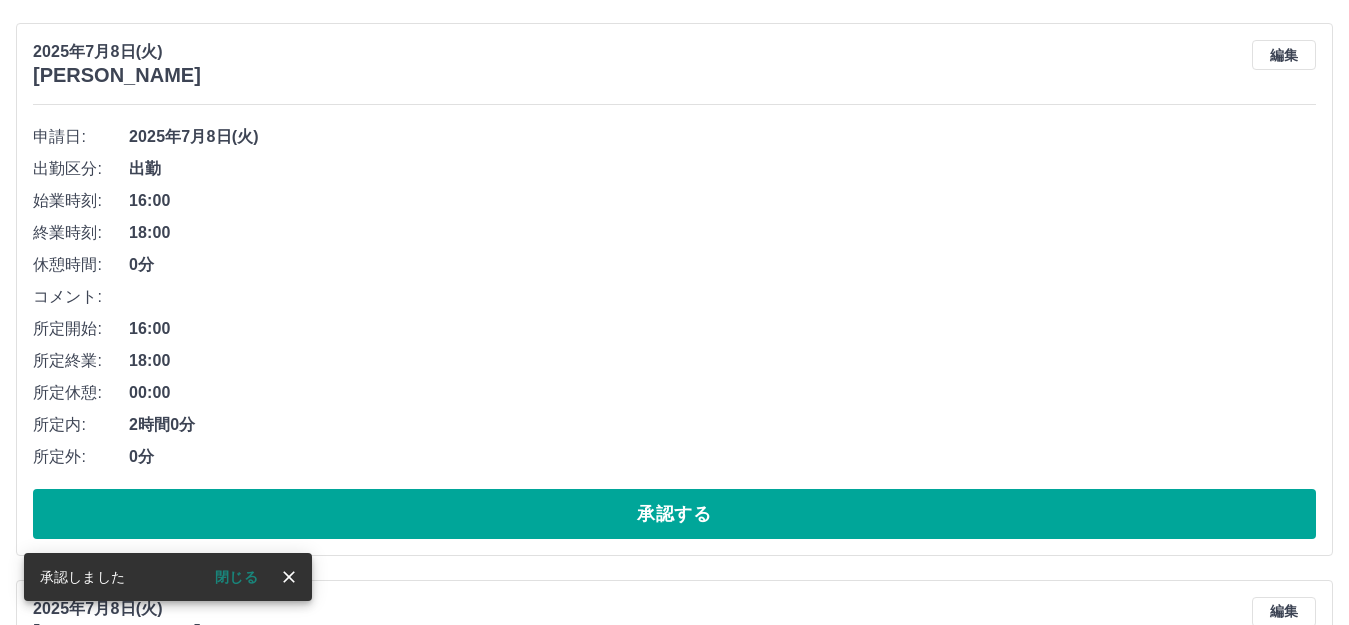 scroll, scrollTop: 1331, scrollLeft: 0, axis: vertical 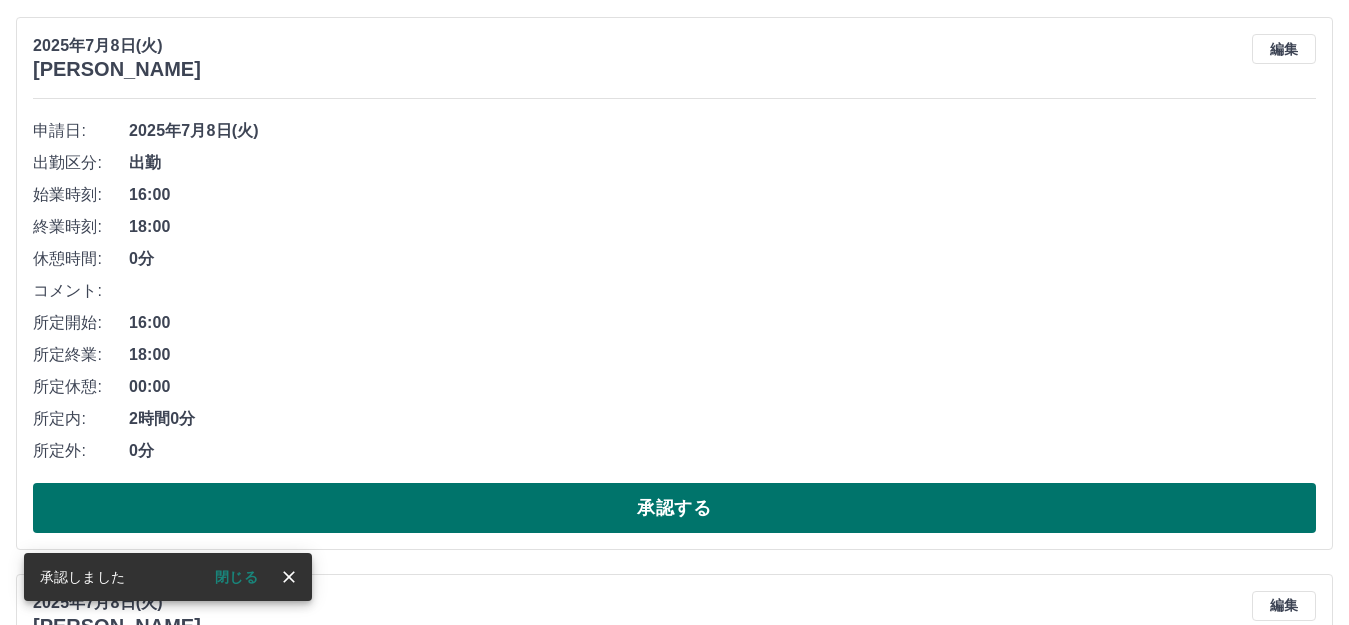 click on "承認する" at bounding box center (674, 508) 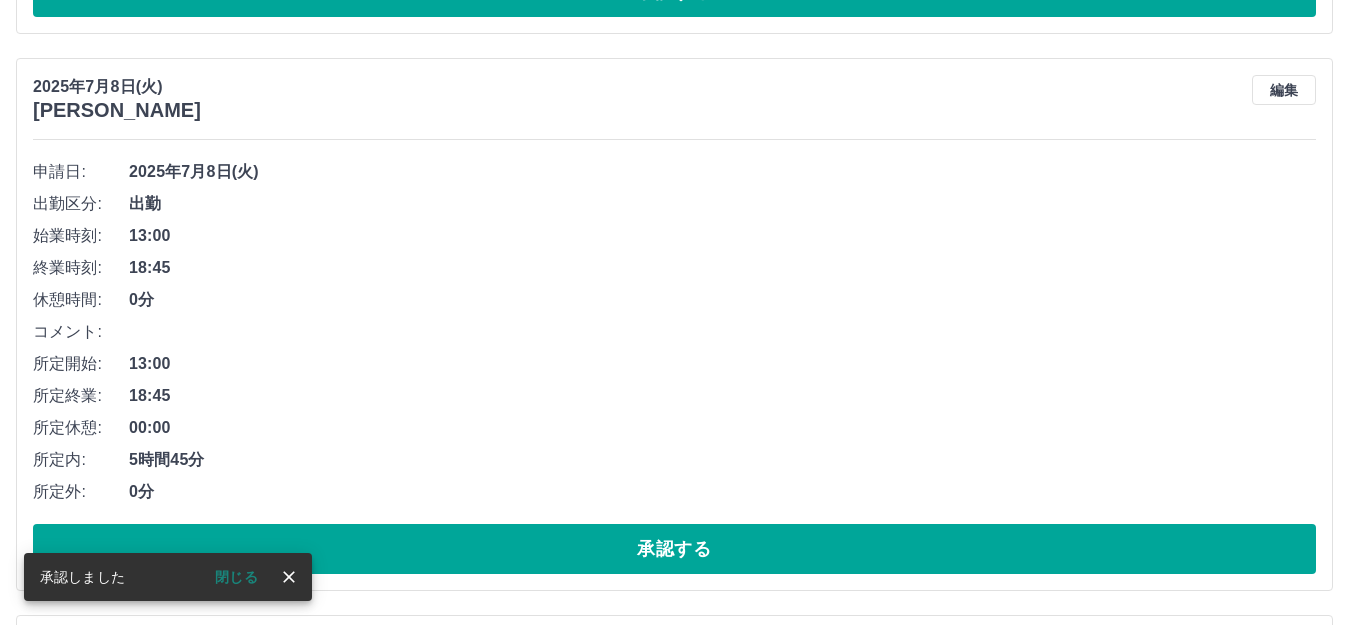 scroll, scrollTop: 1474, scrollLeft: 0, axis: vertical 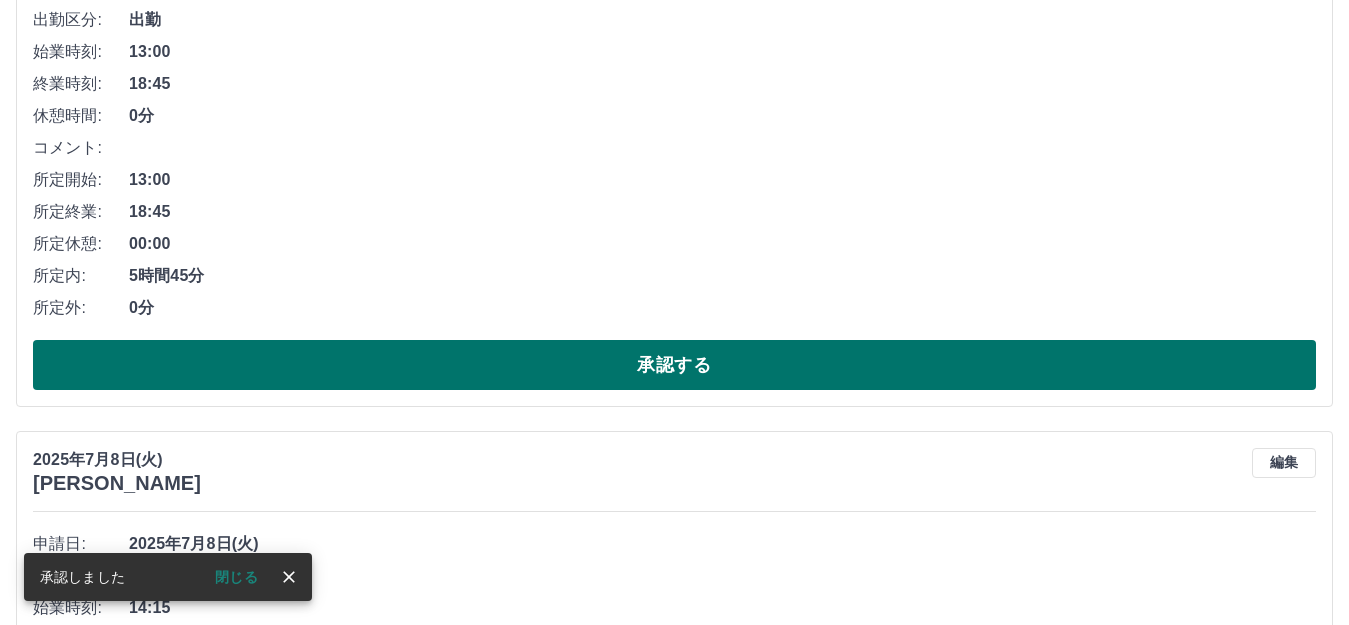 click on "承認する" at bounding box center [674, 365] 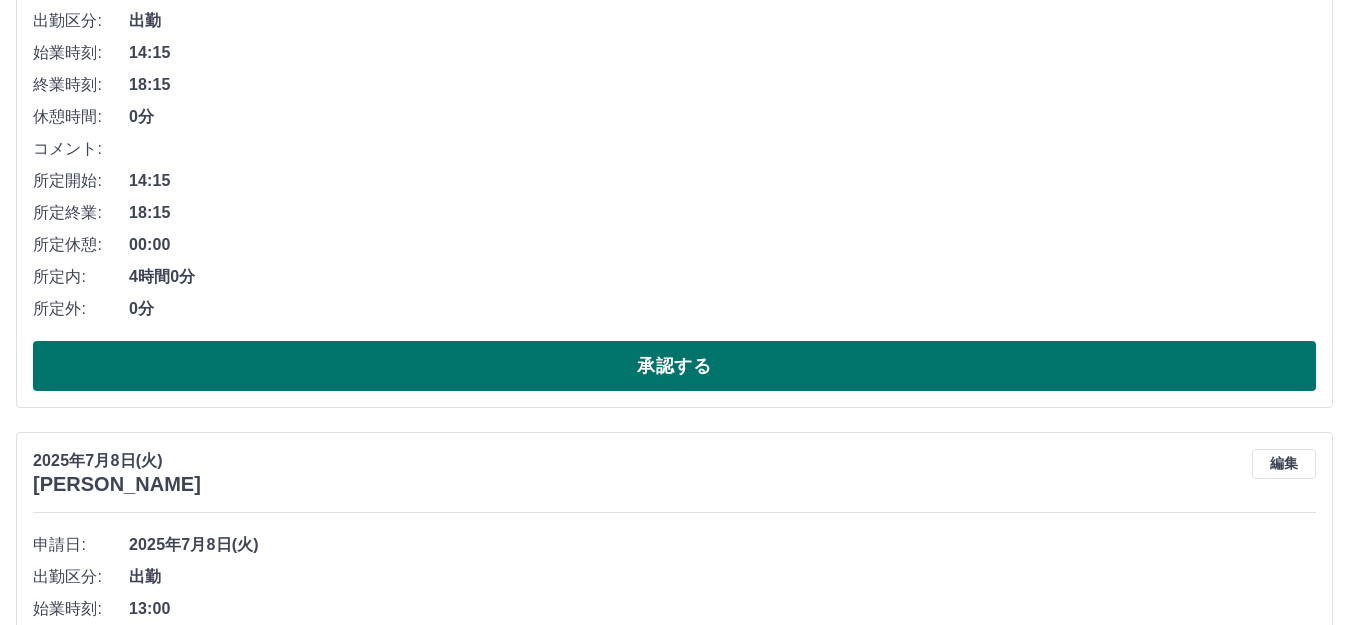 scroll, scrollTop: 1517, scrollLeft: 0, axis: vertical 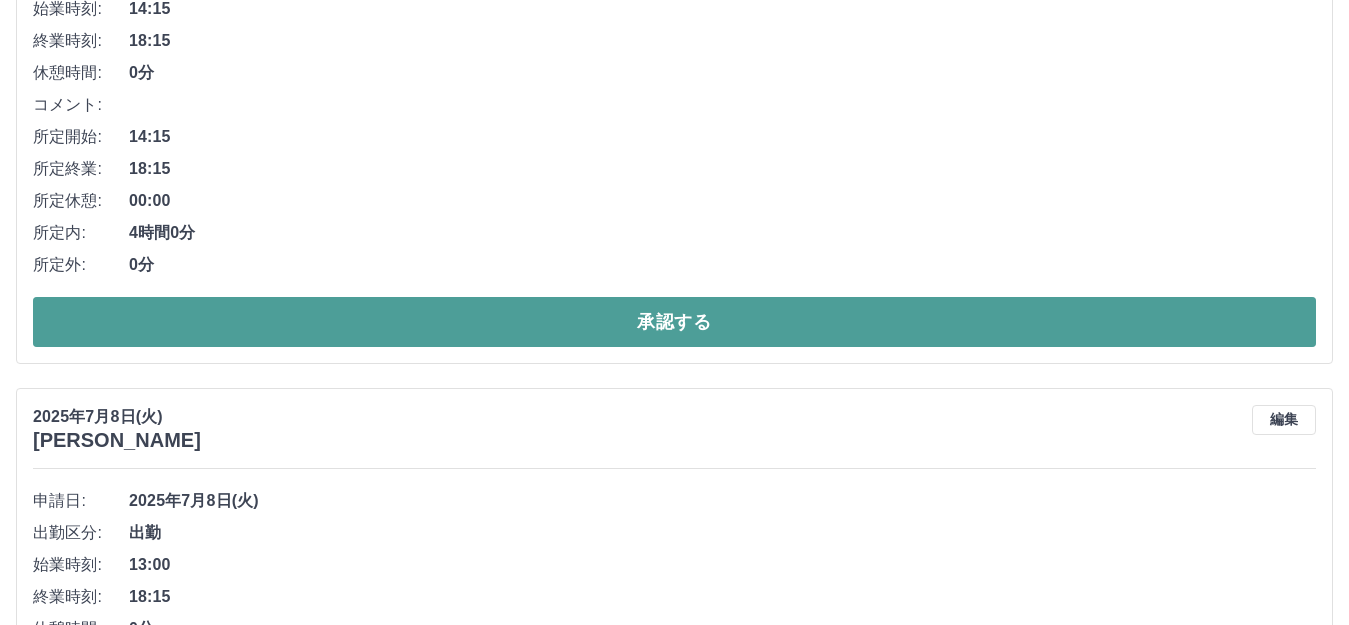 click on "承認する" at bounding box center [674, 322] 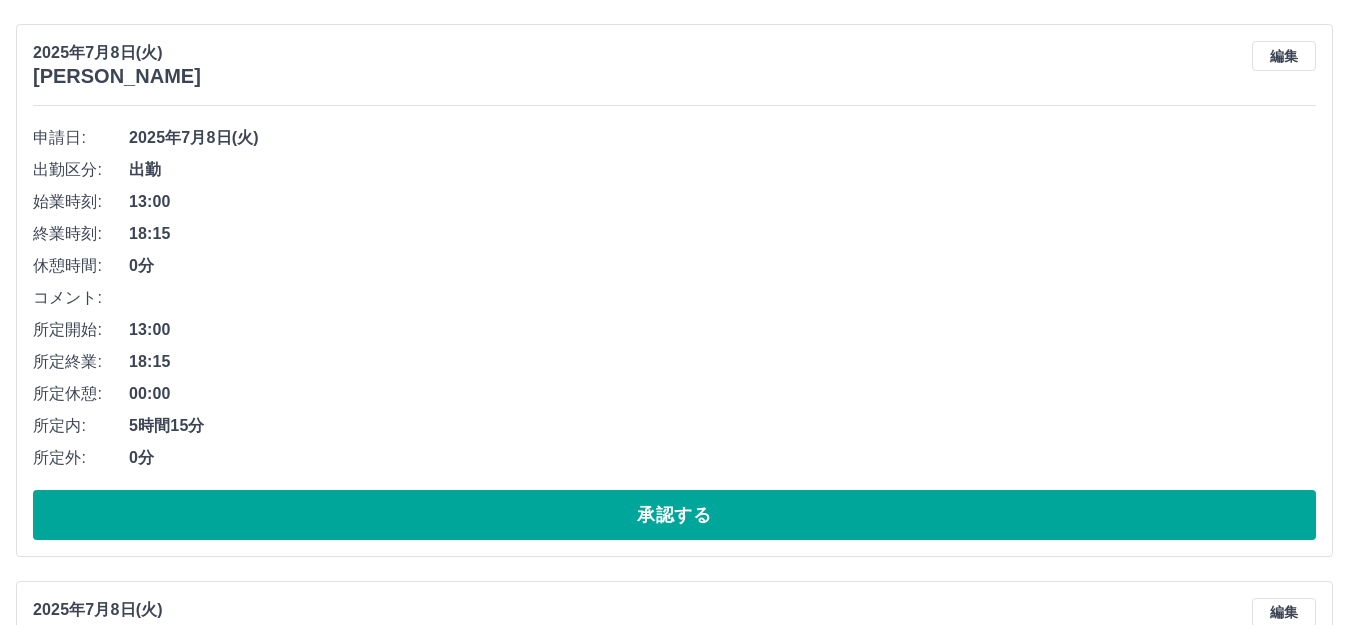 scroll, scrollTop: 1360, scrollLeft: 0, axis: vertical 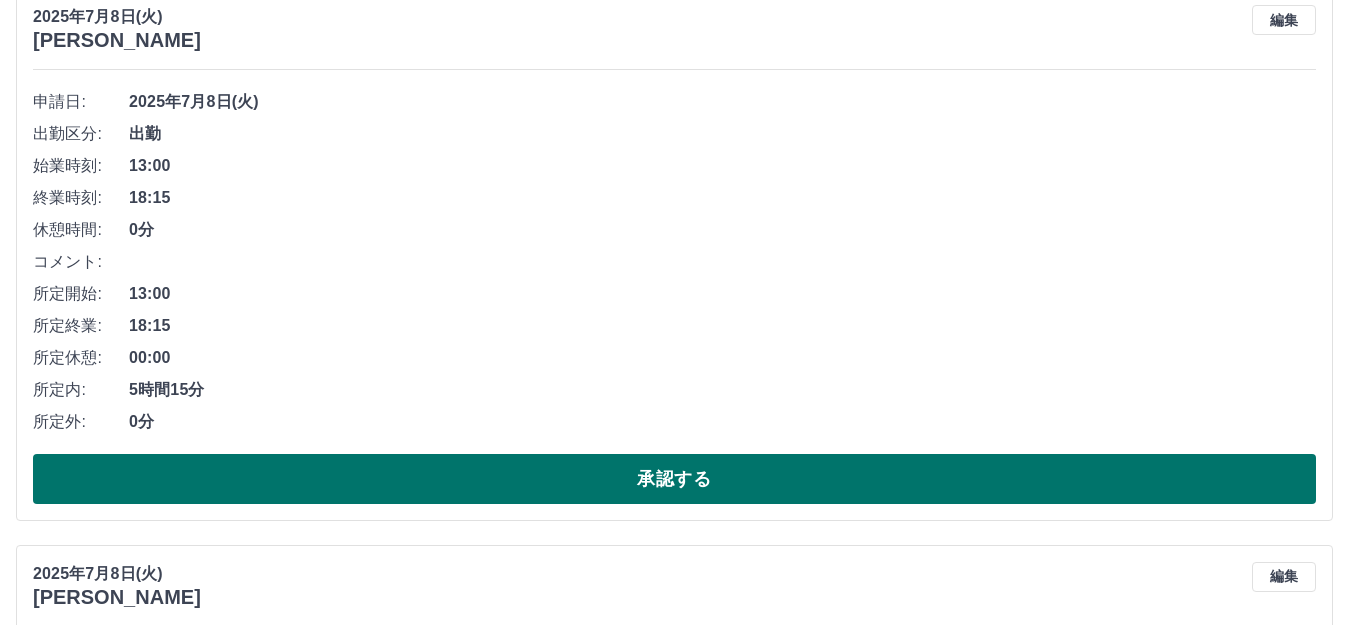click on "承認する" at bounding box center [674, 479] 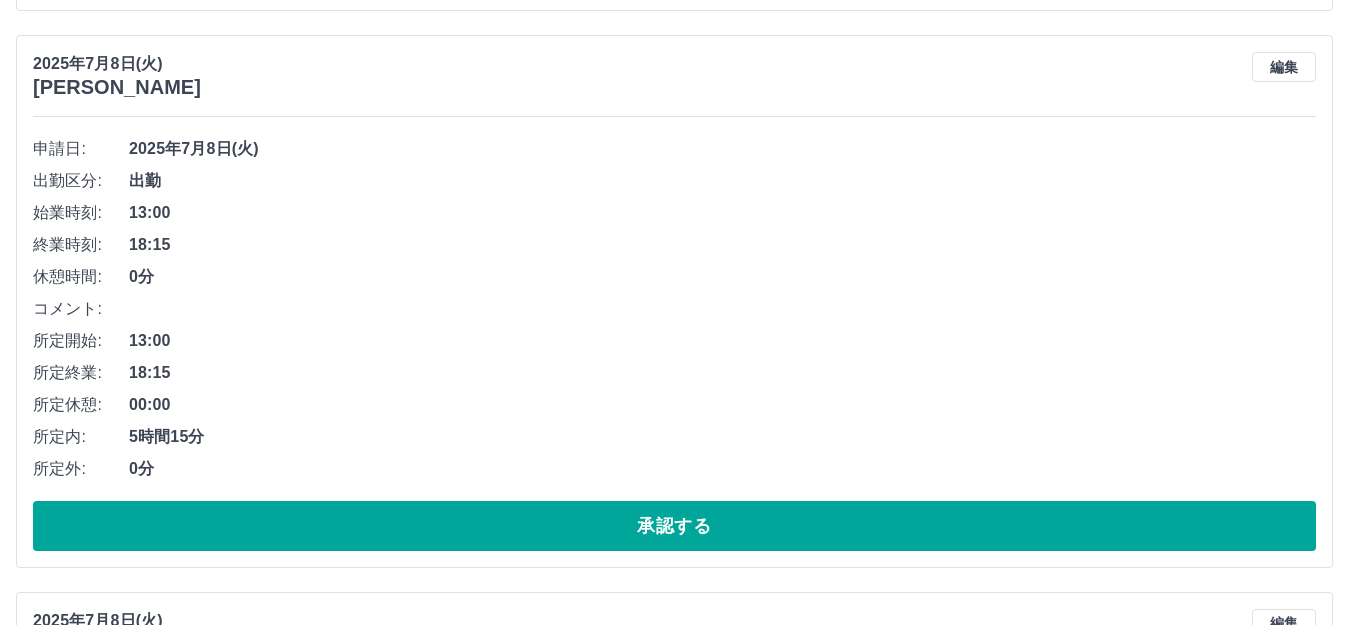 scroll, scrollTop: 1503, scrollLeft: 0, axis: vertical 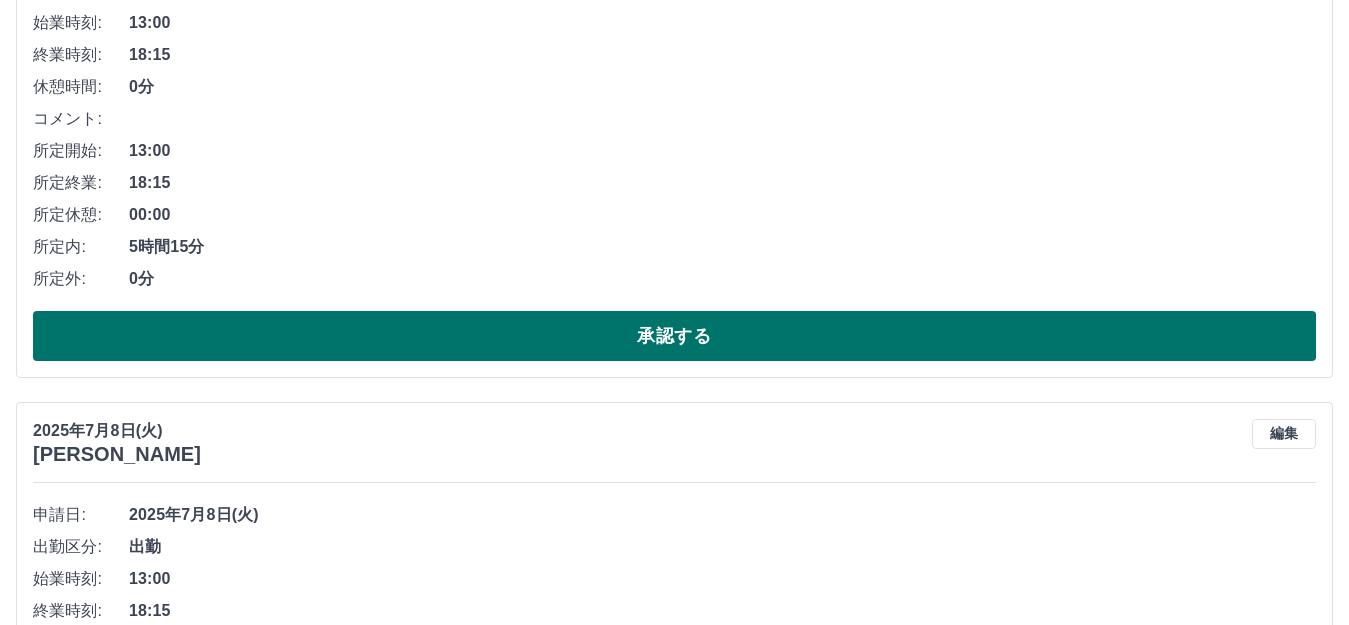 click on "承認する" at bounding box center (674, 336) 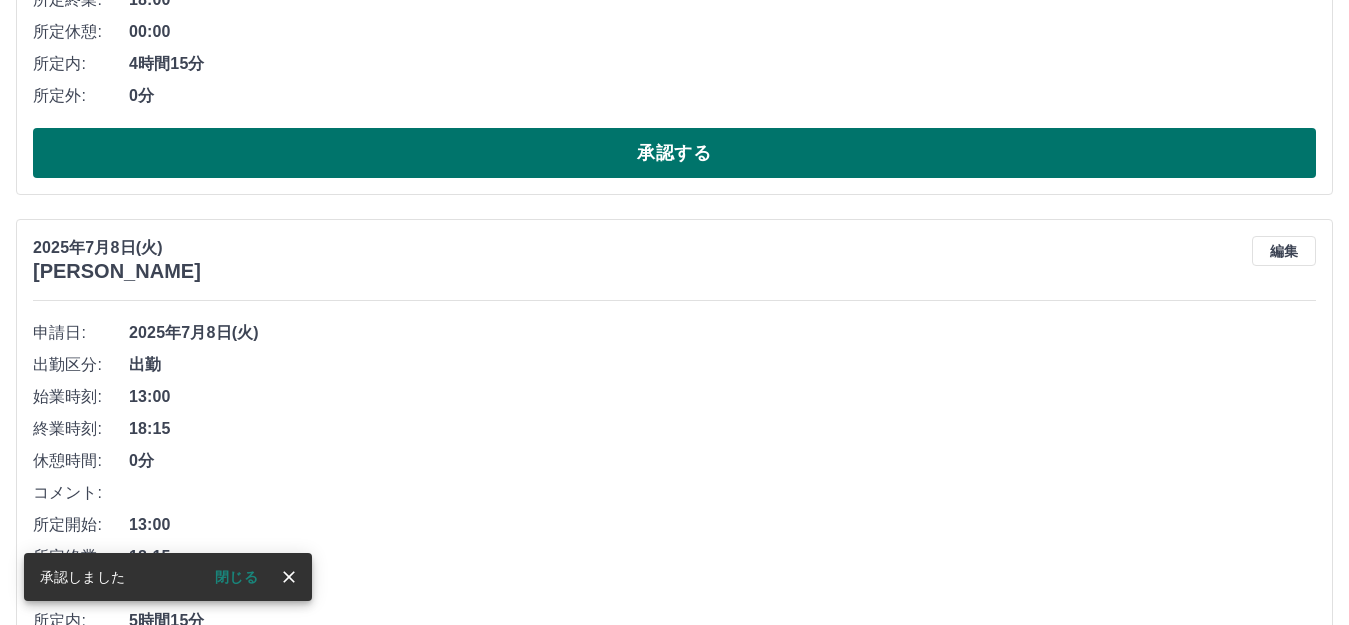 scroll, scrollTop: 1346, scrollLeft: 0, axis: vertical 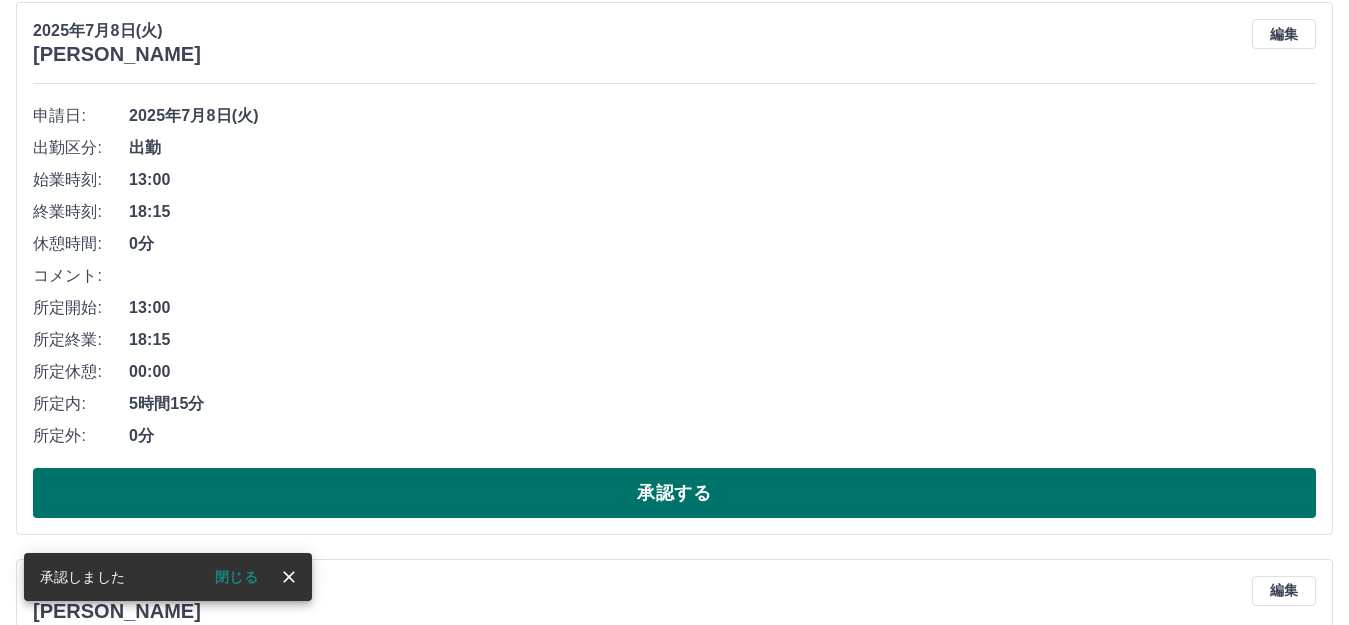 click on "承認する" at bounding box center (674, 493) 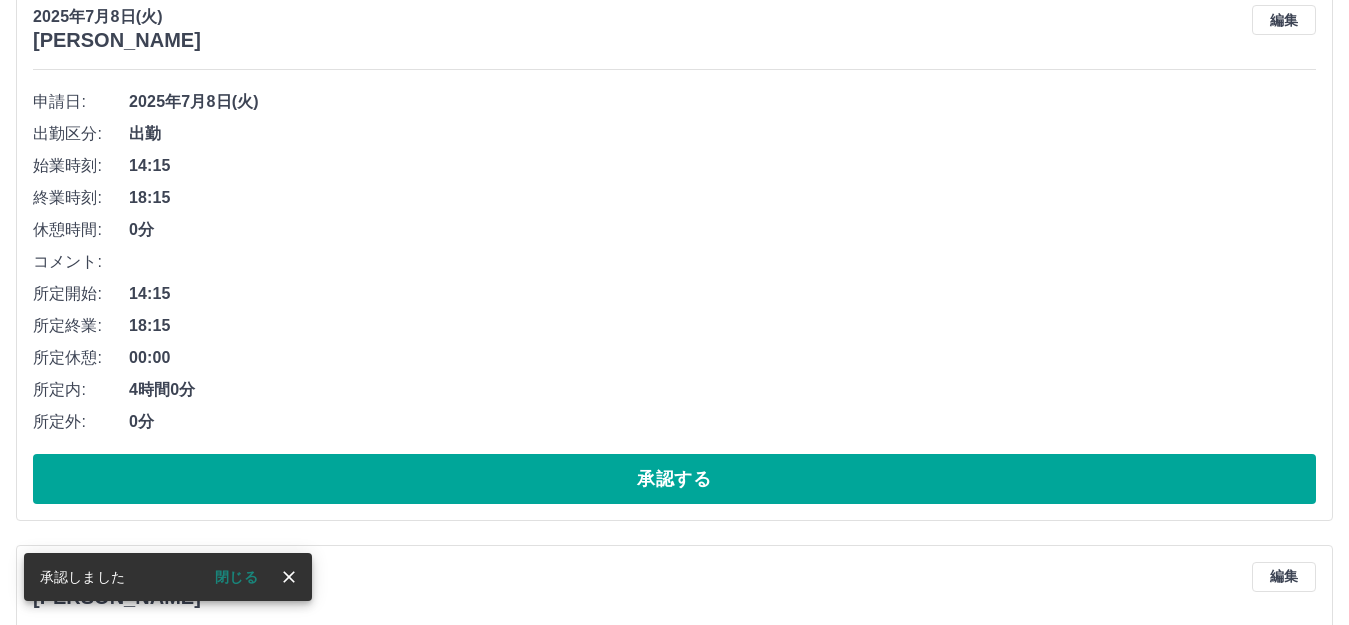 scroll, scrollTop: 1389, scrollLeft: 0, axis: vertical 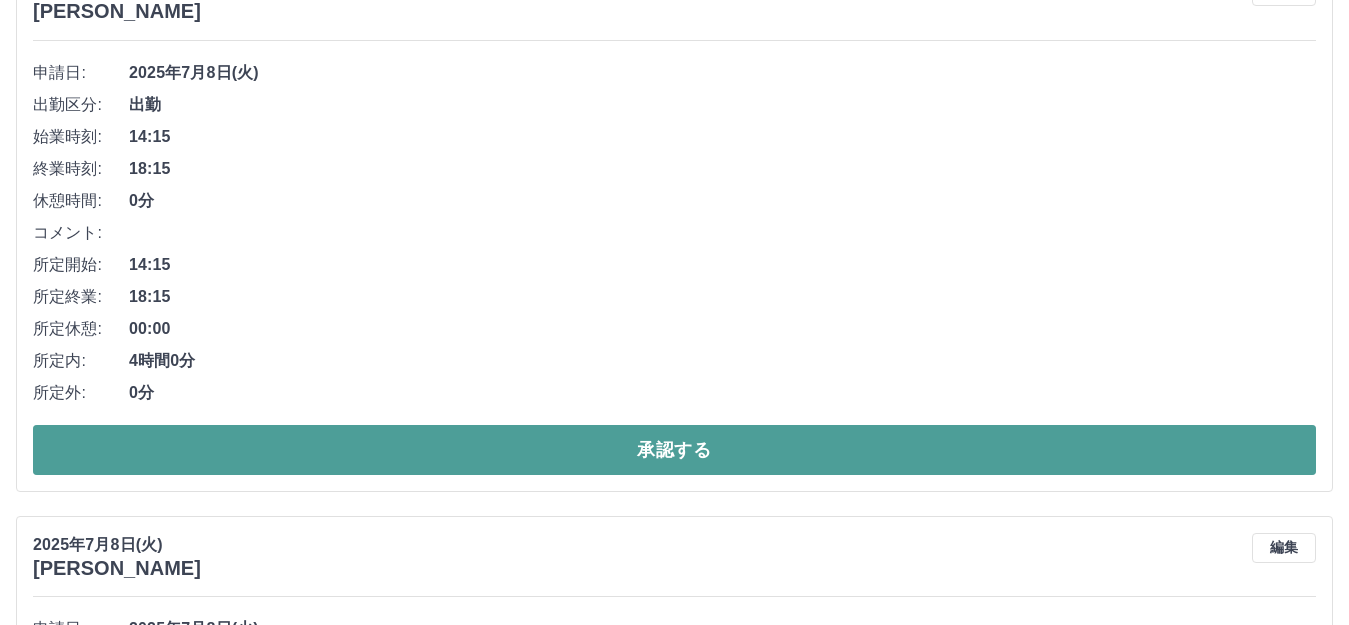 click on "承認する" at bounding box center (674, 450) 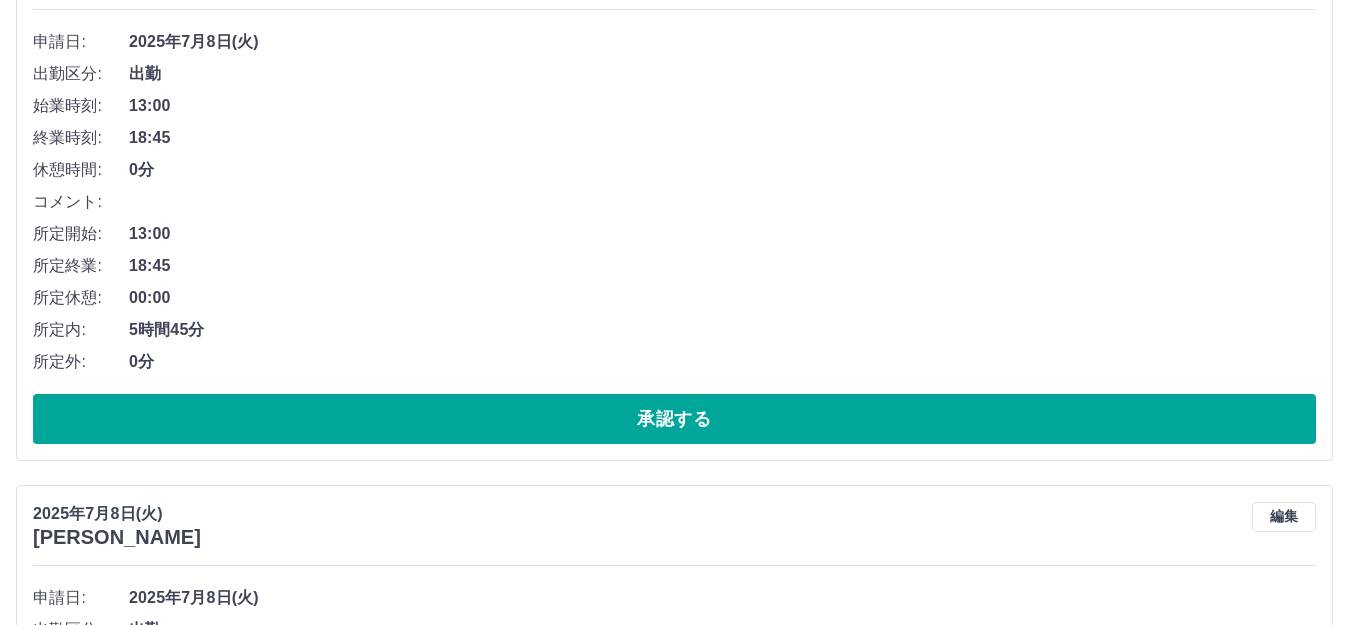 scroll, scrollTop: 1532, scrollLeft: 0, axis: vertical 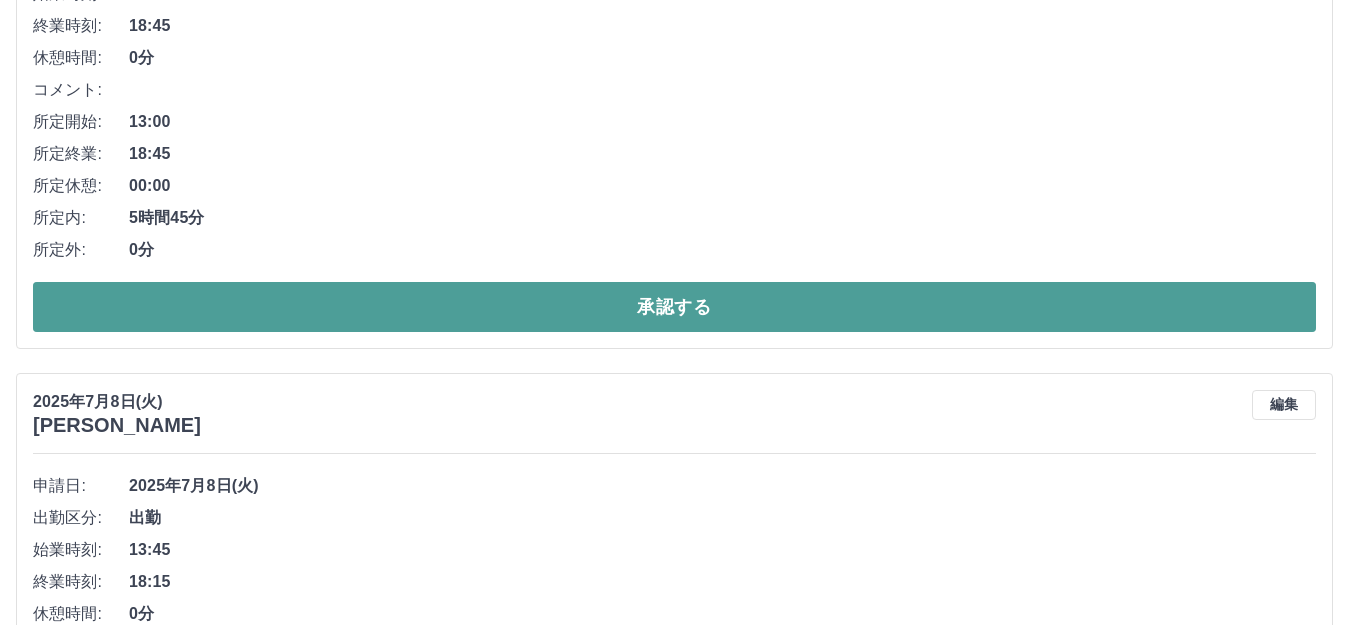 click on "承認する" at bounding box center [674, 307] 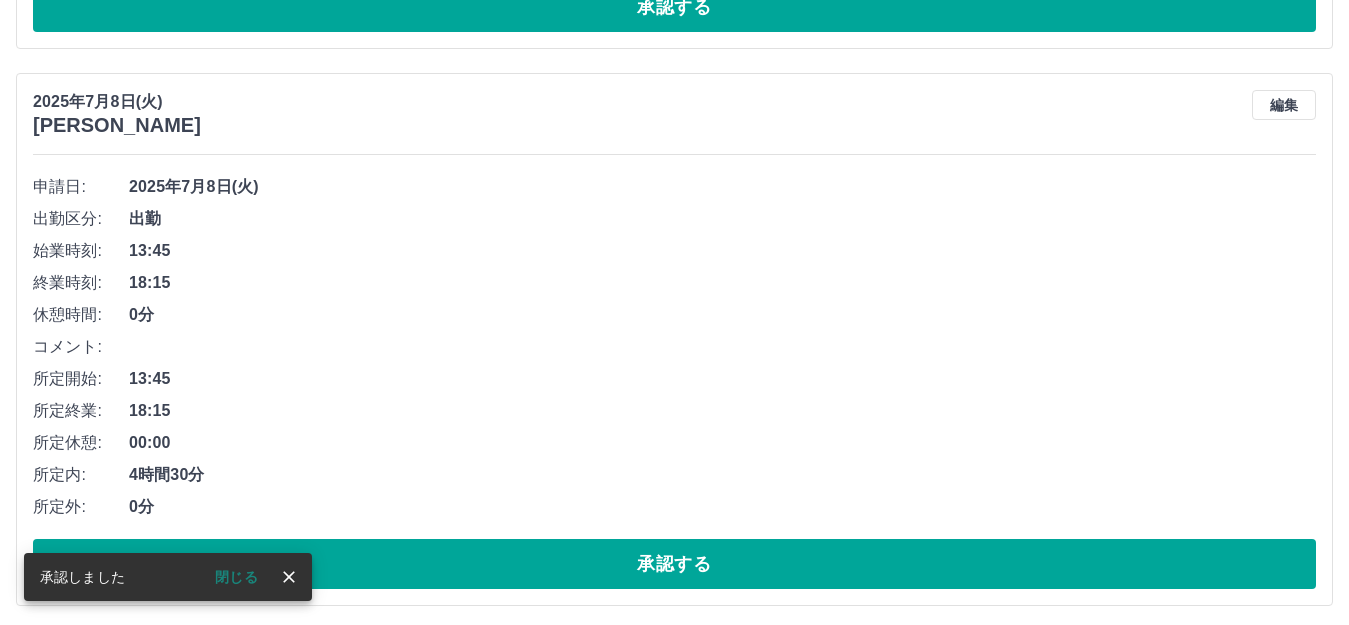 scroll, scrollTop: 1575, scrollLeft: 0, axis: vertical 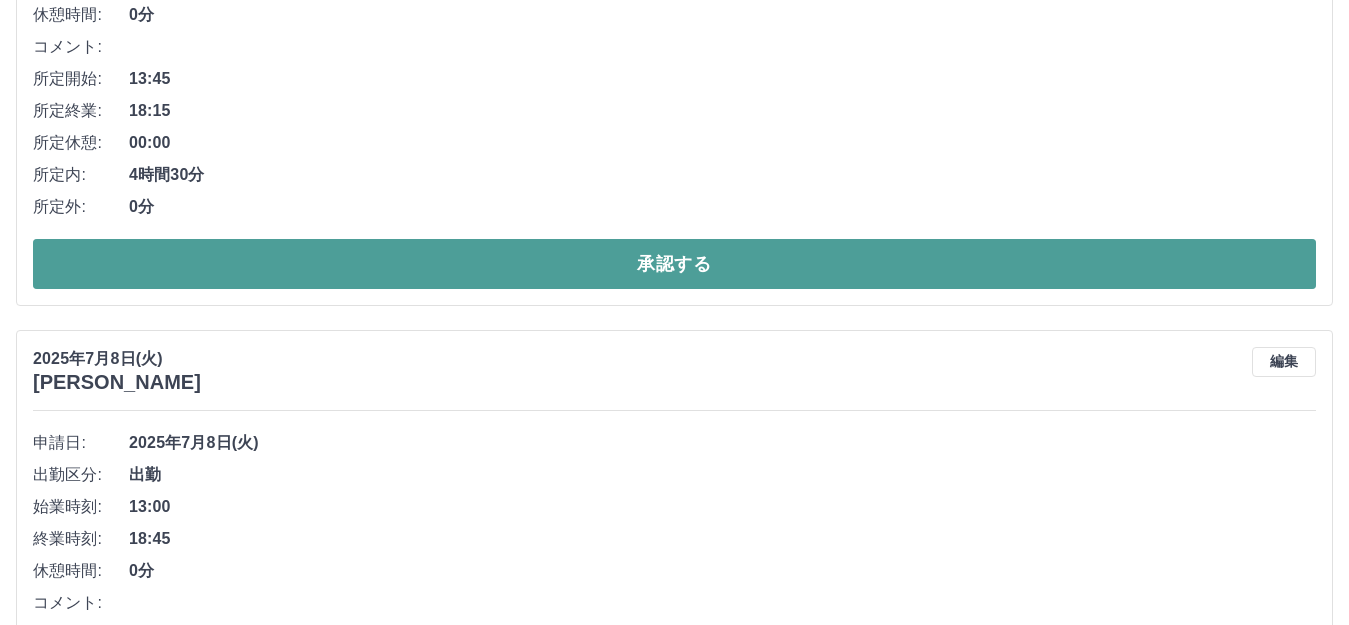 click on "承認する" at bounding box center (674, 264) 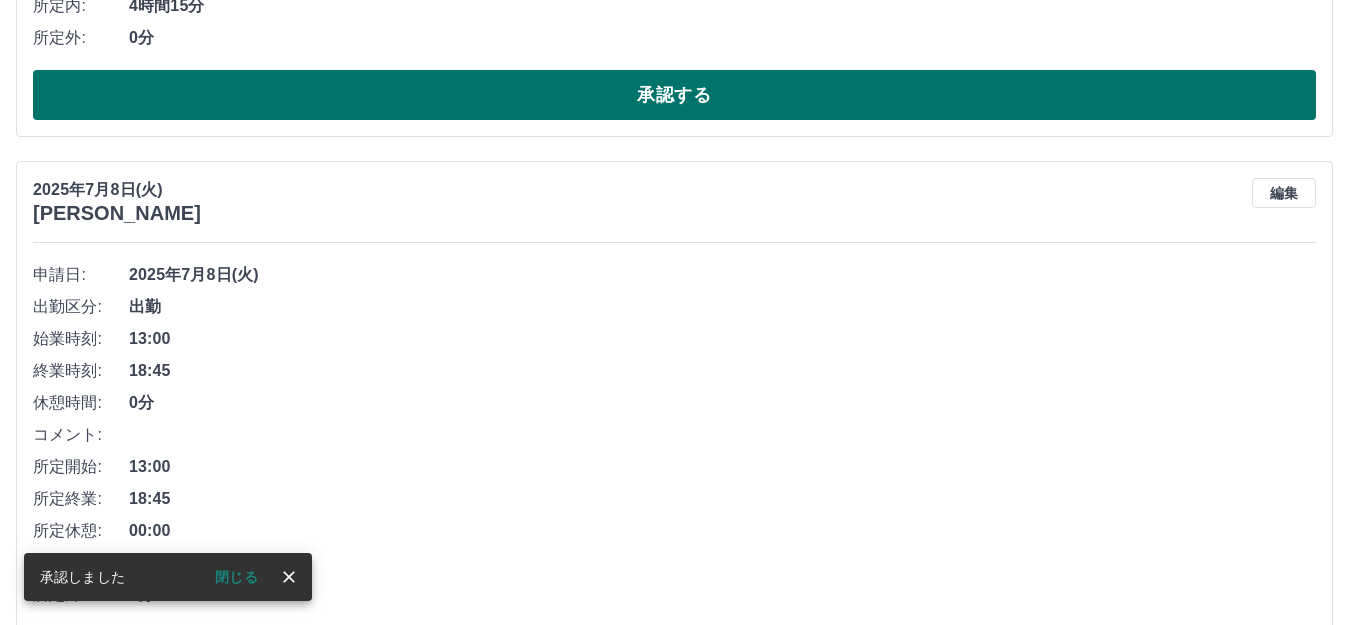 scroll, scrollTop: 1318, scrollLeft: 0, axis: vertical 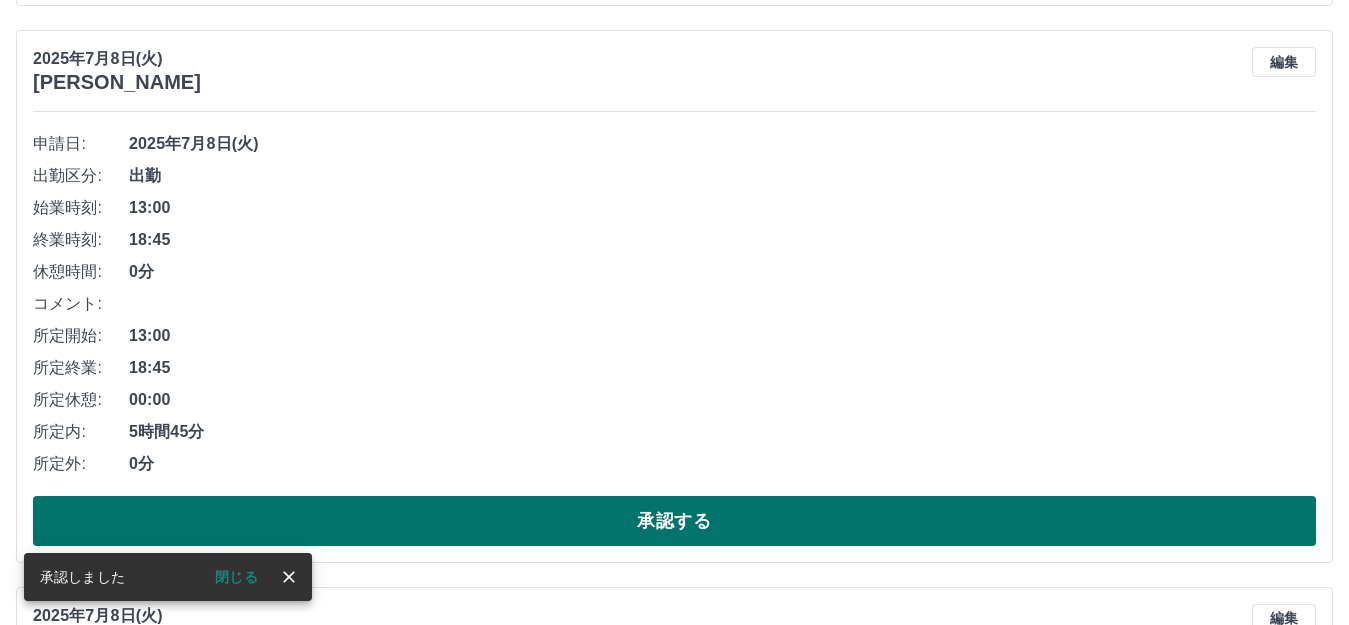 click on "承認する" at bounding box center [674, 521] 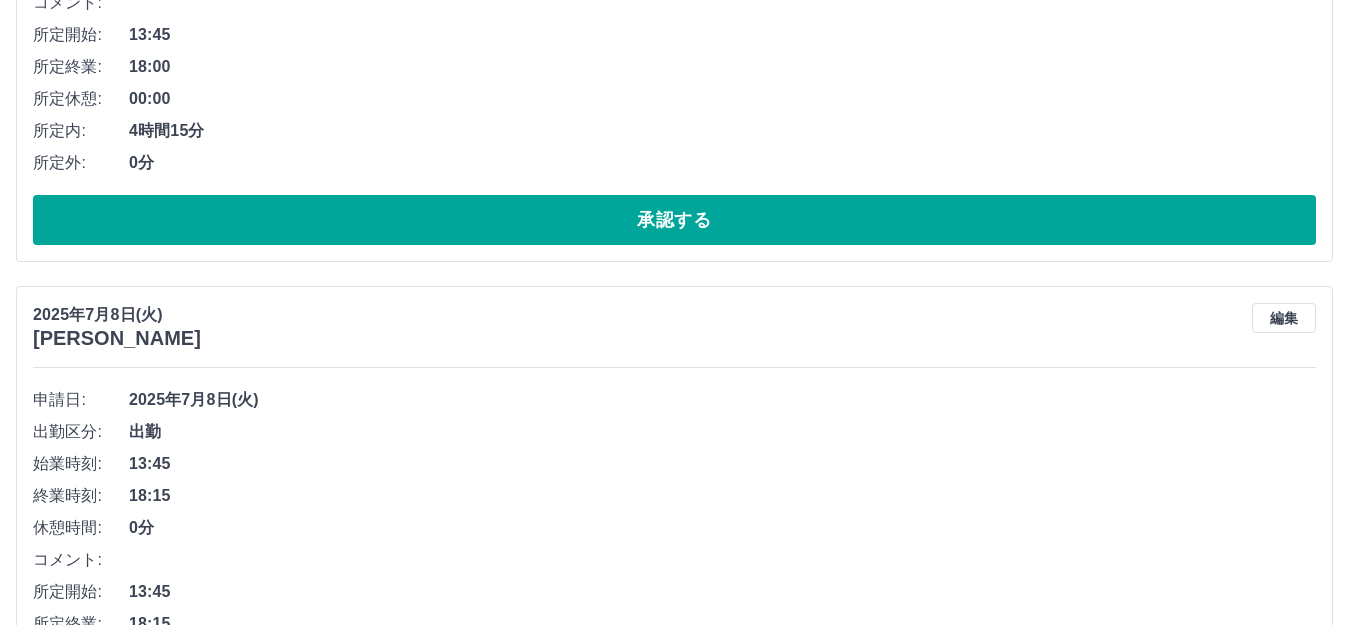 scroll, scrollTop: 1361, scrollLeft: 0, axis: vertical 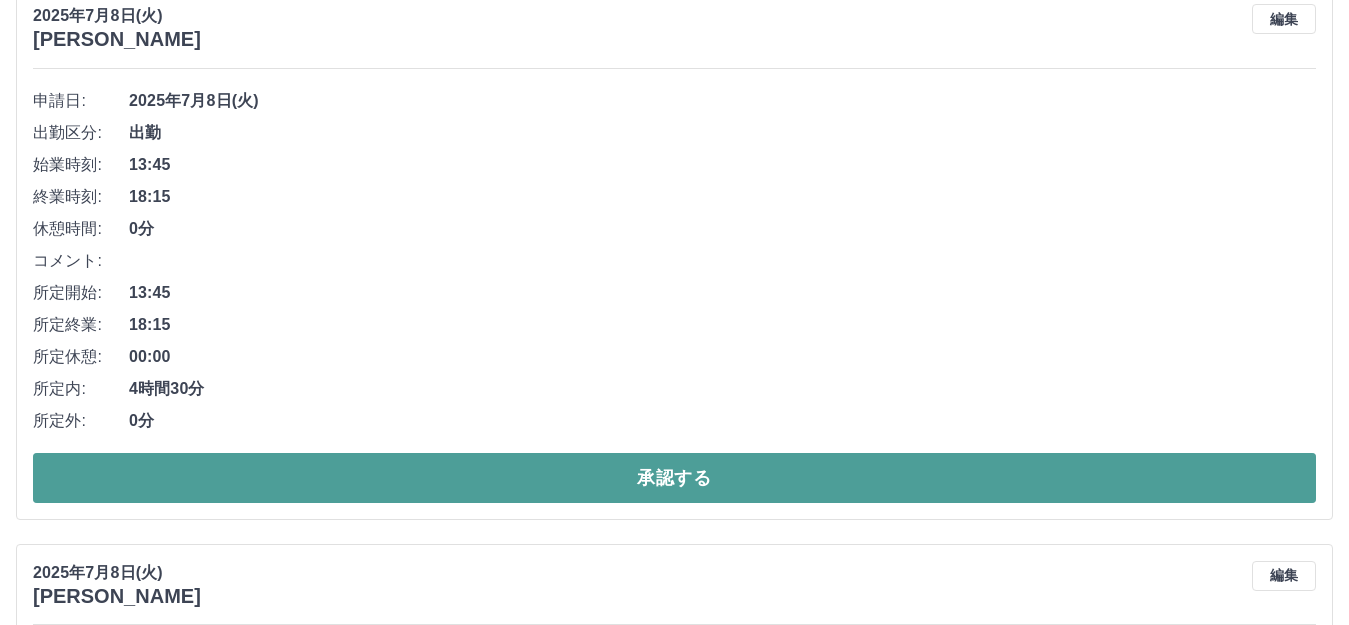 click on "承認する" at bounding box center (674, 478) 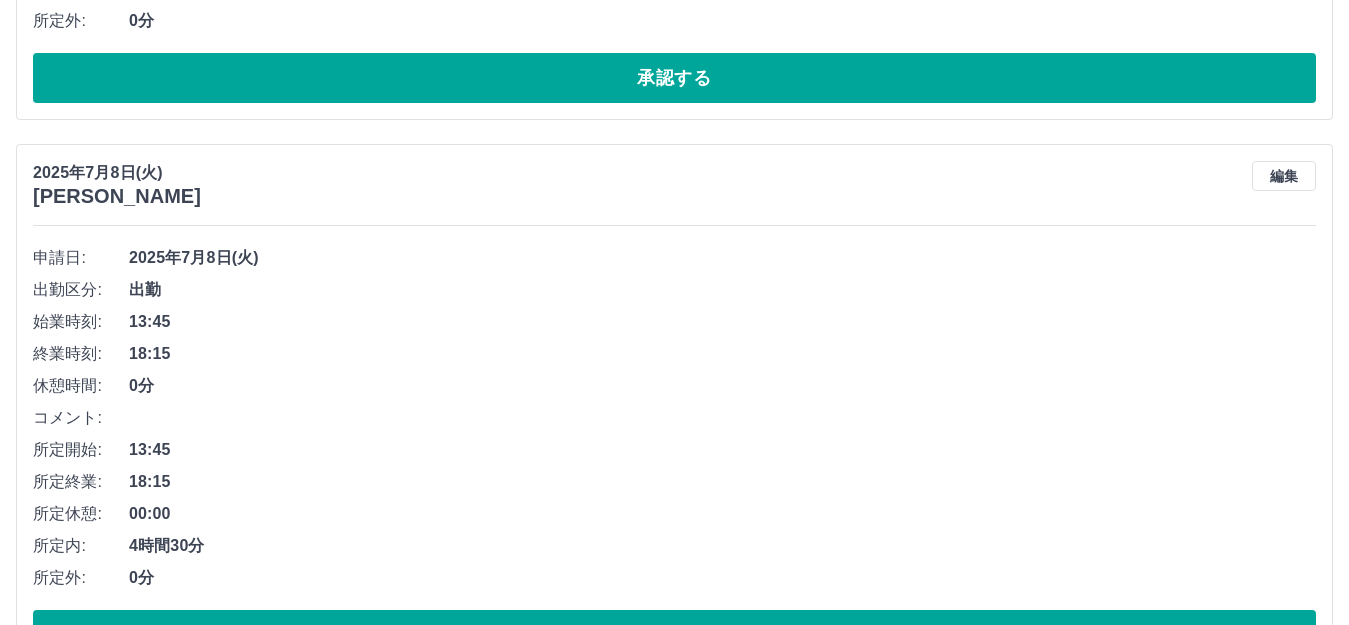 scroll, scrollTop: 1404, scrollLeft: 0, axis: vertical 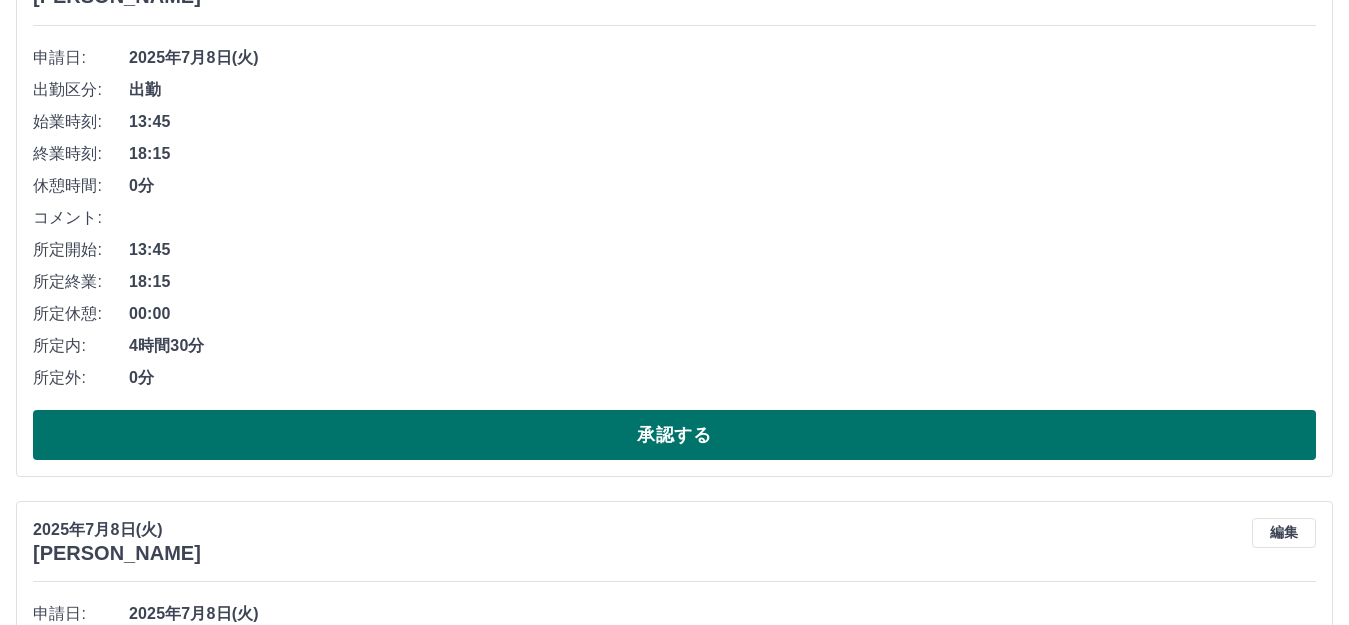 click on "承認する" at bounding box center (674, 435) 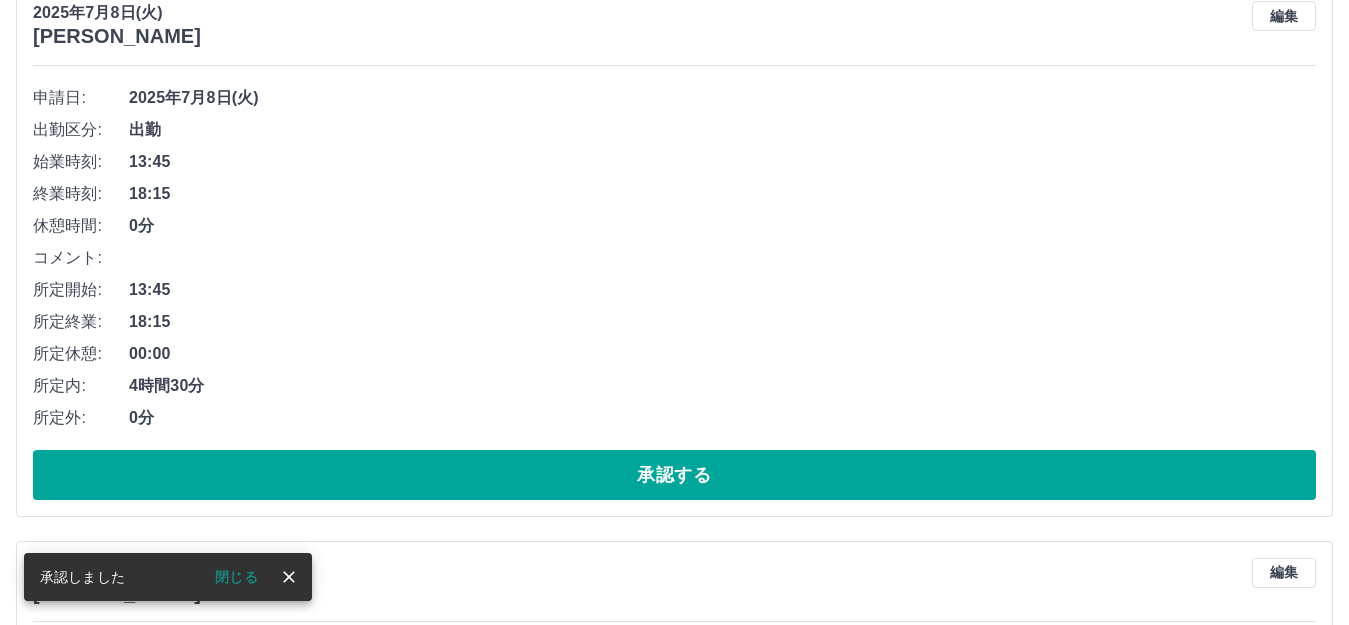 scroll, scrollTop: 1447, scrollLeft: 0, axis: vertical 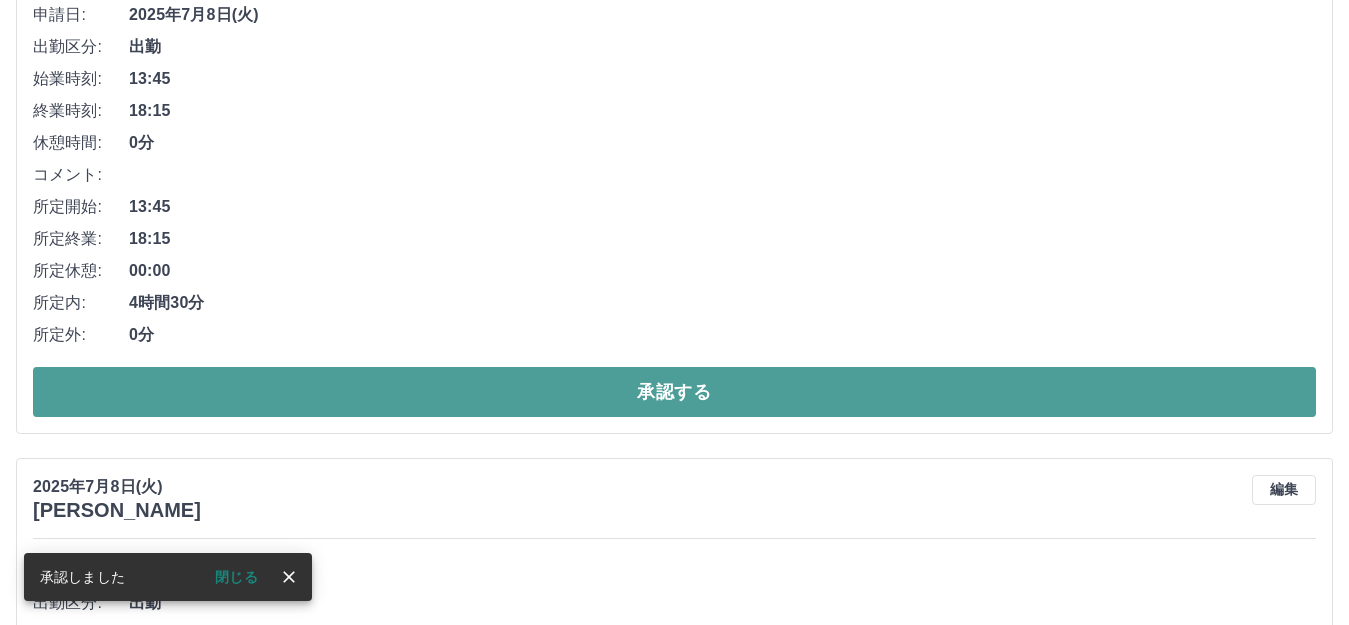 click on "承認する" at bounding box center [674, 392] 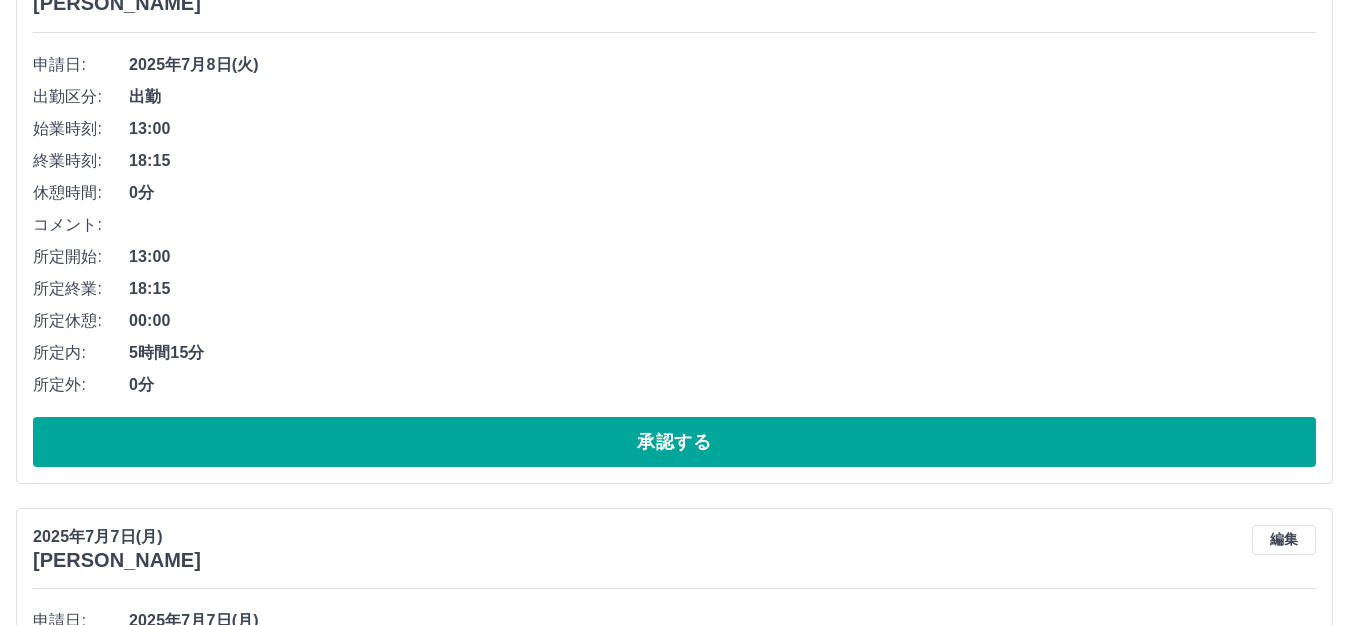 scroll, scrollTop: 1490, scrollLeft: 0, axis: vertical 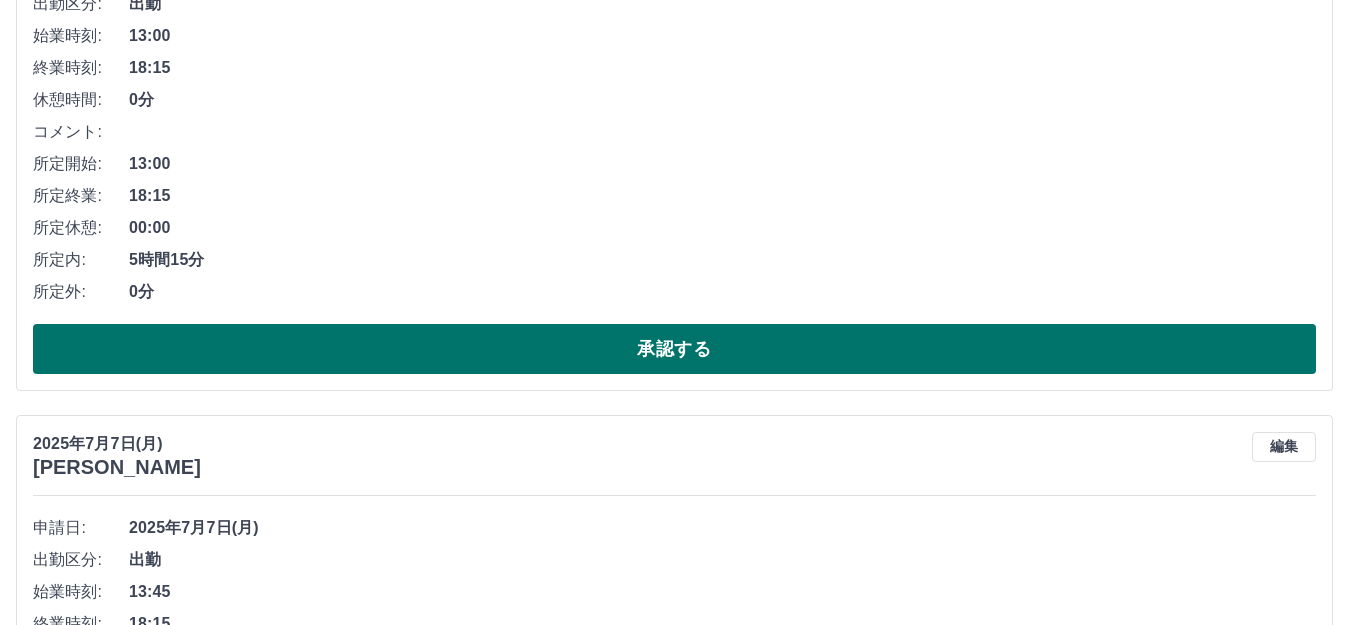 click on "承認する" at bounding box center (674, 349) 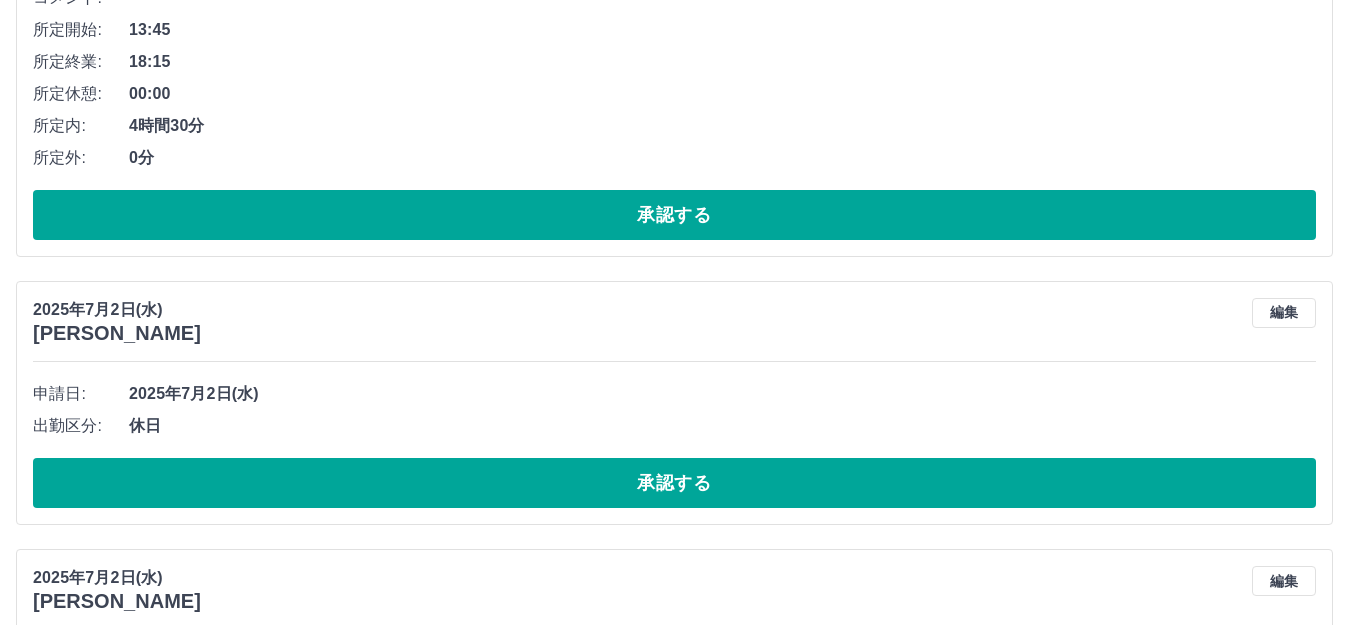 scroll, scrollTop: 1733, scrollLeft: 0, axis: vertical 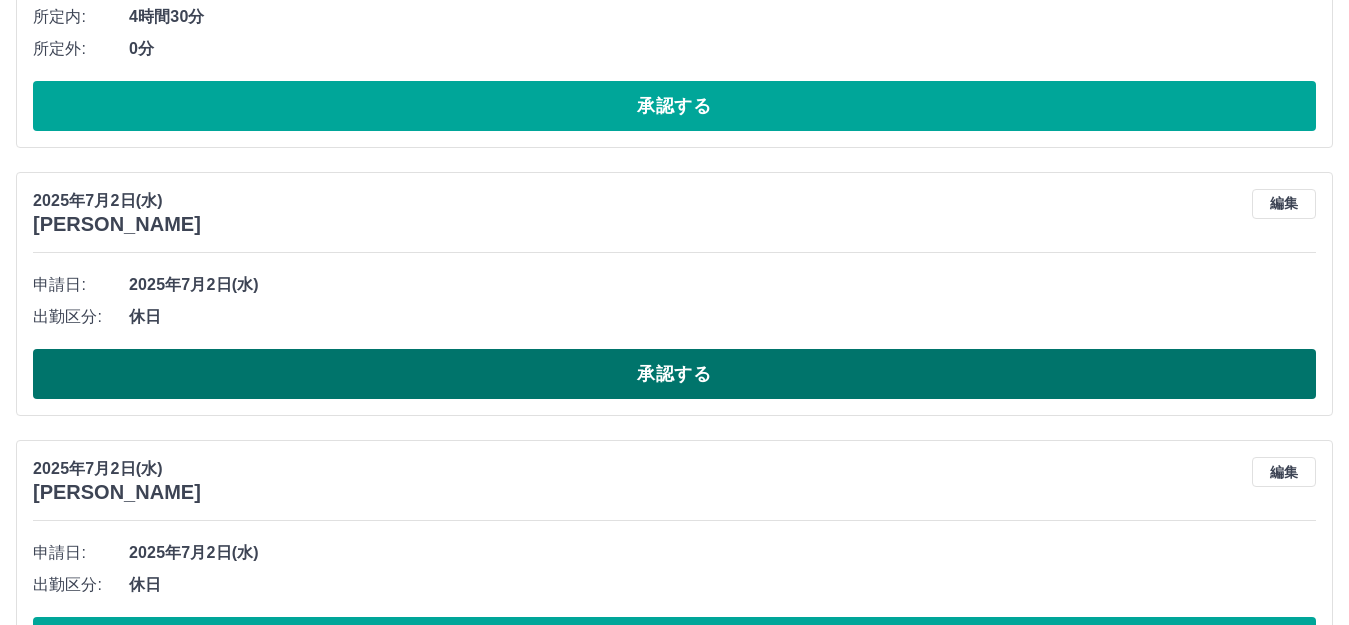 click on "承認する" at bounding box center (674, 374) 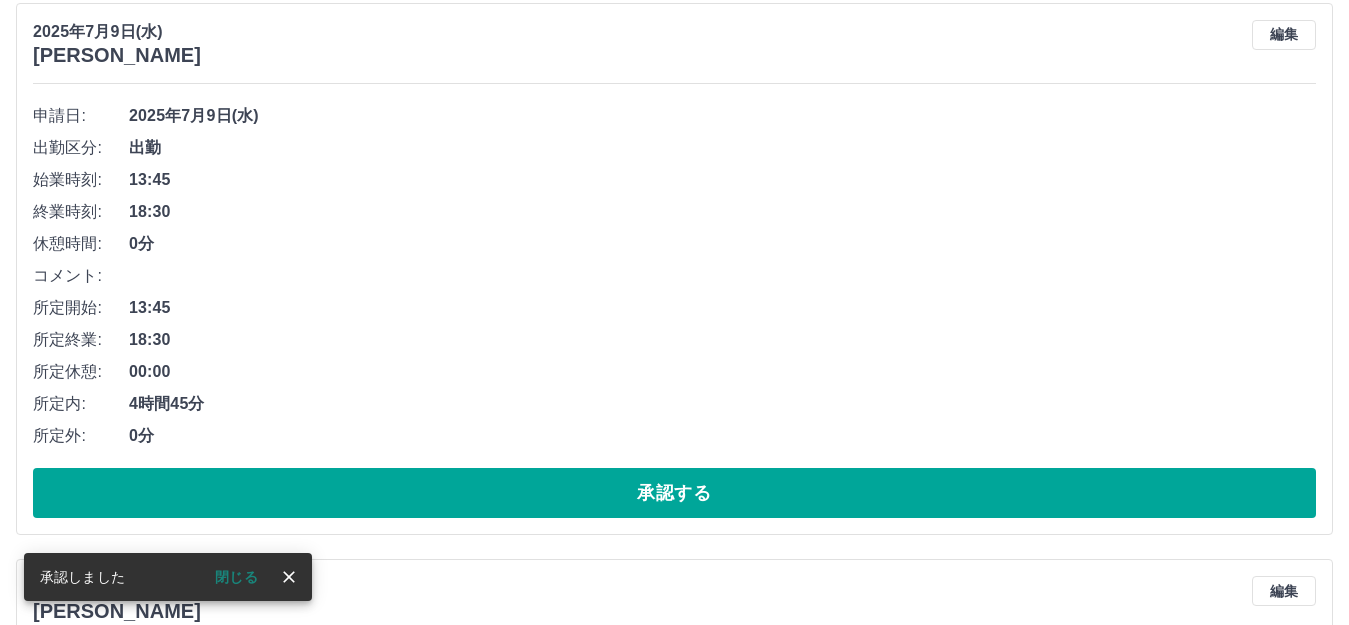 scroll, scrollTop: 0, scrollLeft: 0, axis: both 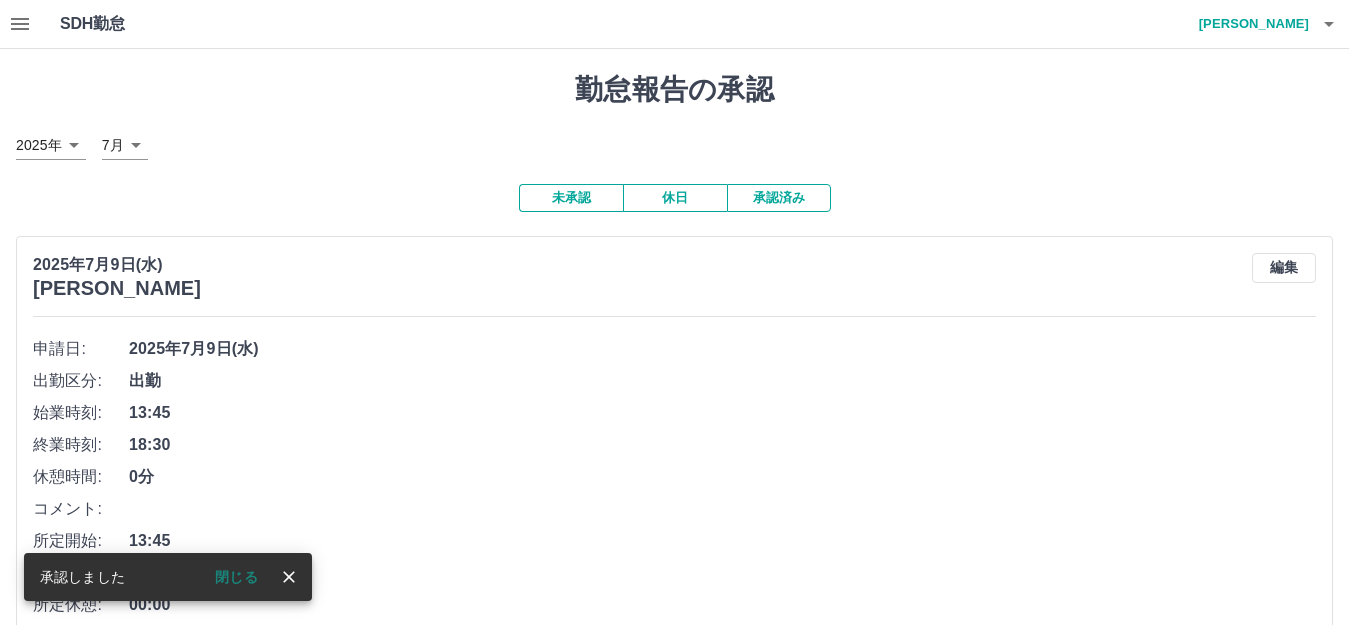 click at bounding box center [20, 24] 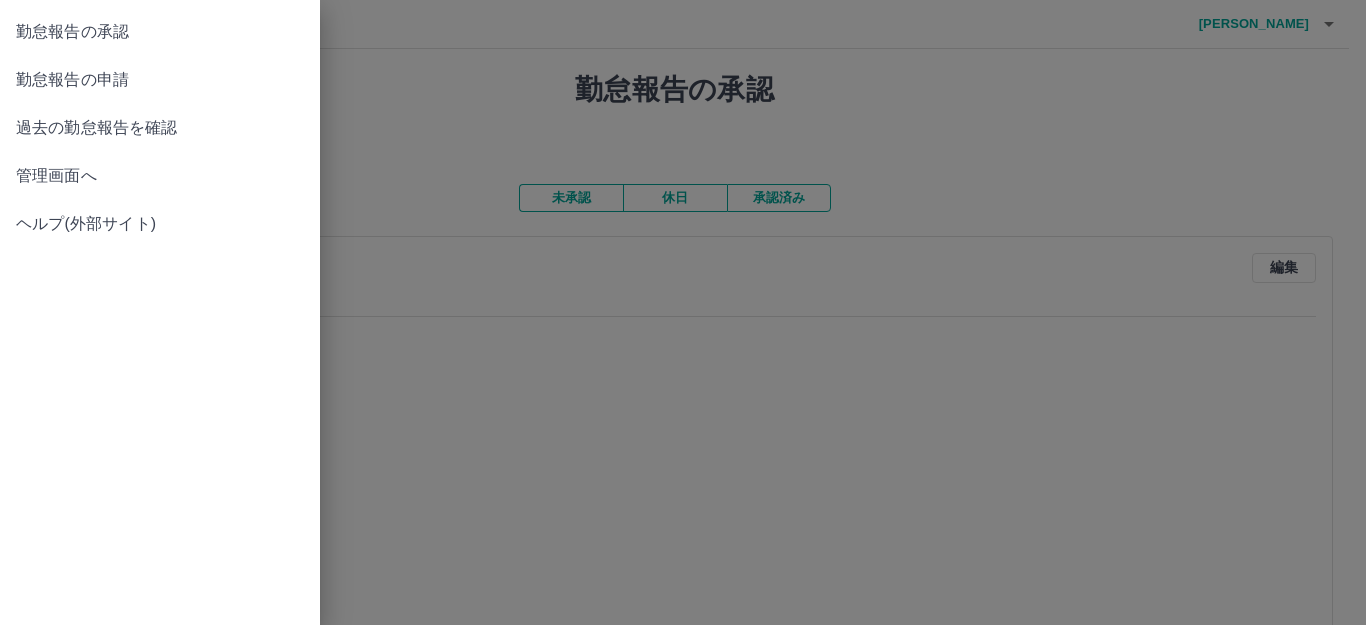 click on "管理画面へ" at bounding box center (160, 176) 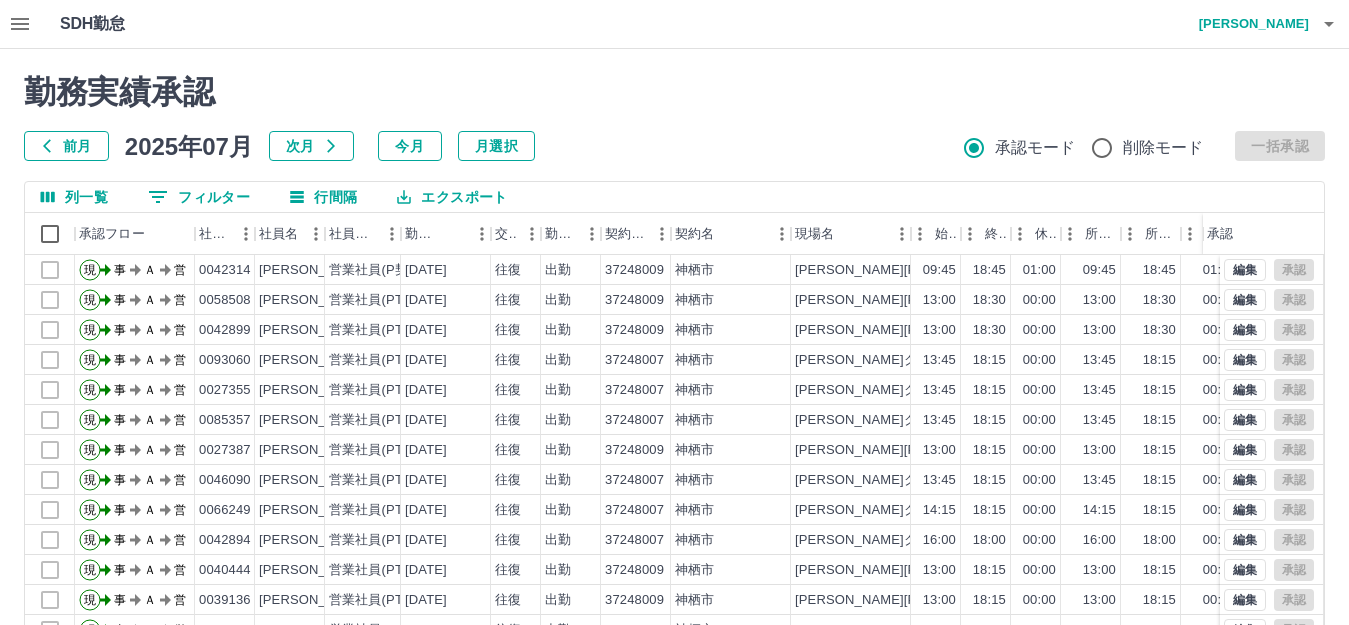scroll, scrollTop: 104, scrollLeft: 0, axis: vertical 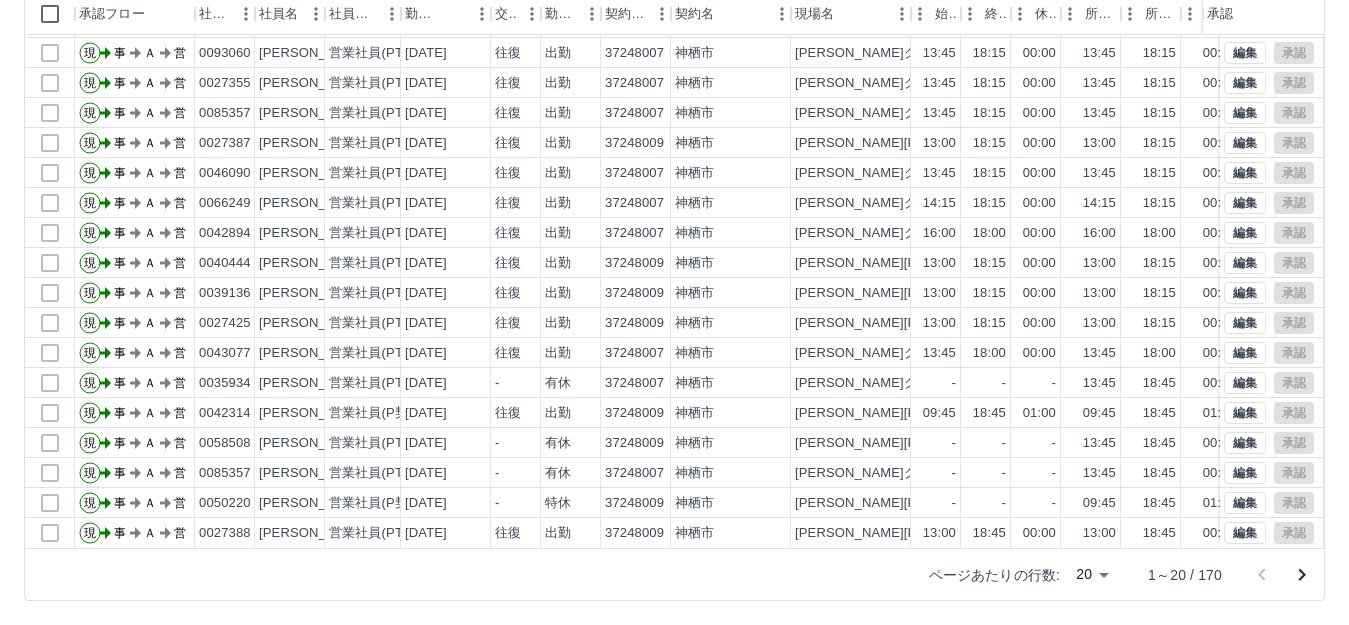 click on "SDH勤怠 [PERSON_NAME] 勤務実績承認 前月 [DATE] 次月 今月 月選択 承認モード 削除モード 一括承認 列一覧 0 フィルター 行間隔 エクスポート 承認フロー 社員番号 社員名 社員区分 勤務日 交通費 勤務区分 契約コード 契約名 現場名 始業 終業 休憩 所定開始 所定終業 所定休憩 拘束 勤務 遅刻等 コメント ステータス 承認 現 事 Ａ 営 0058508 [PERSON_NAME] 営業社員(PT契約) [DATE] 往復 出勤 37248009 [GEOGRAPHIC_DATA] [PERSON_NAME][GEOGRAPHIC_DATA][PERSON_NAME]児童クラブＡ 13:00 18:30 00:00 13:00 18:30 00:00 05:30 05:30 00:00 事務担当者承認待 現 事 Ａ 営 0042899 [PERSON_NAME] 営業社員(PT契約) [DATE] 往復 出勤 37248009 [GEOGRAPHIC_DATA] [PERSON_NAME][GEOGRAPHIC_DATA][PERSON_NAME]児童クラブＡ 13:00 18:30 00:00 13:00 18:30 00:00 05:30 05:30 00:00 事務担当者承認待 現 事 Ａ 営 0093060 [PERSON_NAME] 営業社員(PT契約) [DATE] 往復 出勤 37248007 [GEOGRAPHIC_DATA] [PERSON_NAME]児童クラブＡ 13:45 18:15 -" at bounding box center (674, 202) 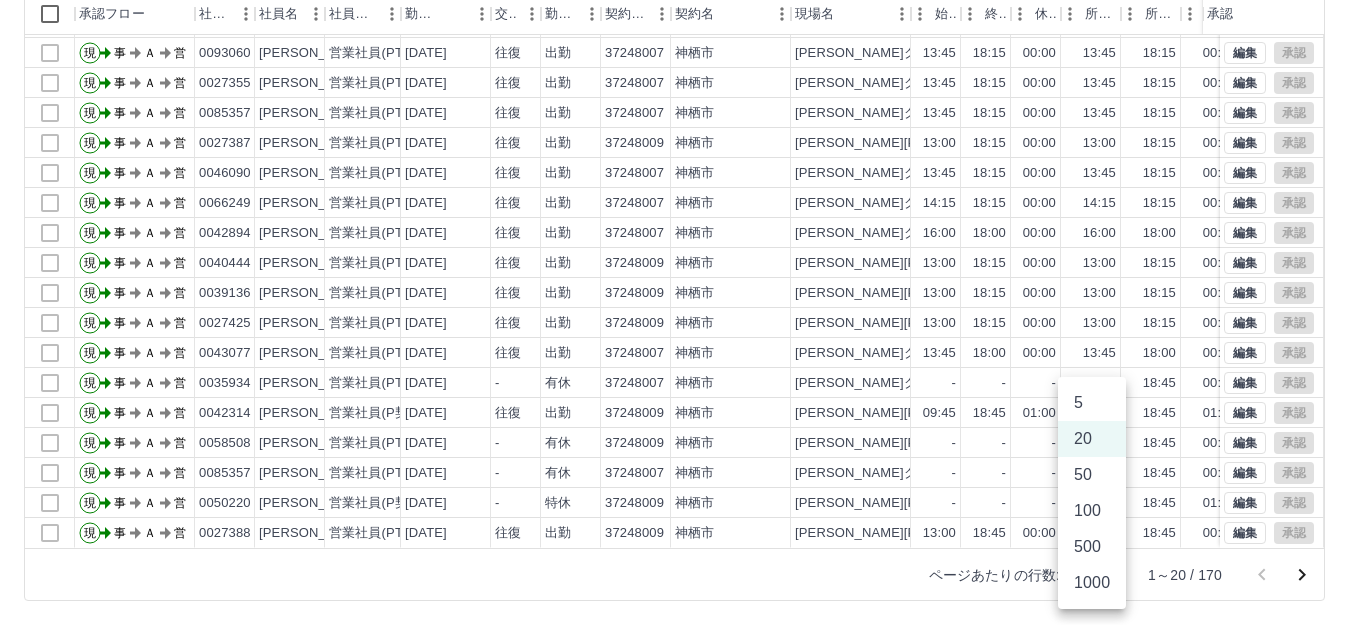 click on "1000" at bounding box center [1092, 583] 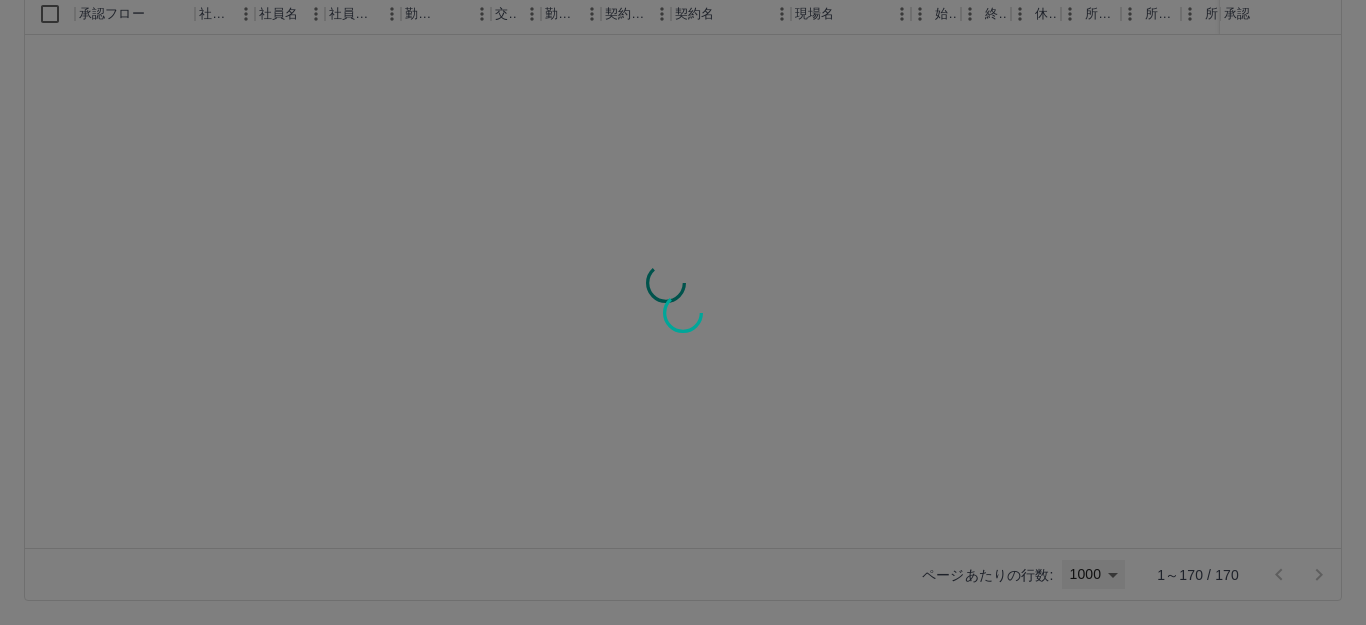 type on "****" 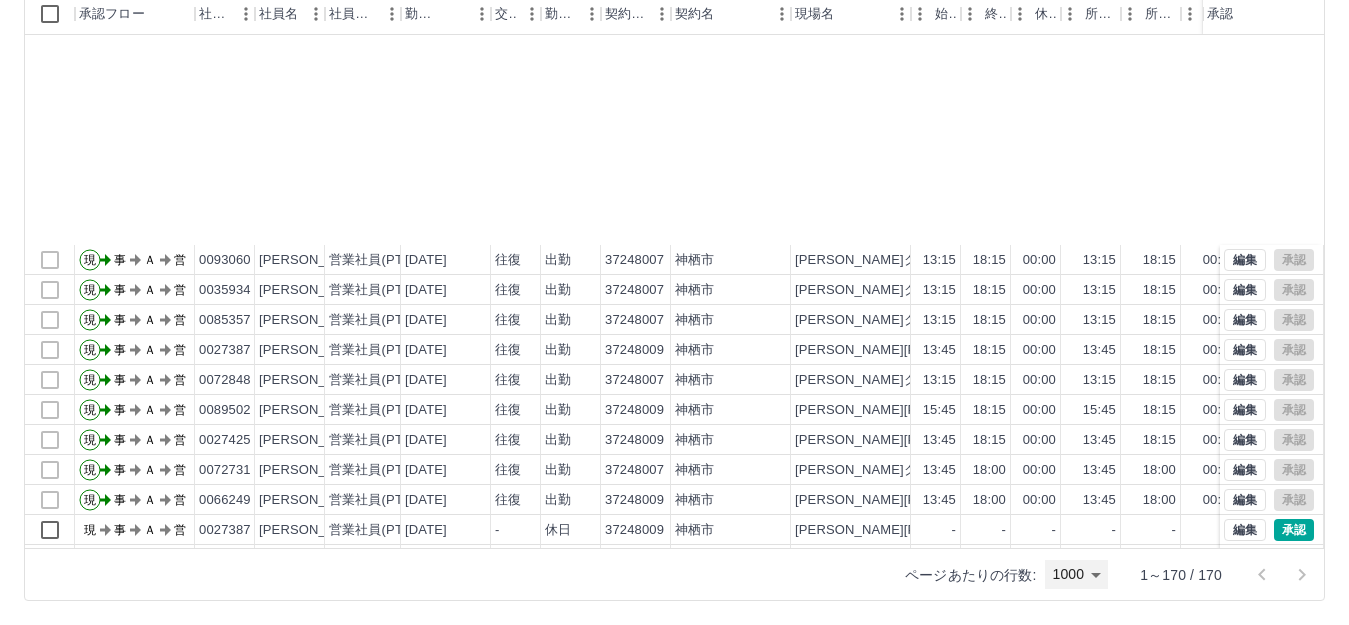 scroll, scrollTop: 3300, scrollLeft: 0, axis: vertical 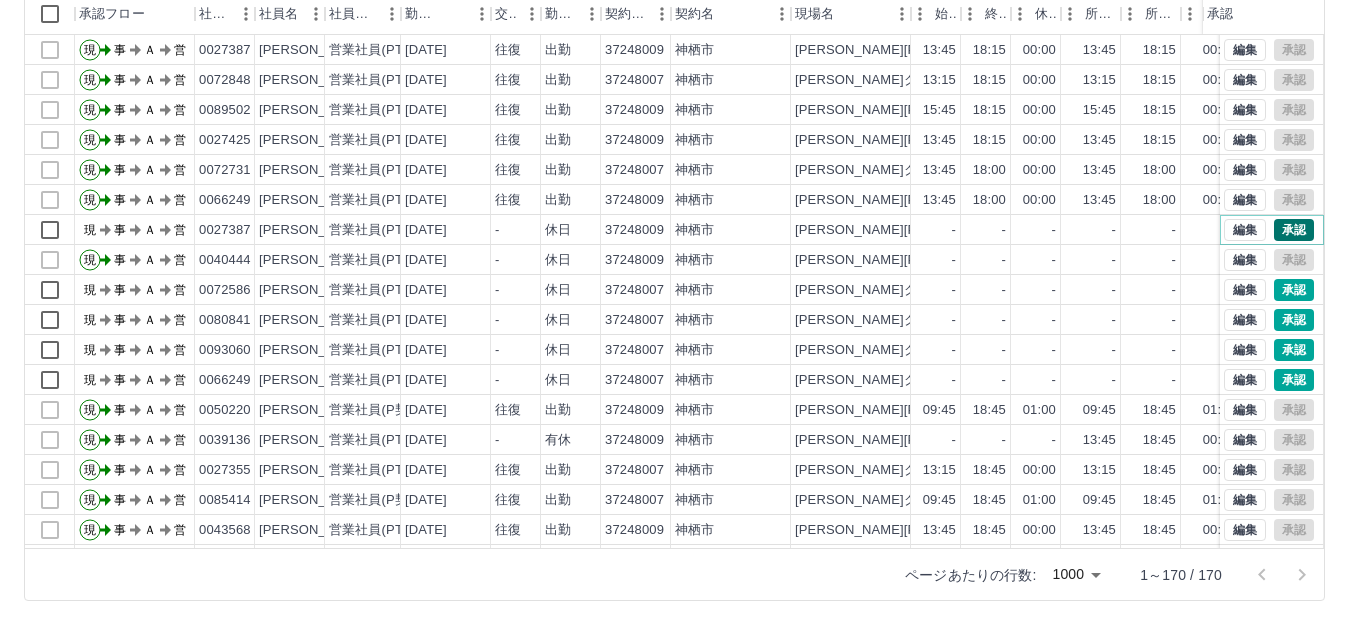 click on "承認" at bounding box center (1294, 230) 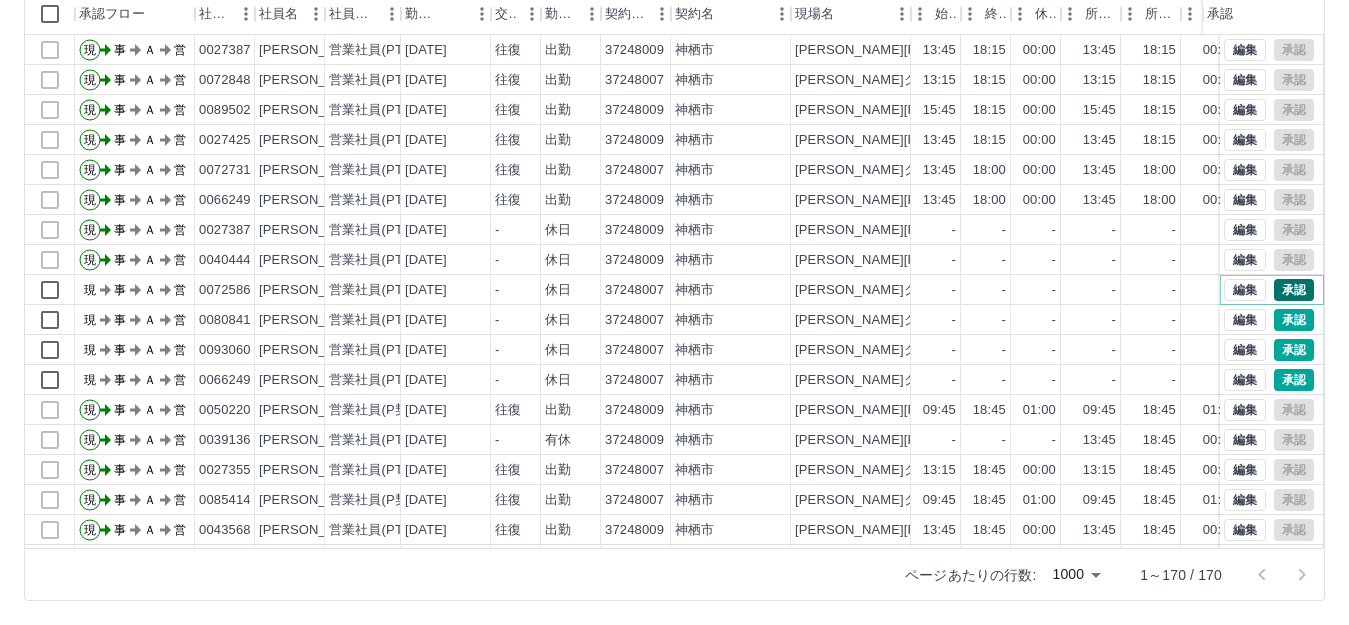 click on "承認" at bounding box center (1294, 290) 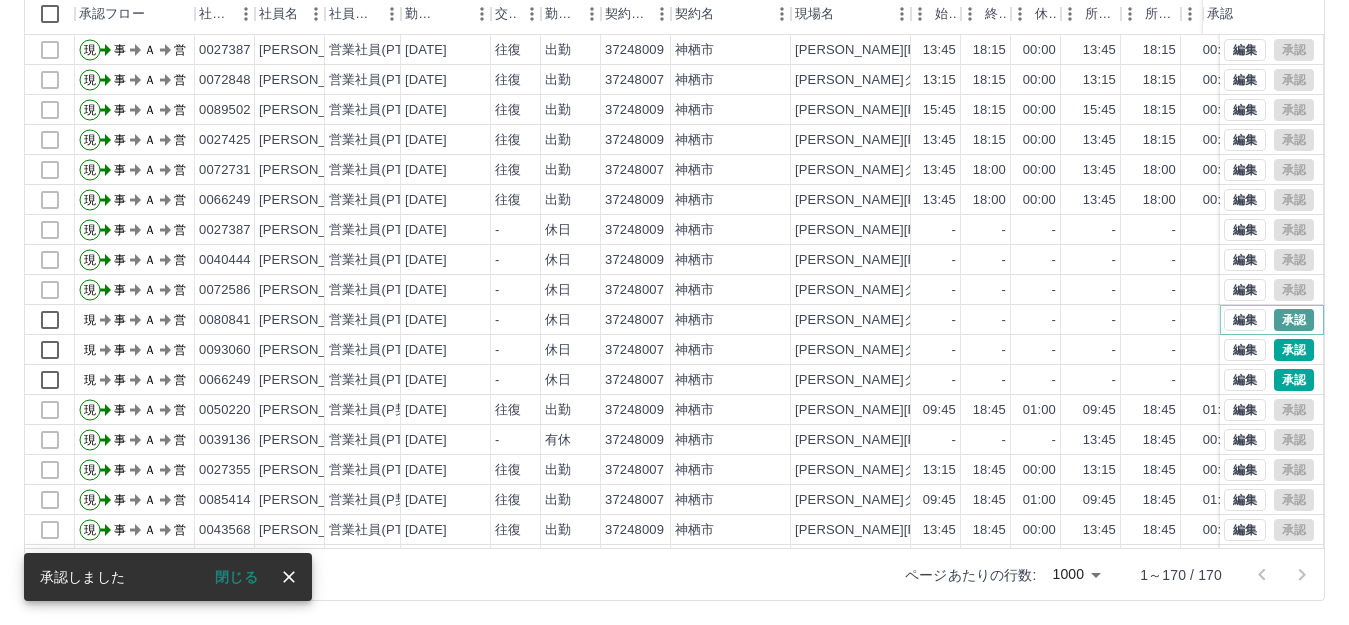 click on "承認" at bounding box center [1294, 320] 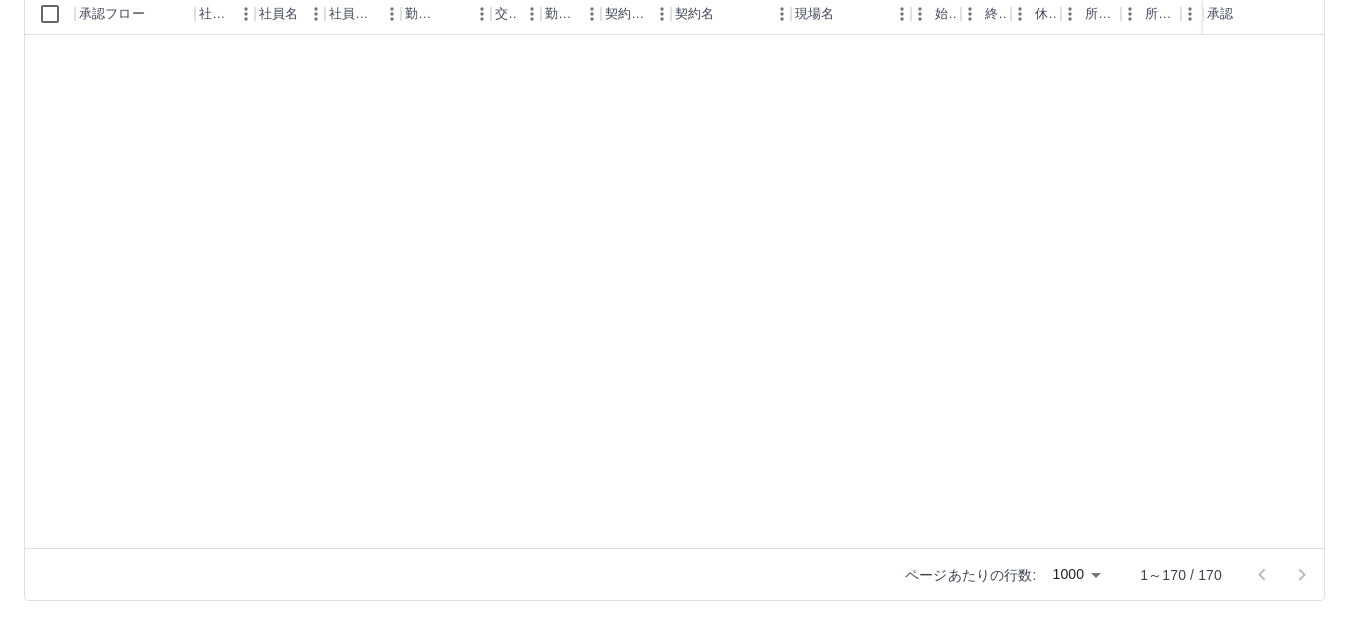 scroll, scrollTop: 3404, scrollLeft: 0, axis: vertical 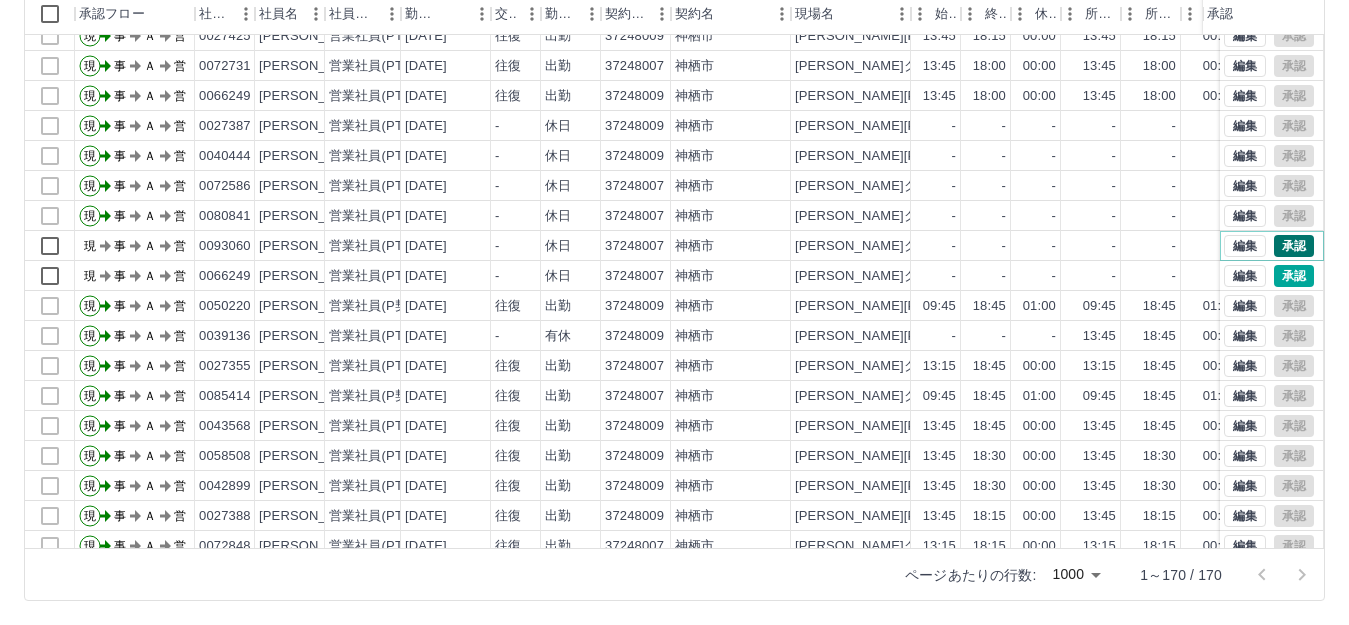 click on "承認" at bounding box center (1294, 246) 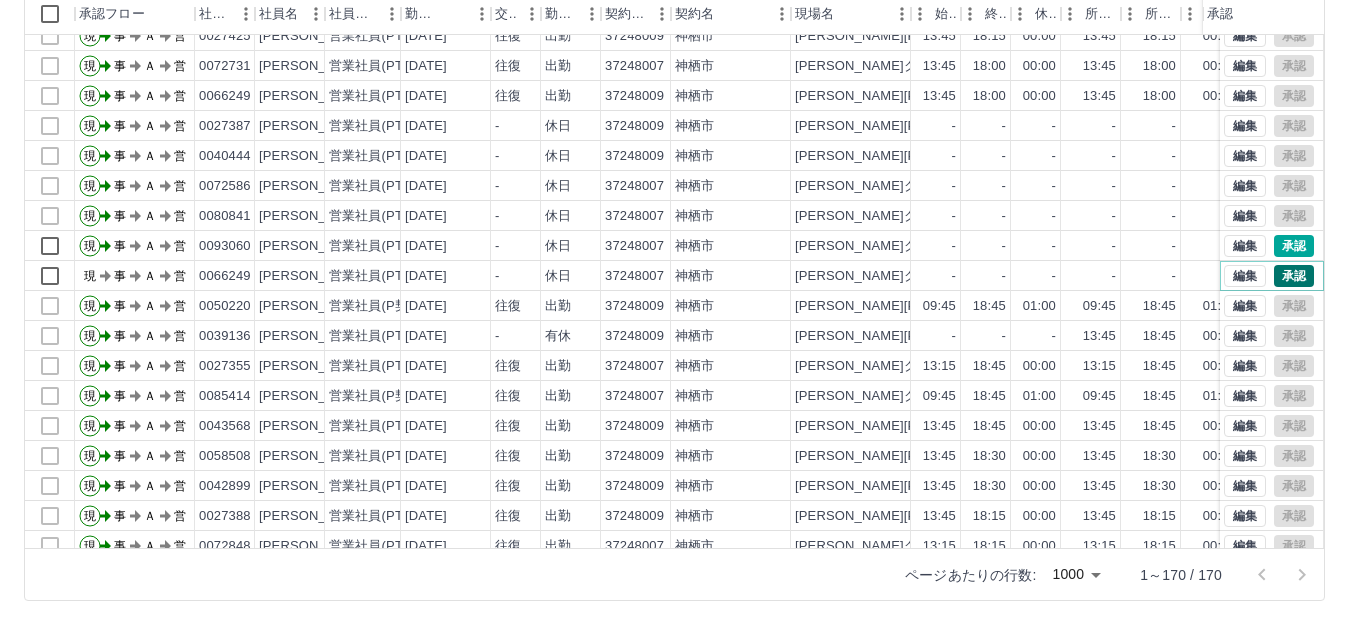 click on "承認" at bounding box center [1294, 276] 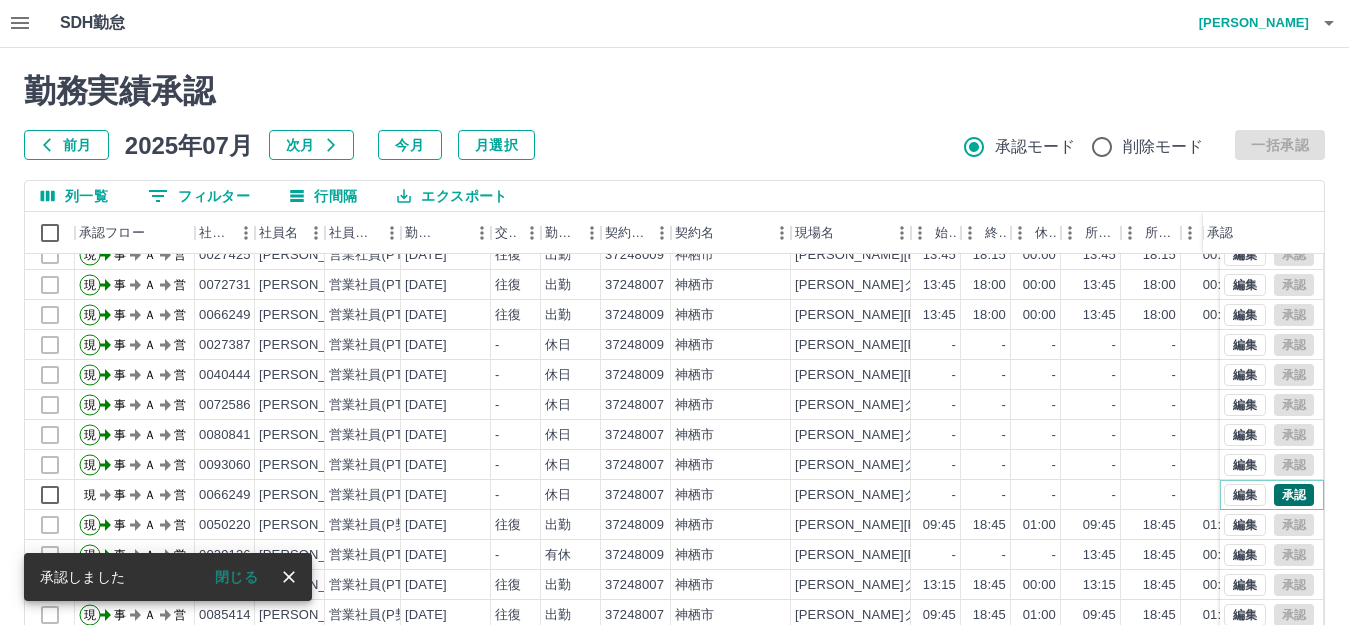 scroll, scrollTop: 0, scrollLeft: 0, axis: both 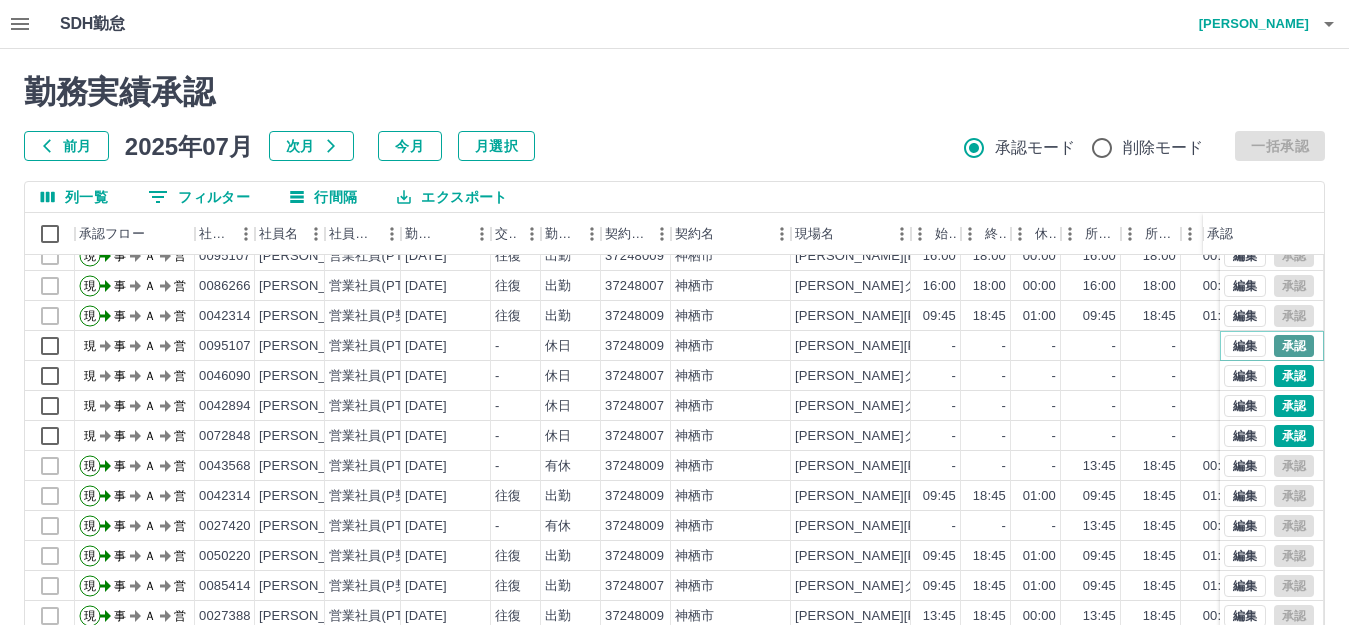 click on "承認" at bounding box center [1294, 346] 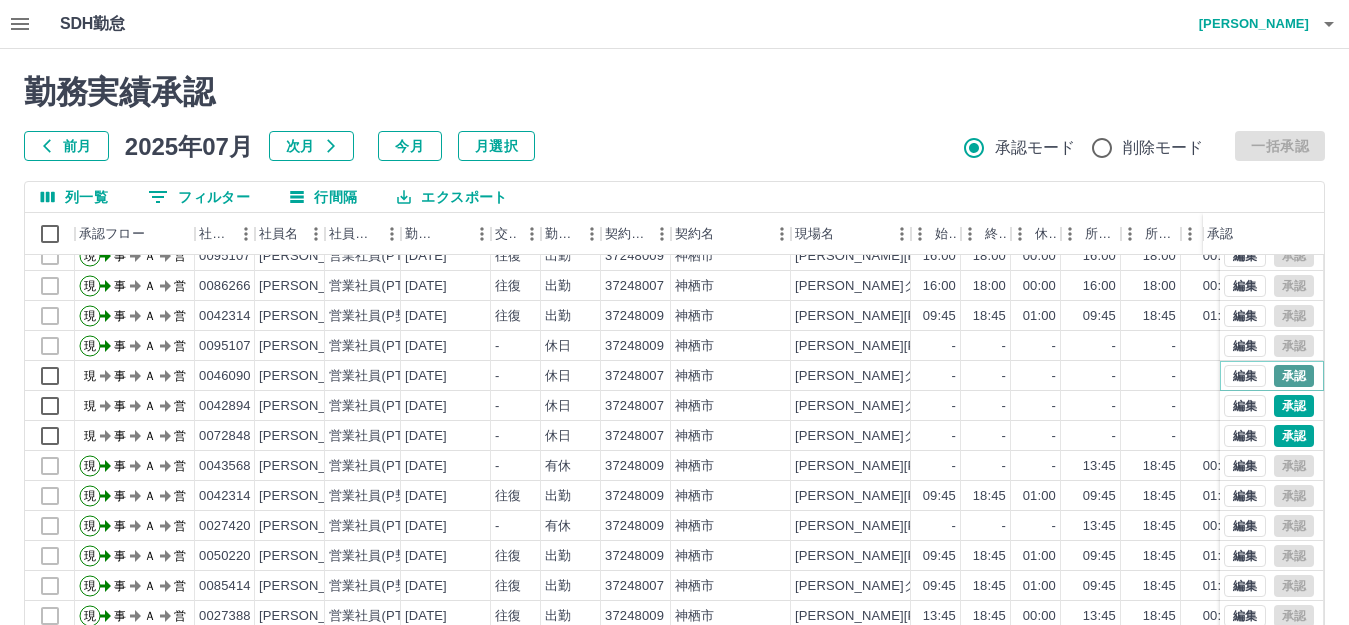 click on "承認" at bounding box center (1294, 376) 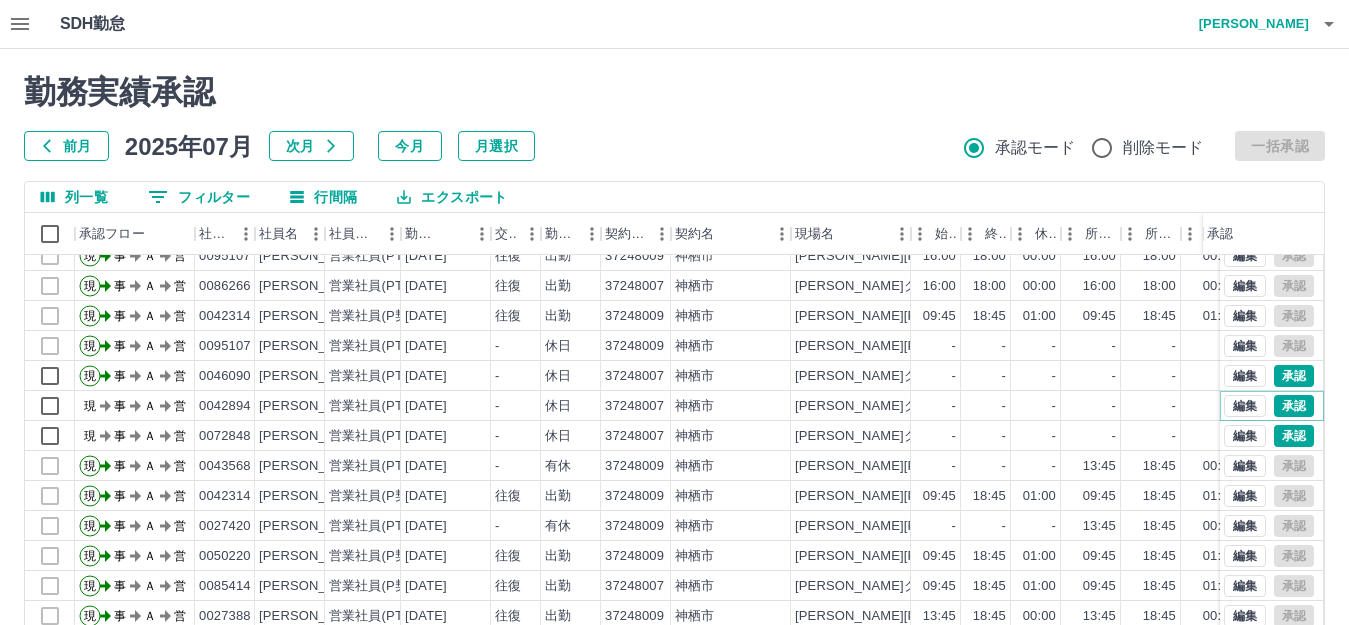 click on "承認" at bounding box center [1294, 406] 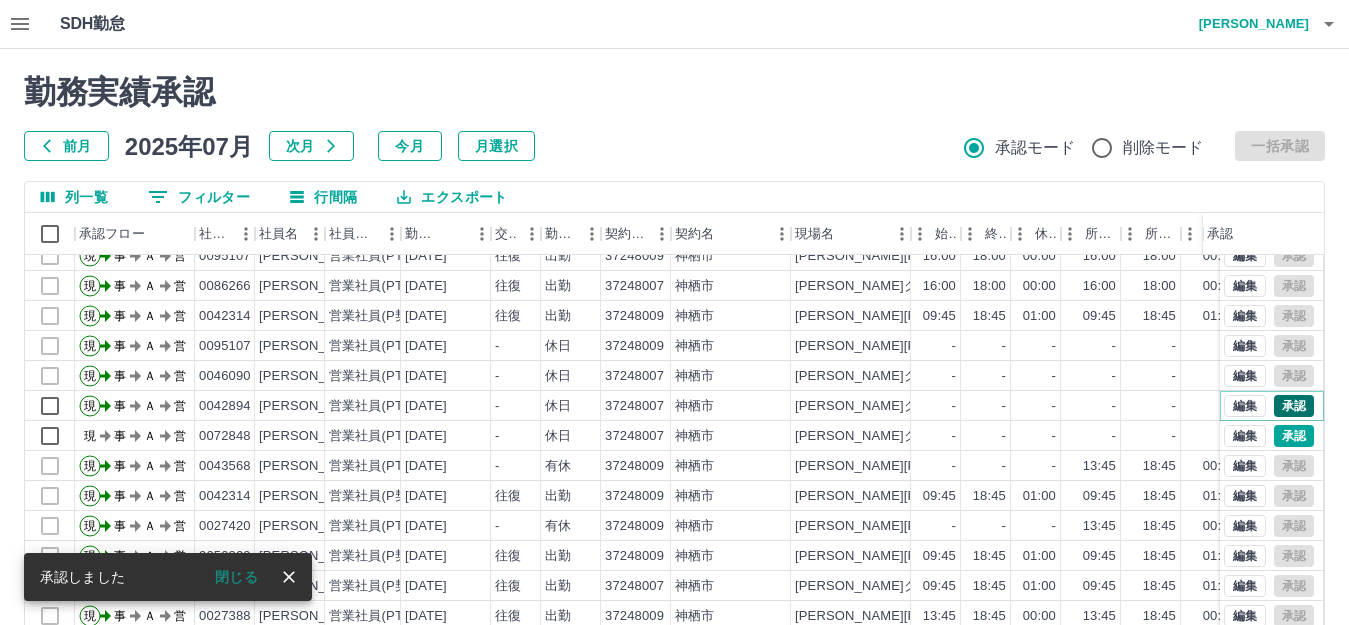 click on "承認" at bounding box center [1294, 406] 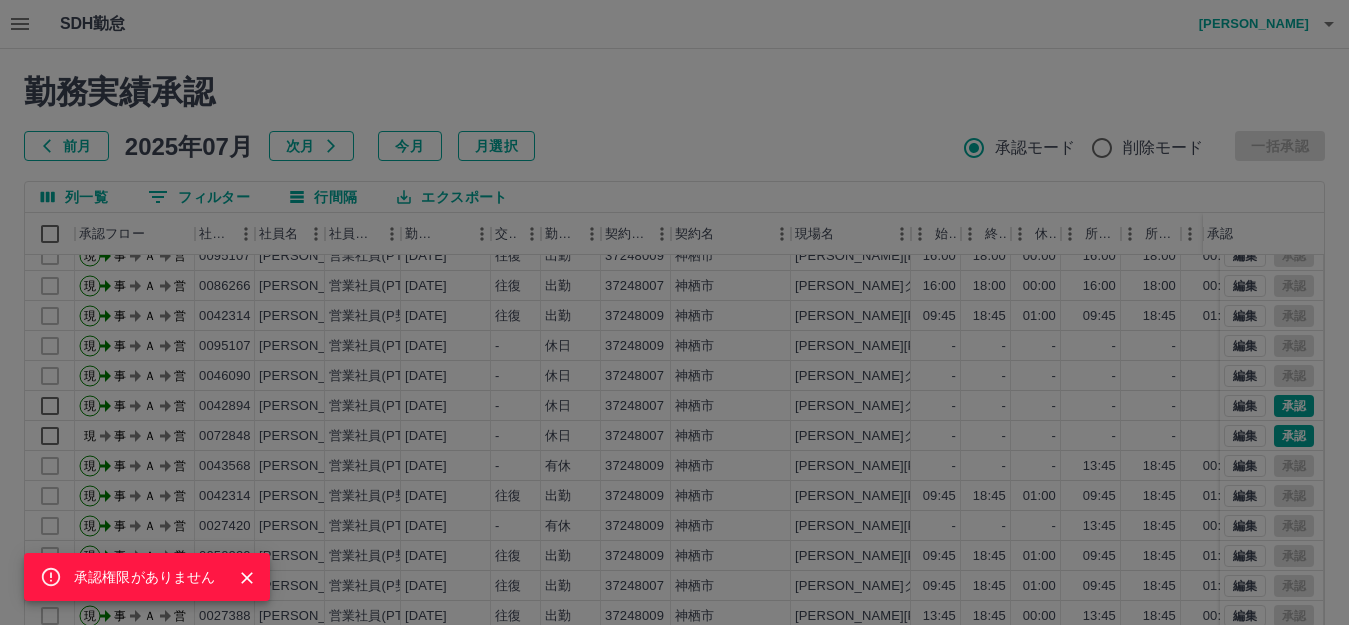 click on "承認権限がありません" at bounding box center (674, 312) 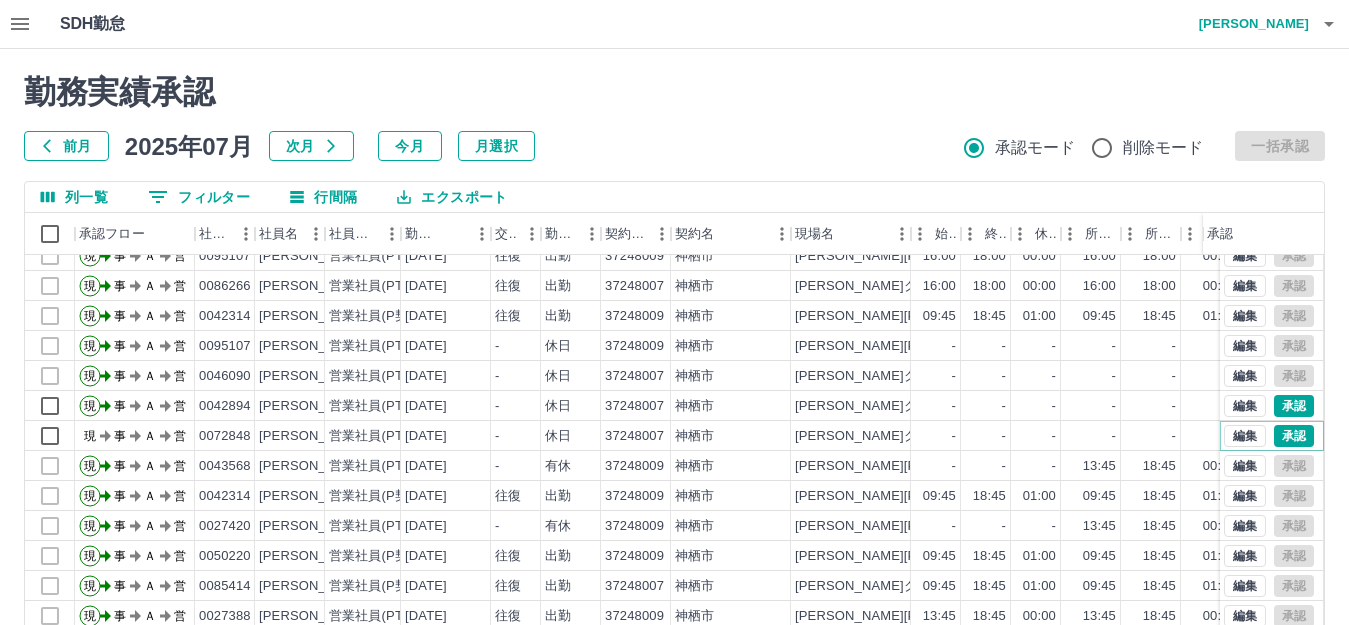 click on "承認" at bounding box center (1294, 436) 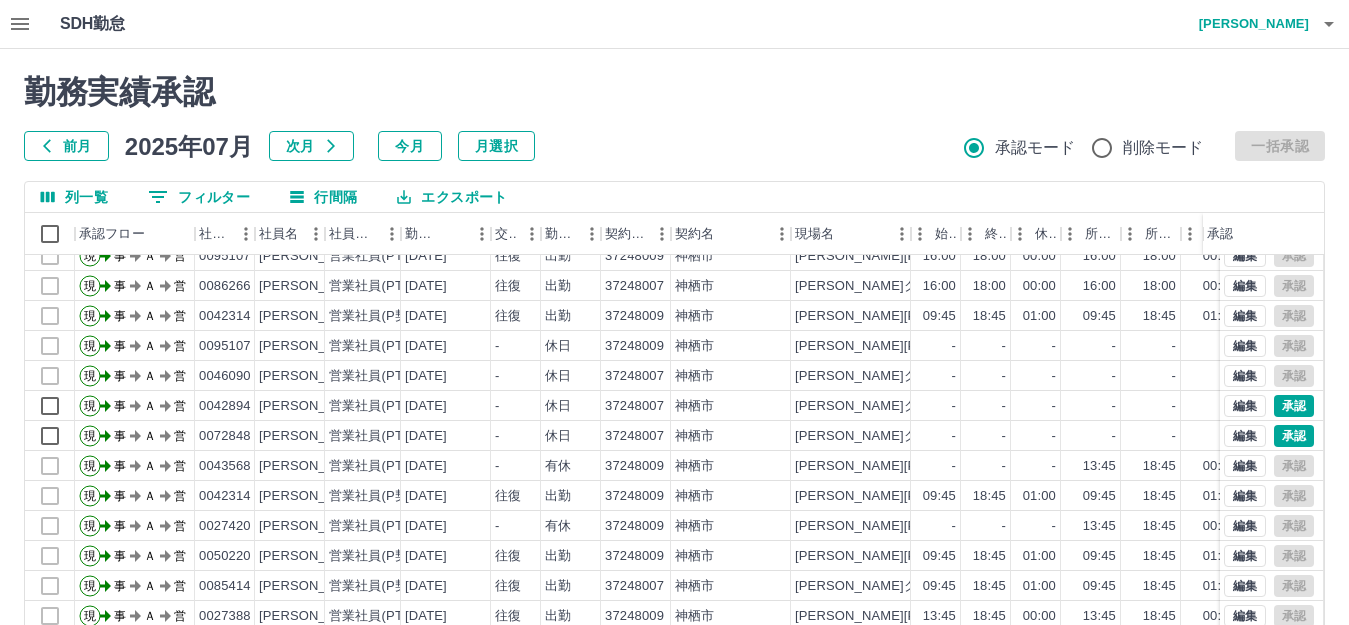 click 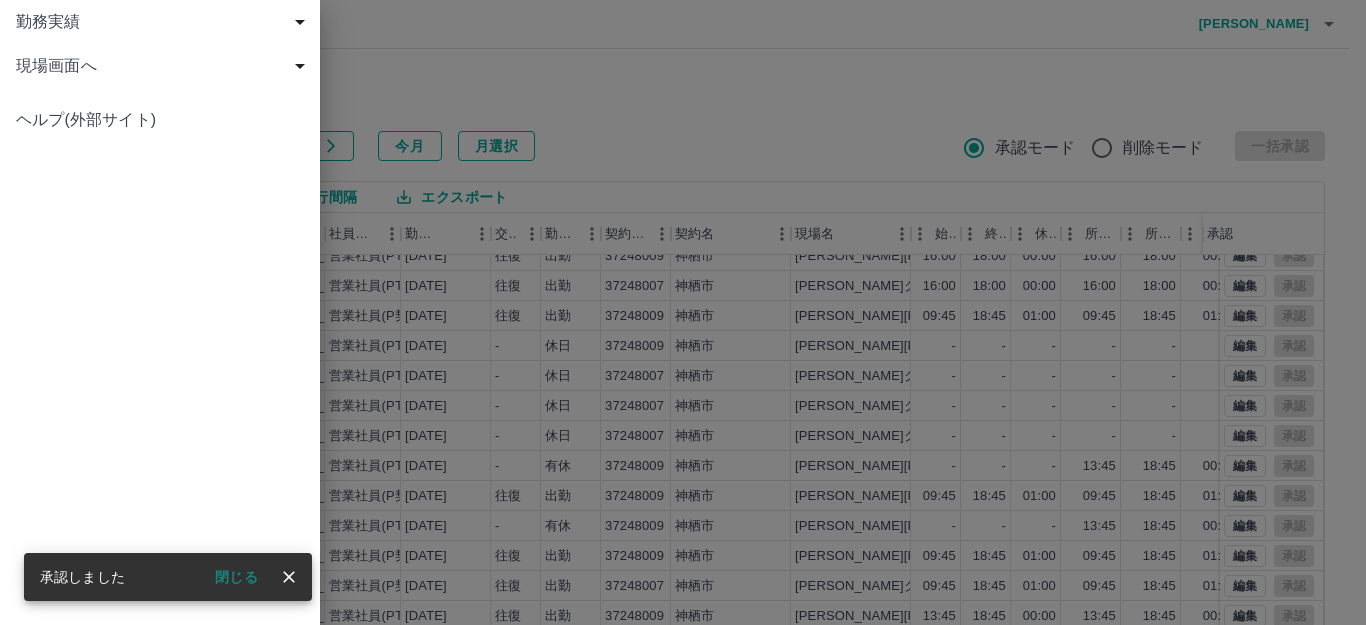 click at bounding box center (683, 312) 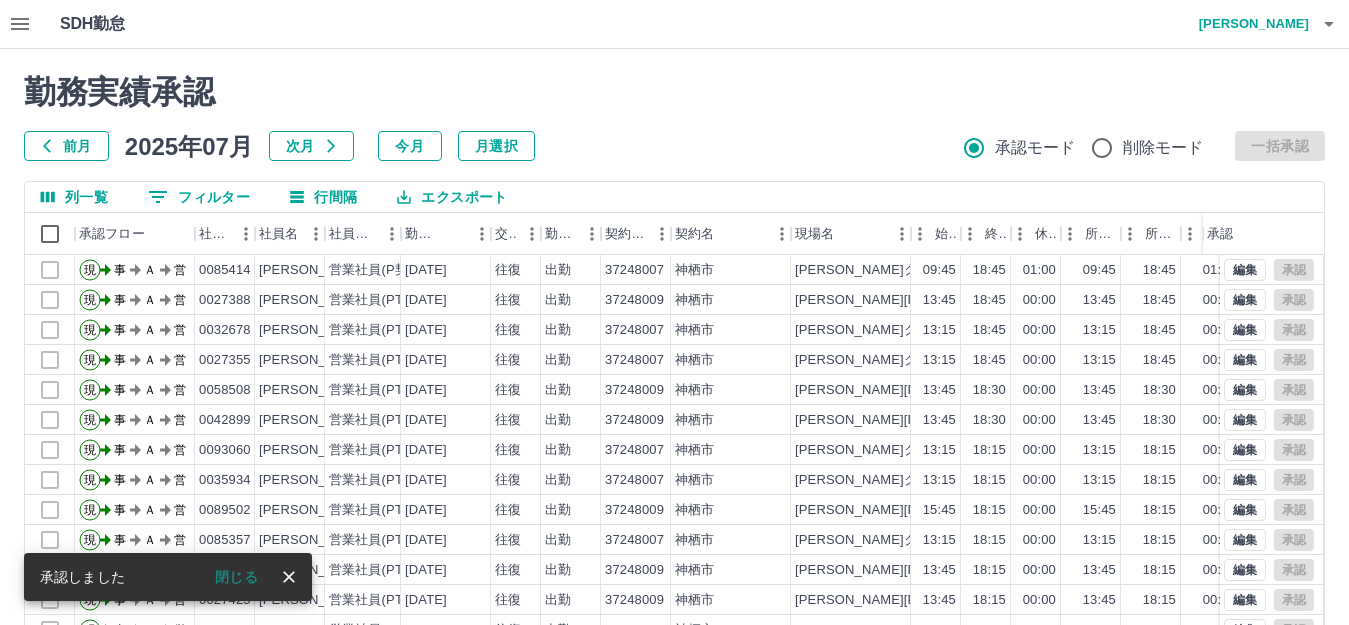 scroll, scrollTop: 4604, scrollLeft: 0, axis: vertical 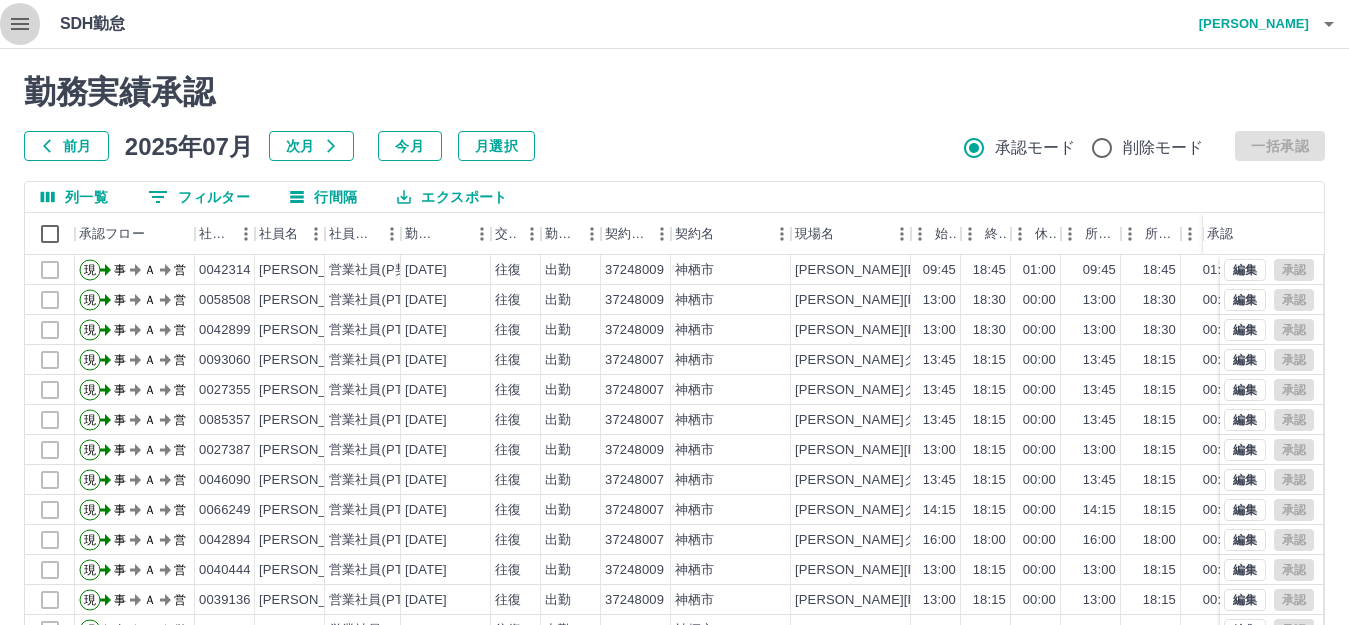 click 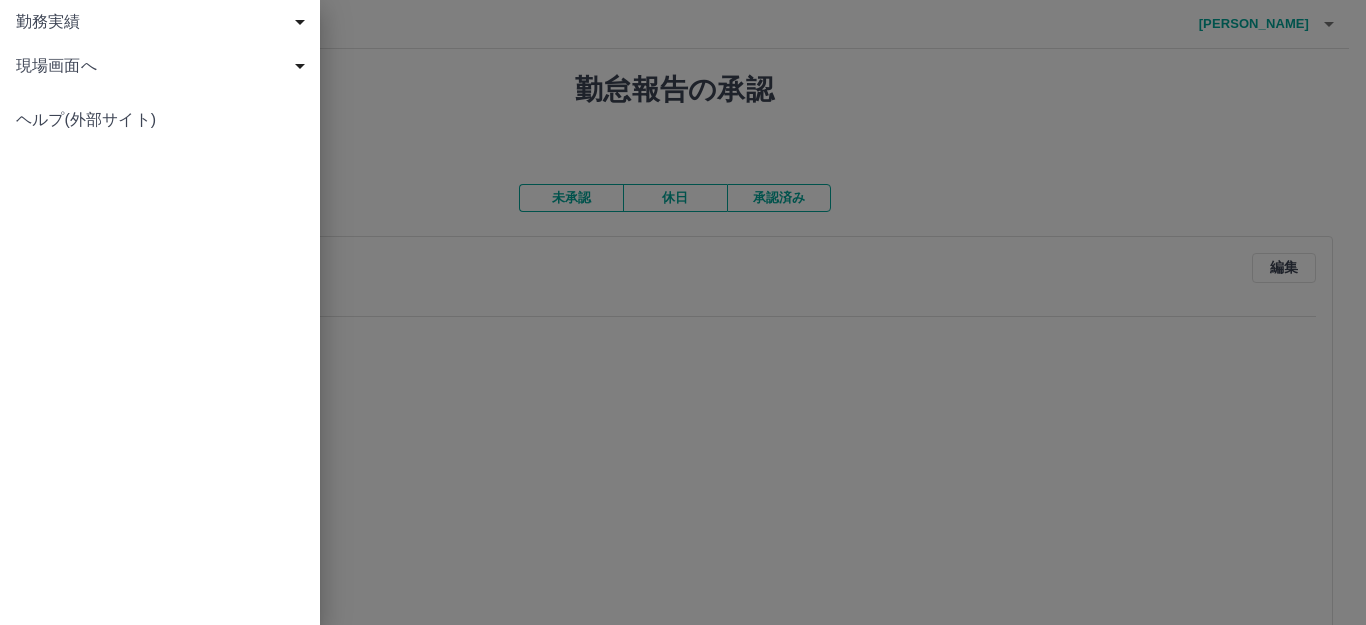 click at bounding box center (683, 312) 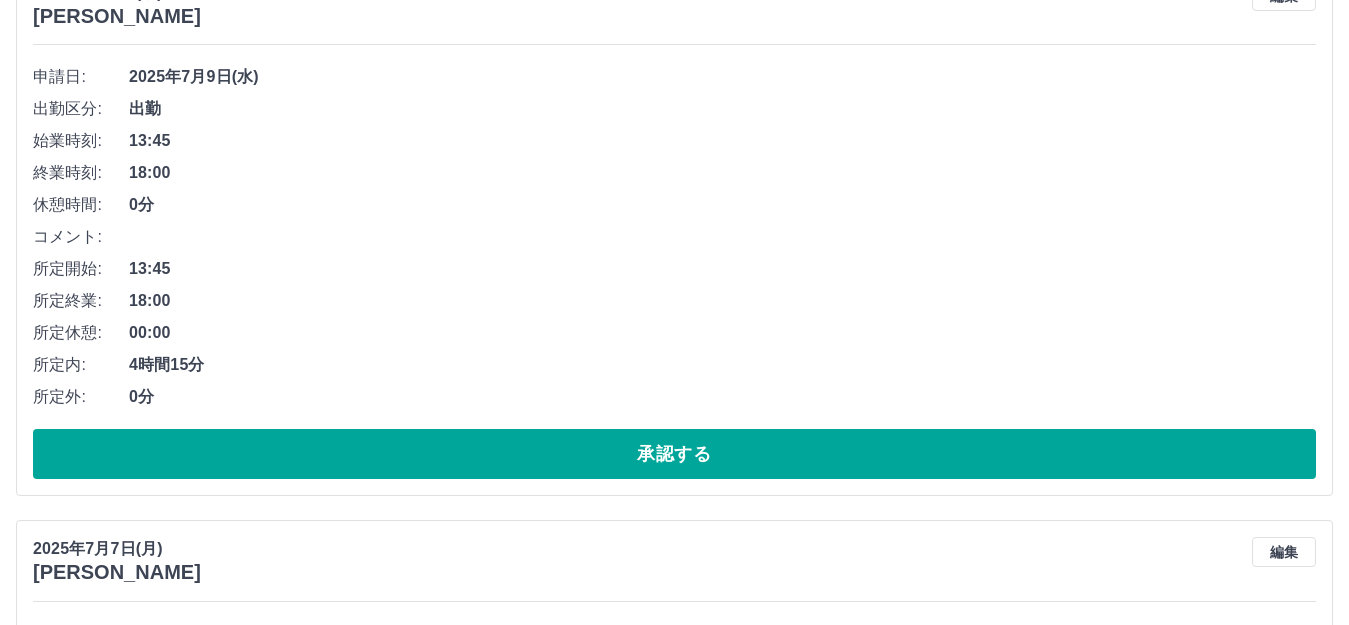 scroll, scrollTop: 800, scrollLeft: 0, axis: vertical 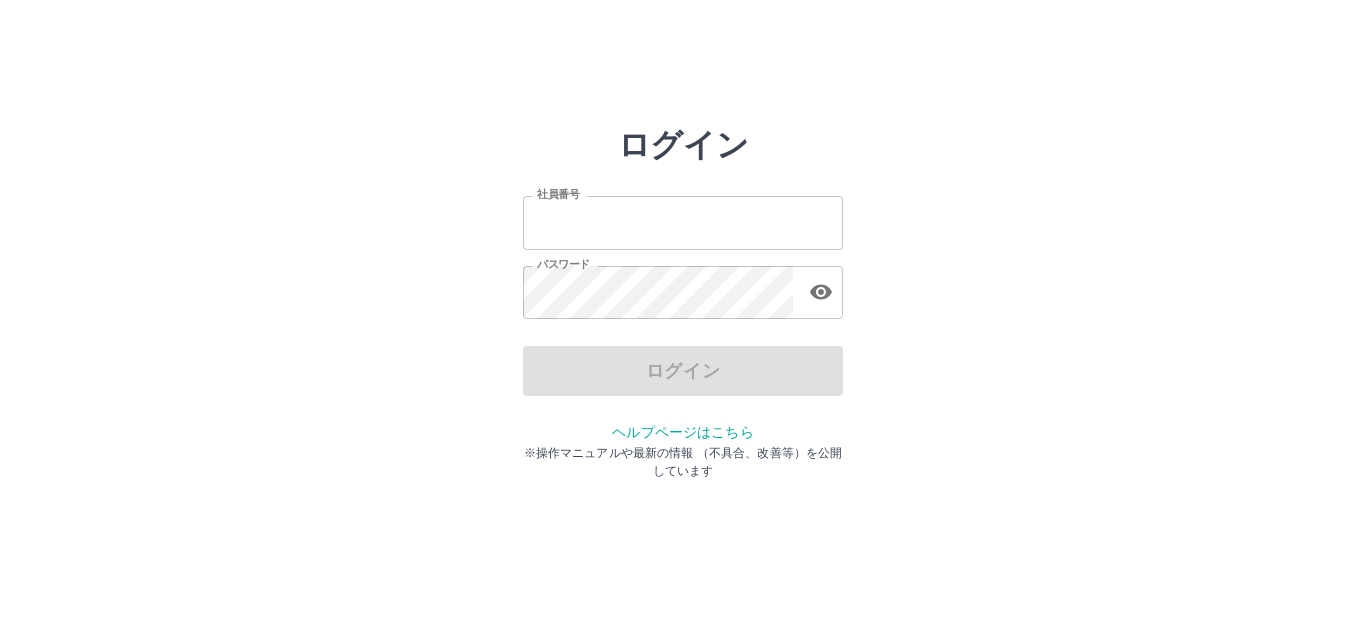 type on "*******" 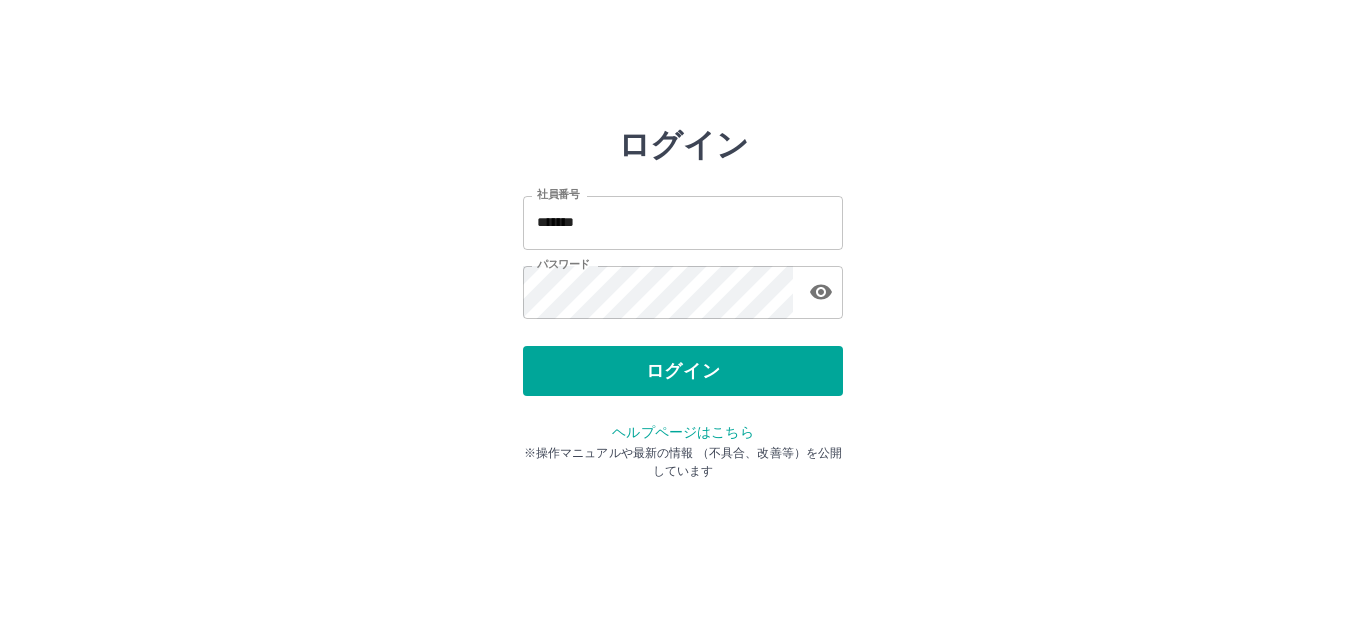 click on "ログイン" at bounding box center (683, 371) 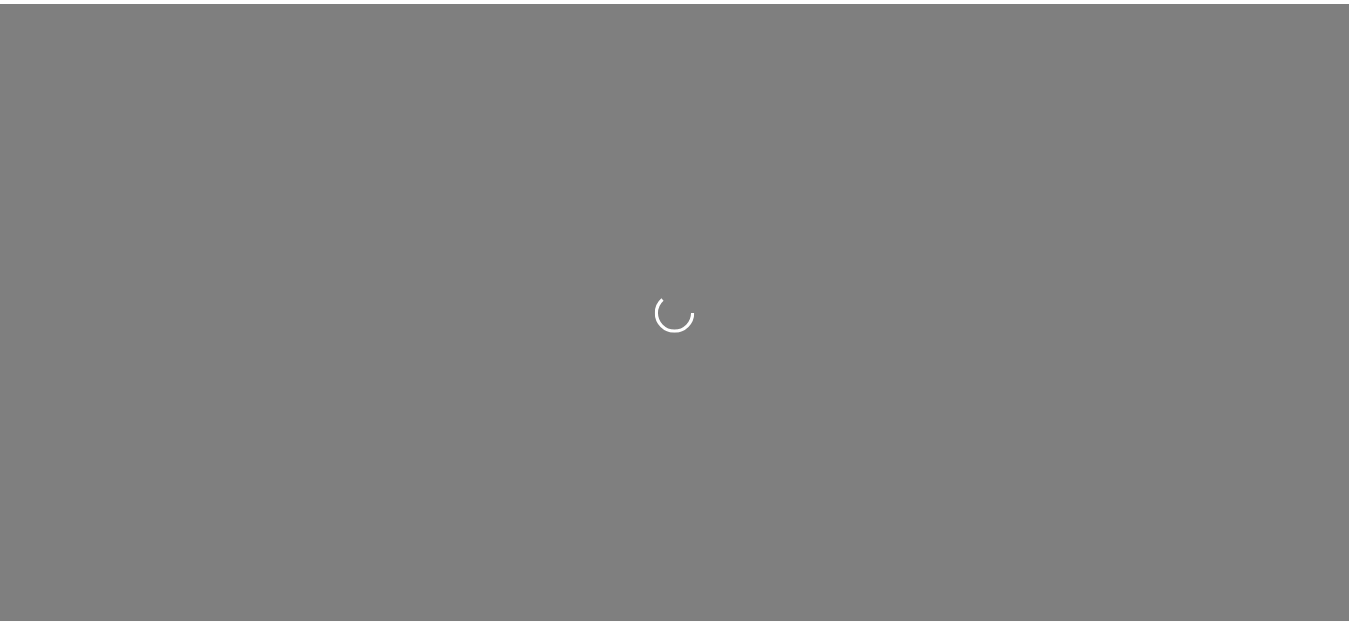 scroll, scrollTop: 0, scrollLeft: 0, axis: both 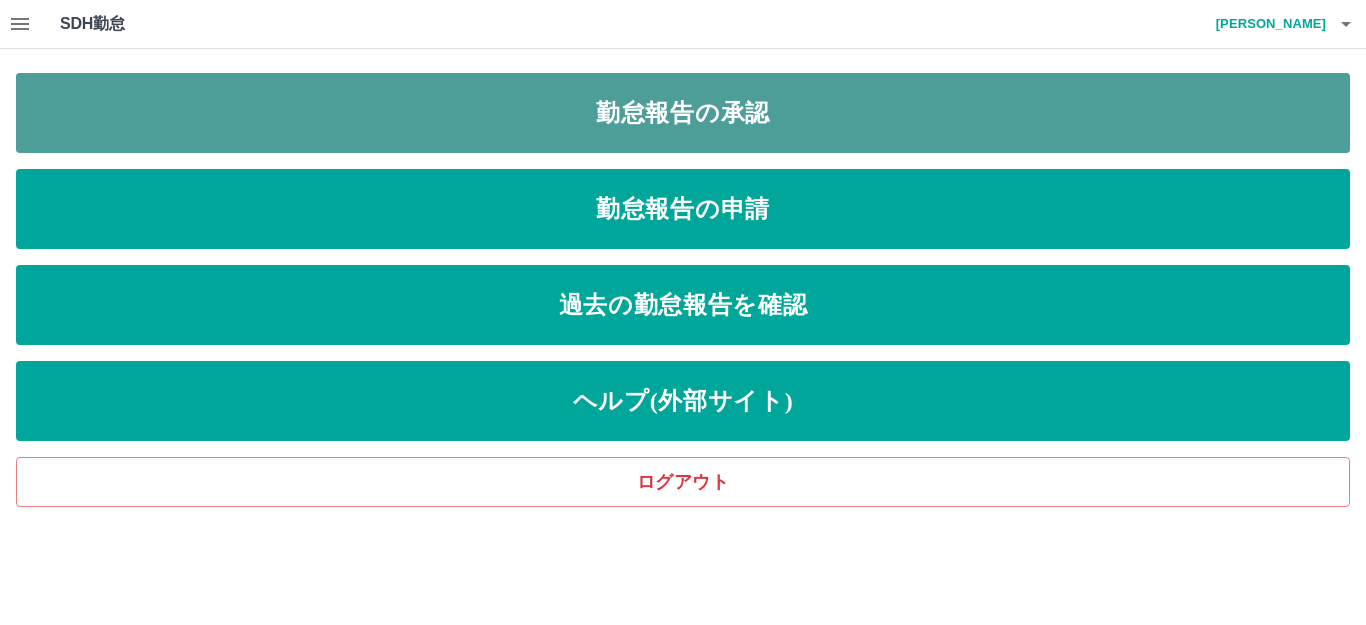 click on "勤怠報告の承認" at bounding box center [683, 113] 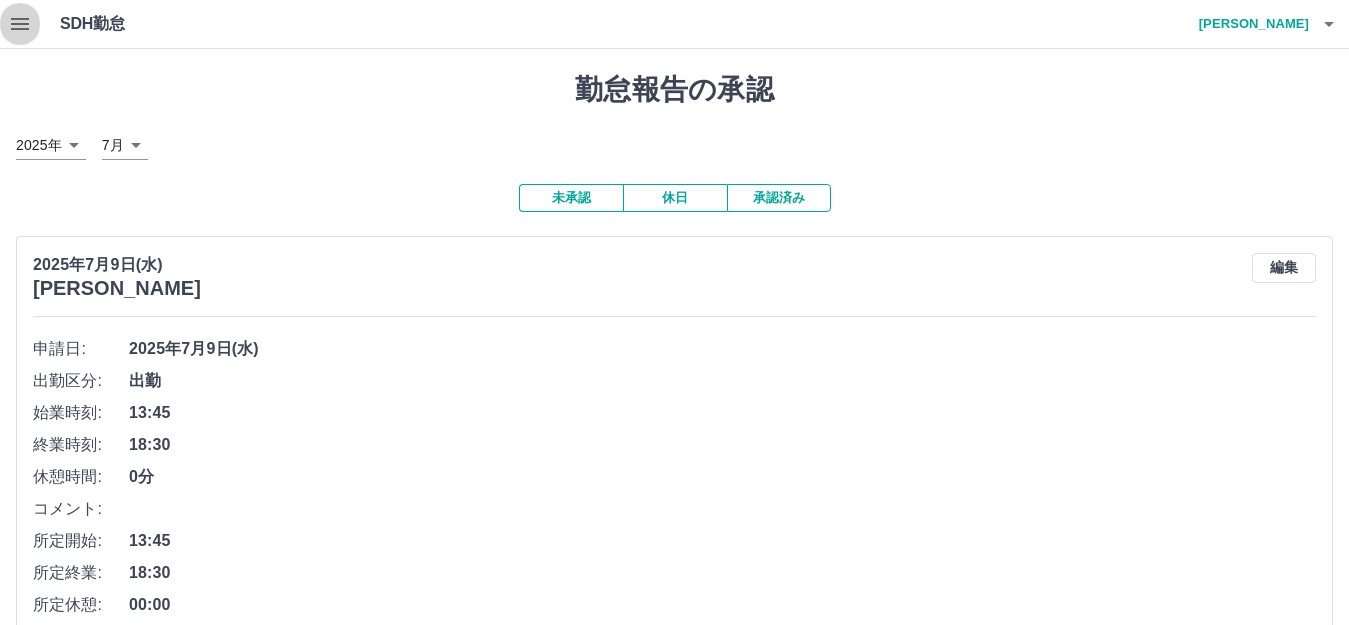click 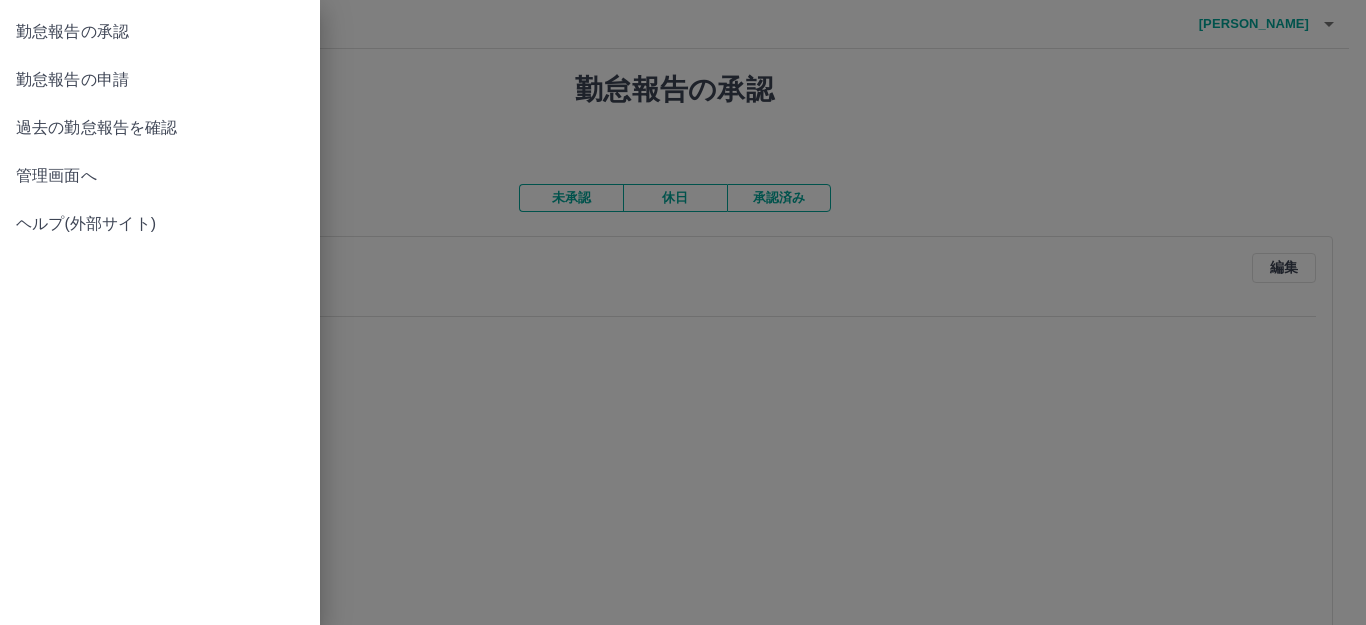click on "管理画面へ" at bounding box center (160, 176) 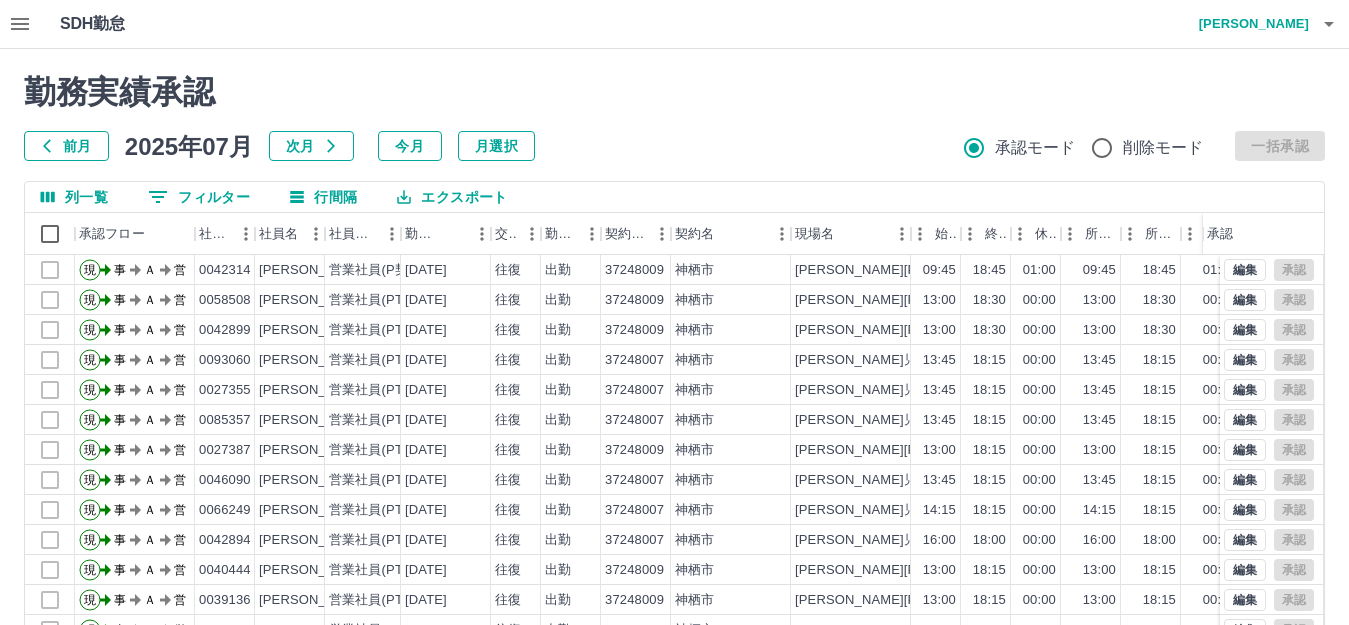 scroll, scrollTop: 104, scrollLeft: 0, axis: vertical 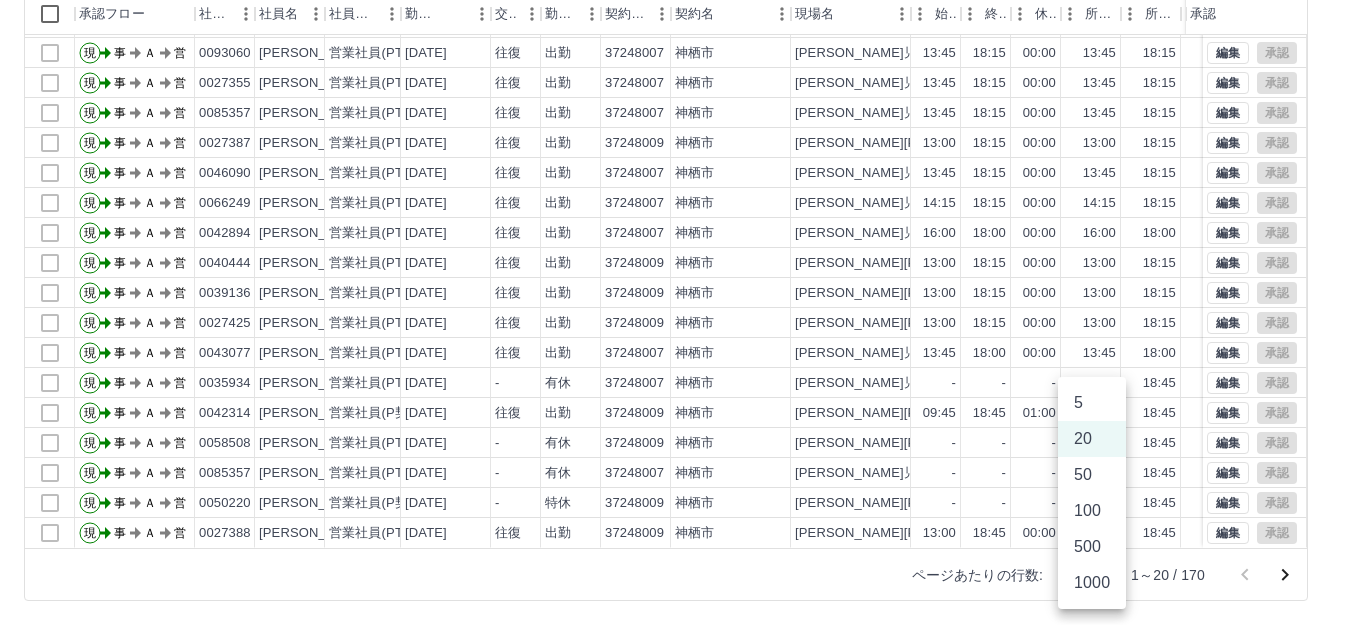 click on "SDH勤怠 [PERSON_NAME] 勤務実績承認 前月 [DATE] 次月 今月 月選択 承認モード 削除モード 一括承認 列一覧 0 フィルター 行間隔 エクスポート 承認フロー 社員番号 社員名 社員区分 勤務日 交通費 勤務区分 契約コード 契約名 現場名 始業 終業 休憩 所定開始 所定終業 所定休憩 拘束 勤務 遅刻等 コメント ステータス 承認 現 事 Ａ 営 0058508 [PERSON_NAME] 営業社員(PT契約) [DATE] 往復 出勤 37248009 [GEOGRAPHIC_DATA] [PERSON_NAME][GEOGRAPHIC_DATA][PERSON_NAME]児童クラブＡ 13:00 18:30 00:00 13:00 18:30 00:00 05:30 05:30 00:00 事務担当者承認待 現 事 Ａ 営 0042899 [PERSON_NAME] 営業社員(PT契約) [DATE] 往復 出勤 37248009 [GEOGRAPHIC_DATA] [PERSON_NAME][GEOGRAPHIC_DATA][PERSON_NAME]児童クラブＡ 13:00 18:30 00:00 13:00 18:30 00:00 05:30 05:30 00:00 事務担当者承認待 現 事 Ａ 営 0093060 [PERSON_NAME] 営業社員(PT契約) [DATE] 往復 出勤 37248007 [GEOGRAPHIC_DATA] [PERSON_NAME]児童クラブＡ 13:45 18:15 -" at bounding box center (674, 202) 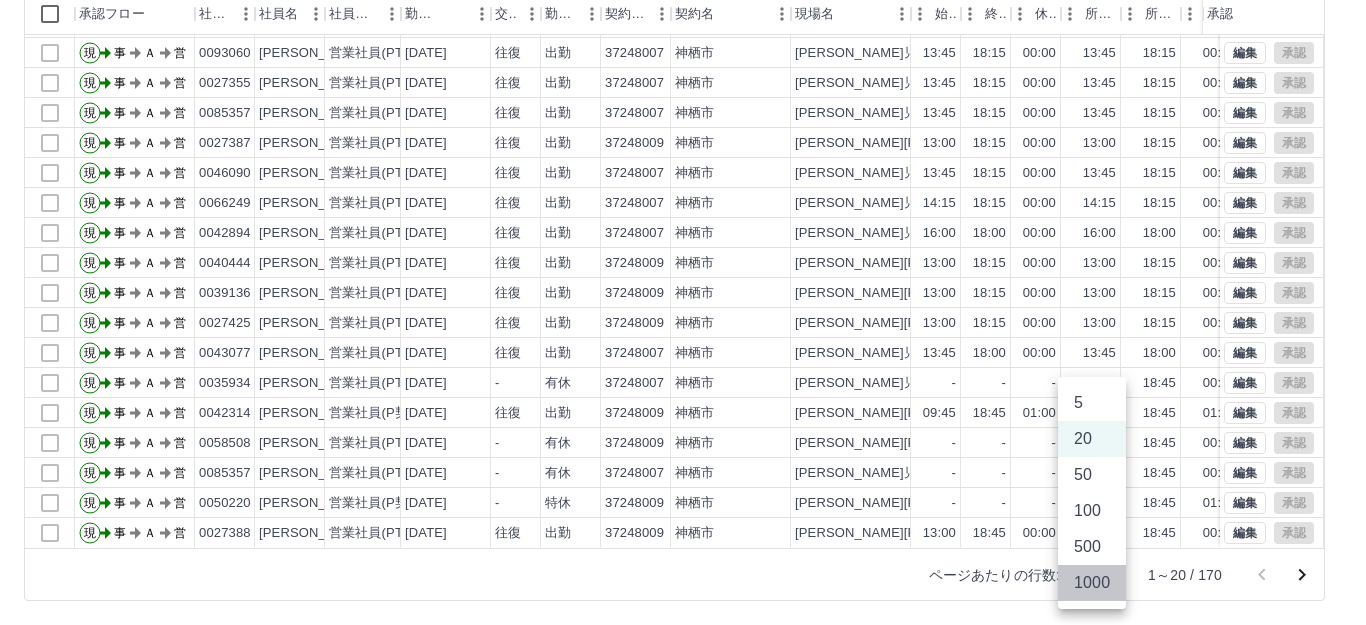 click on "1000" at bounding box center (1092, 583) 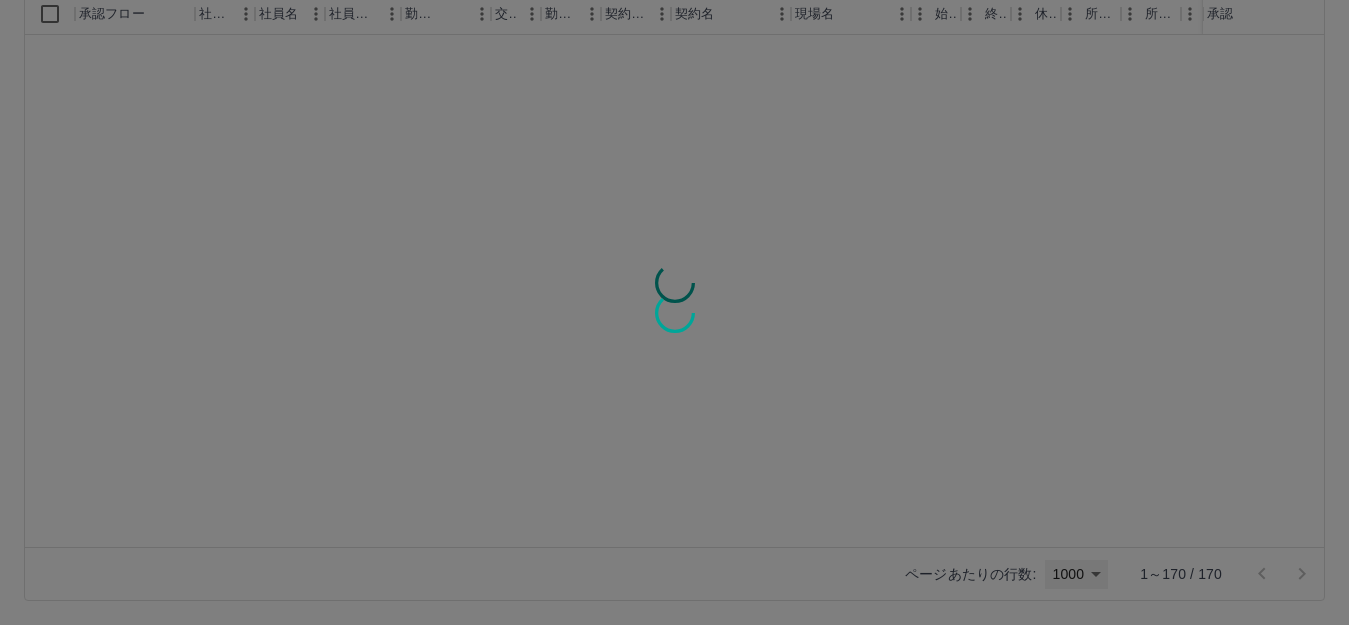 scroll, scrollTop: 0, scrollLeft: 0, axis: both 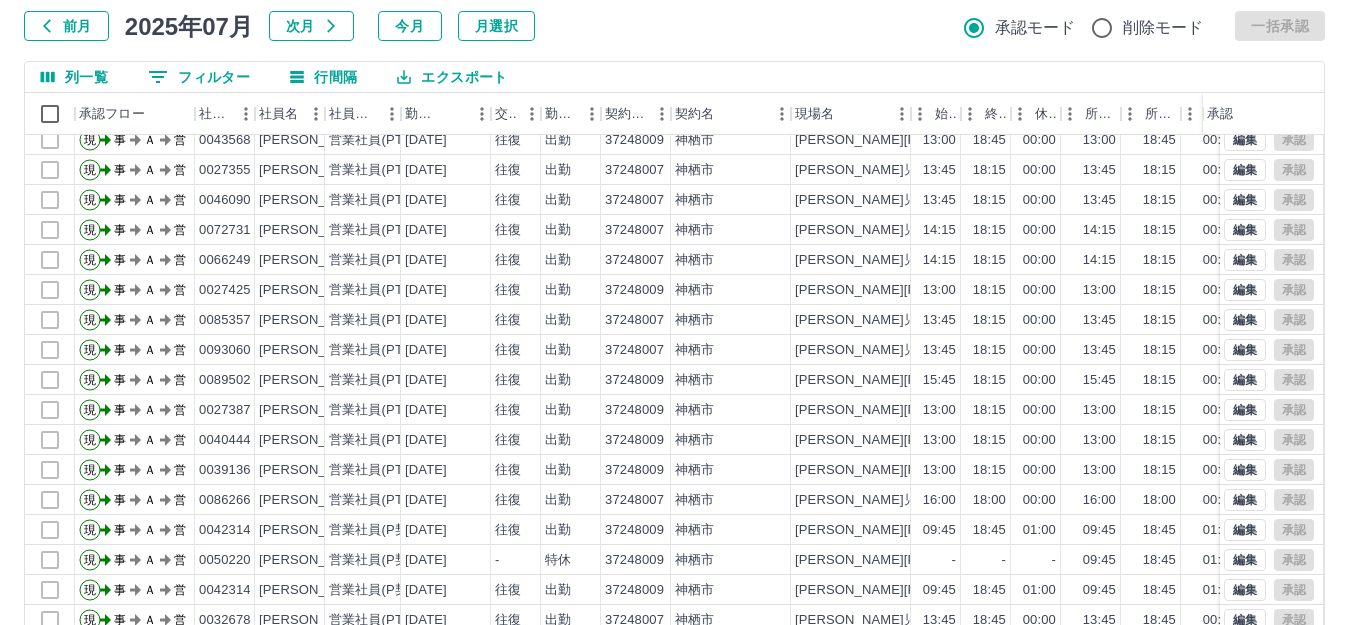 drag, startPoint x: 1219, startPoint y: 351, endPoint x: 855, endPoint y: 49, distance: 472.96933 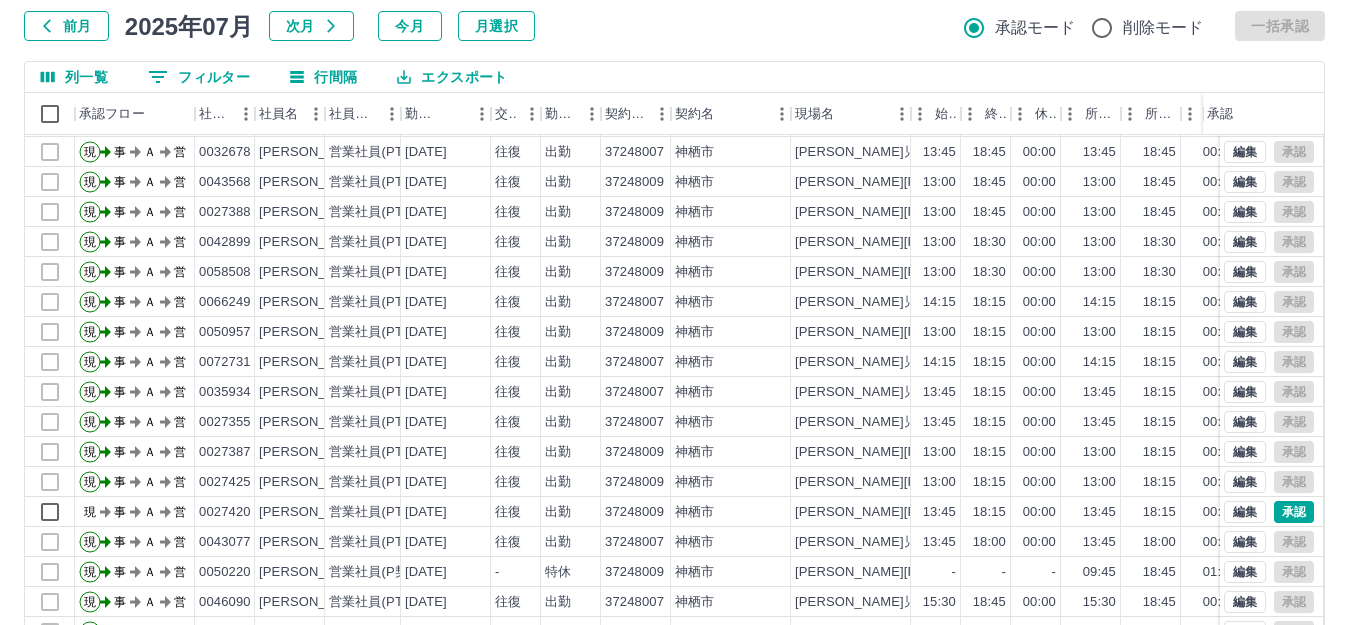 scroll, scrollTop: 1800, scrollLeft: 0, axis: vertical 